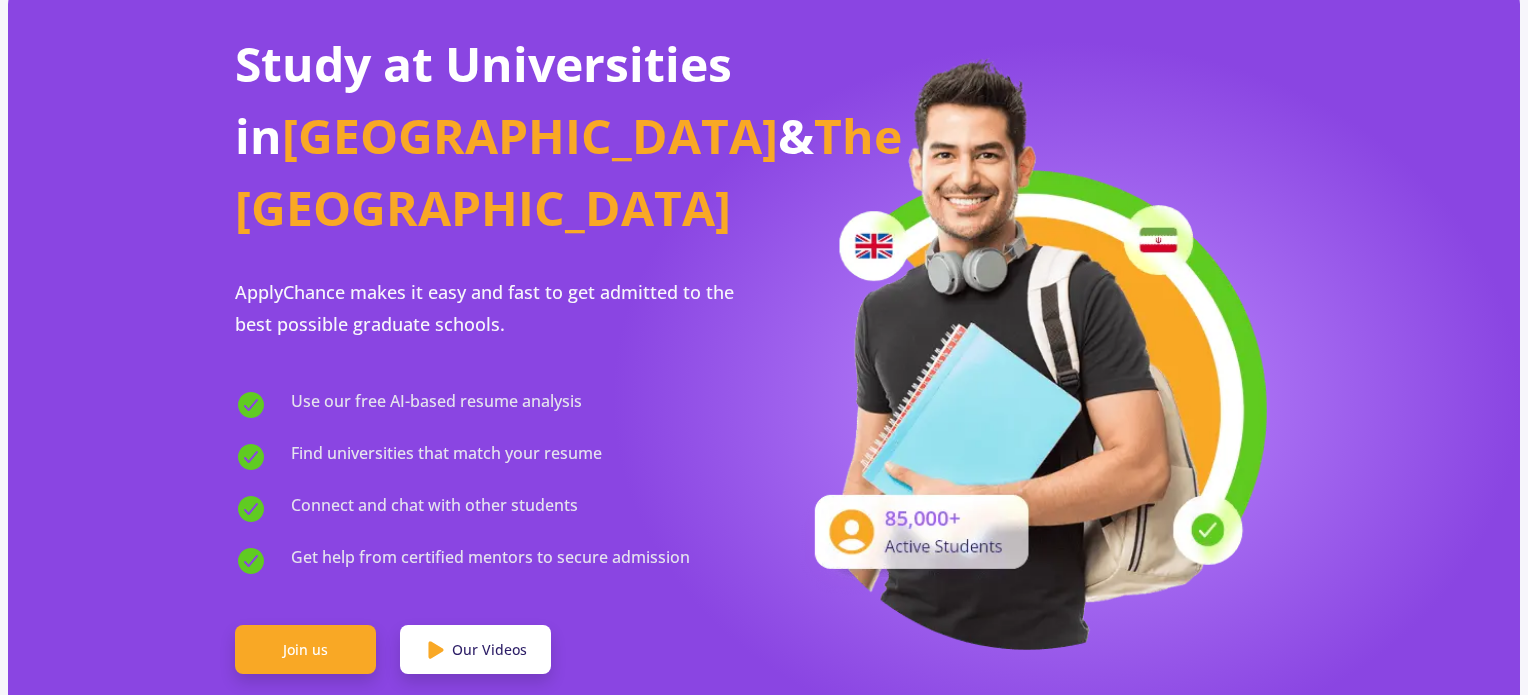 scroll, scrollTop: 100, scrollLeft: 0, axis: vertical 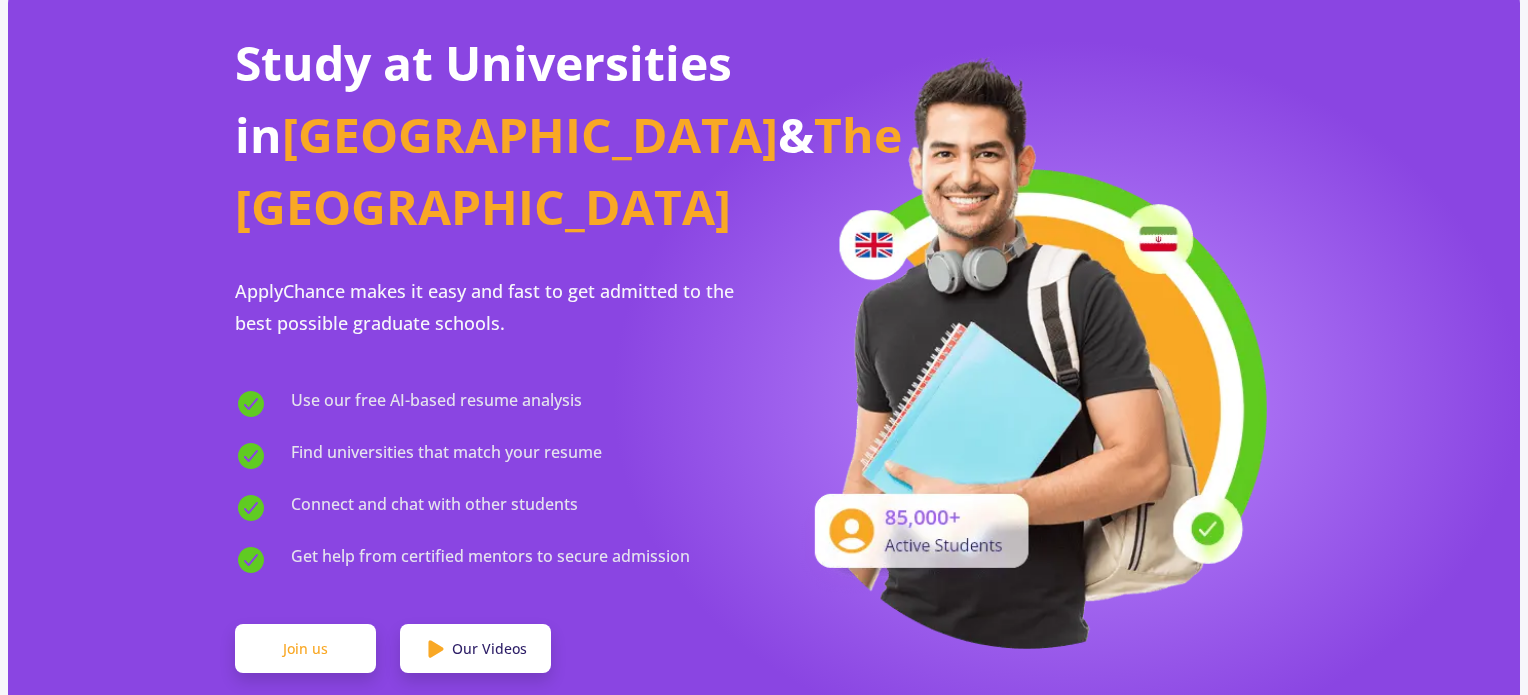 click on "Join us" 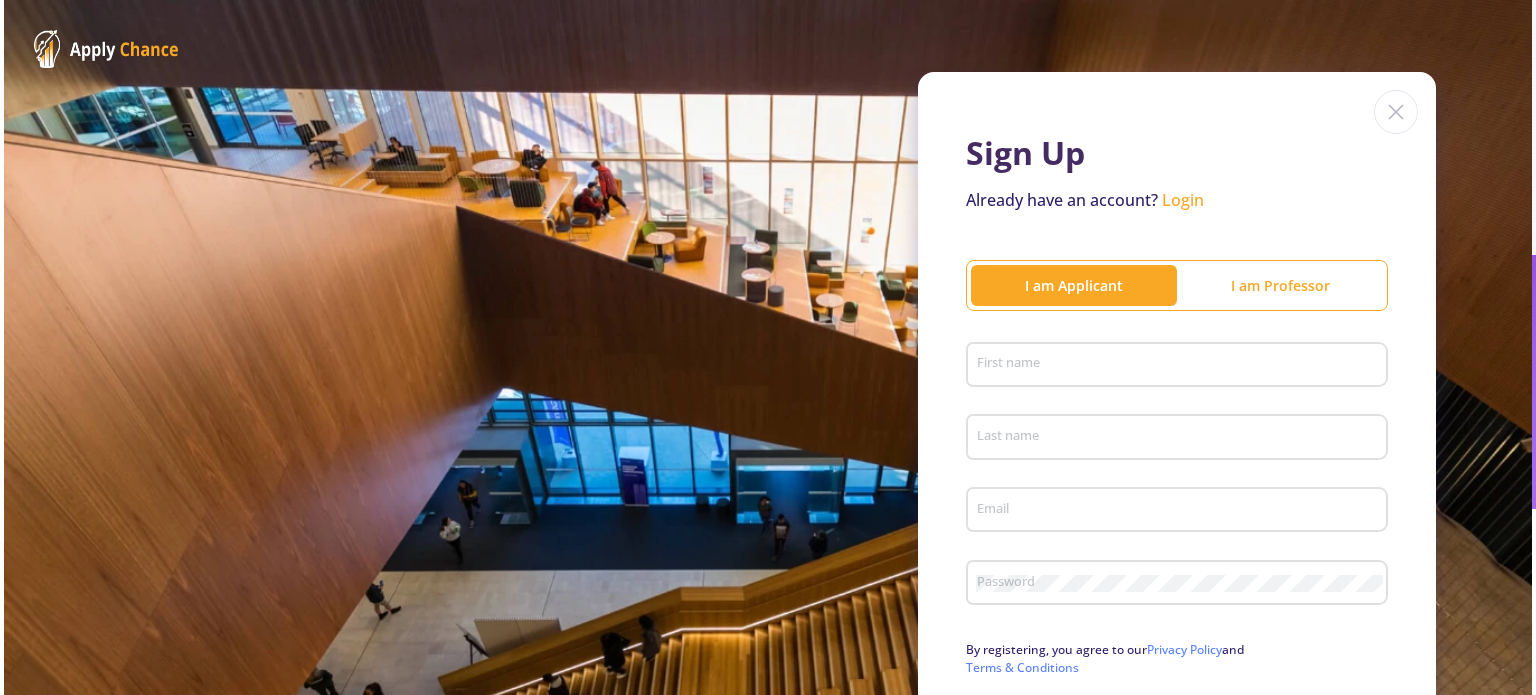 scroll, scrollTop: 0, scrollLeft: 0, axis: both 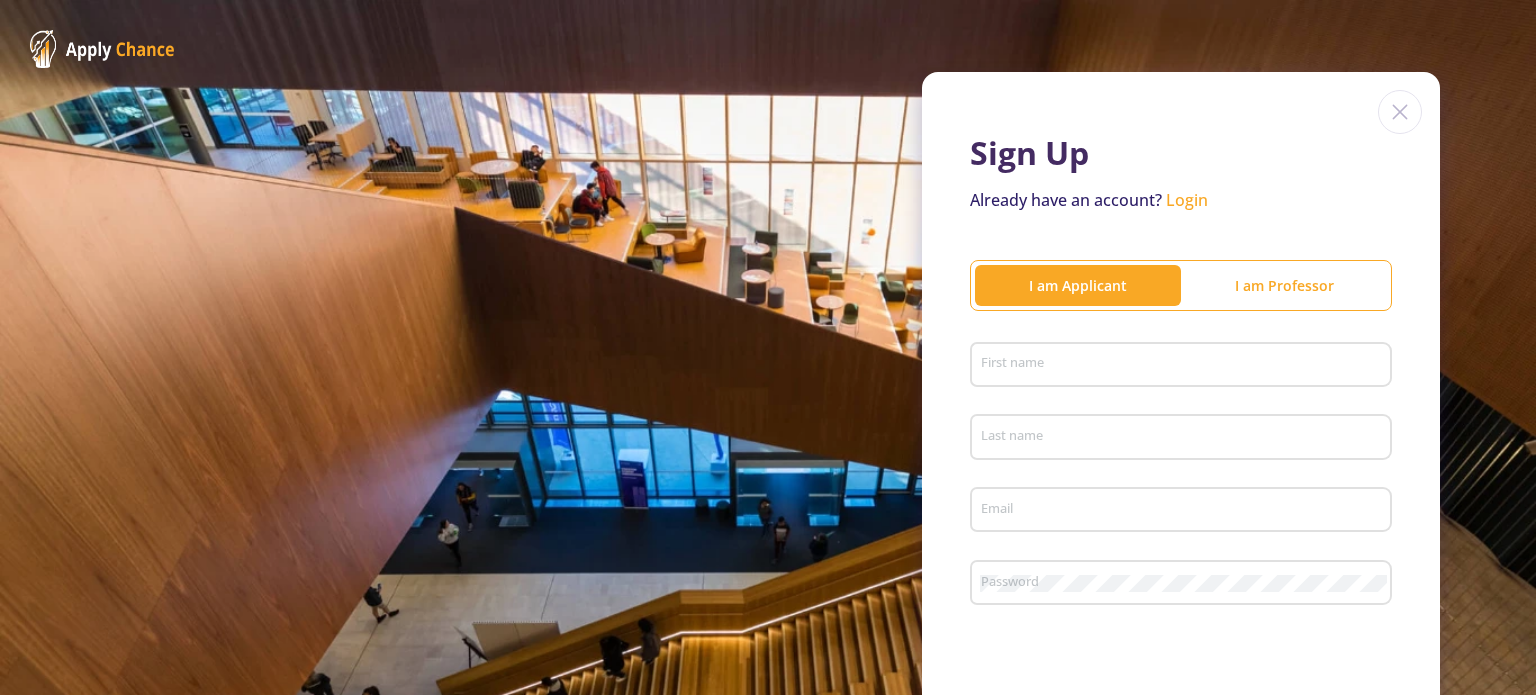 click on "First name" at bounding box center [1184, 366] 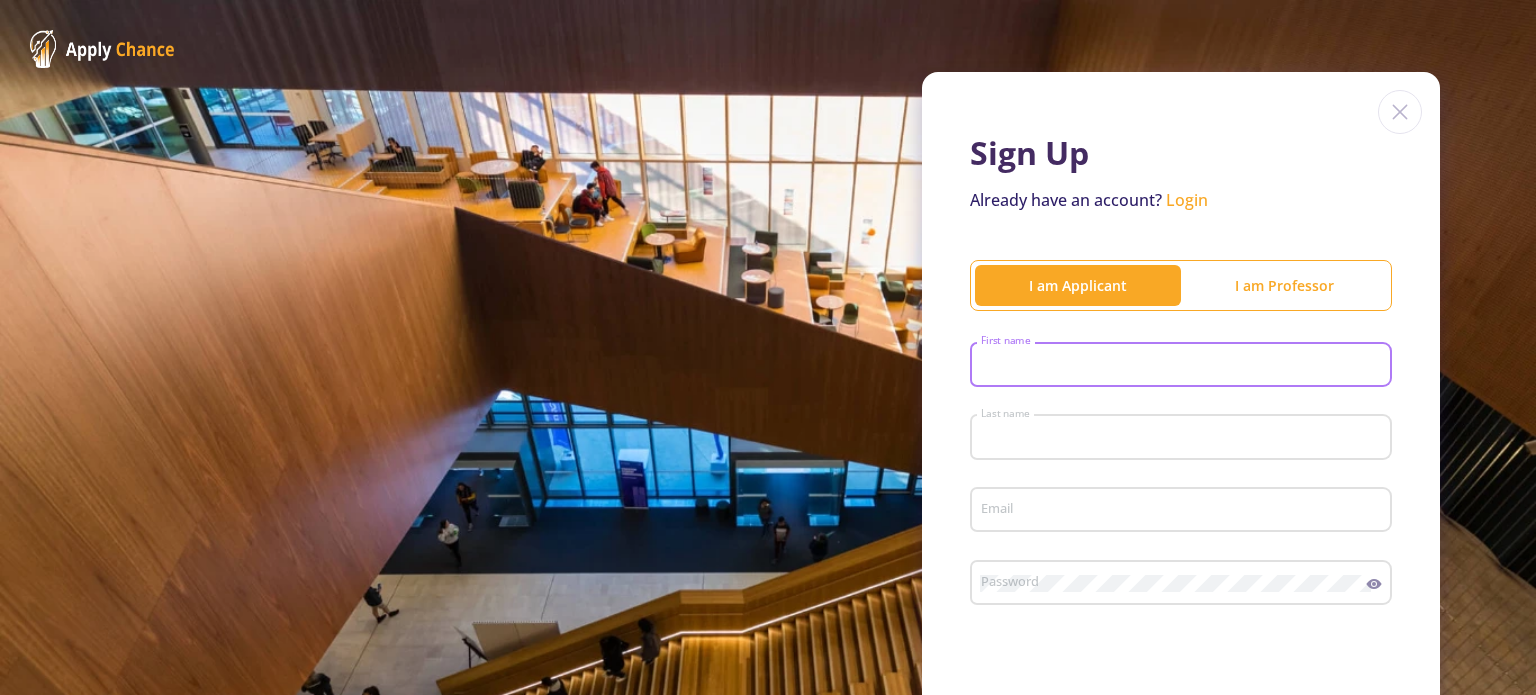 type on "Althea" 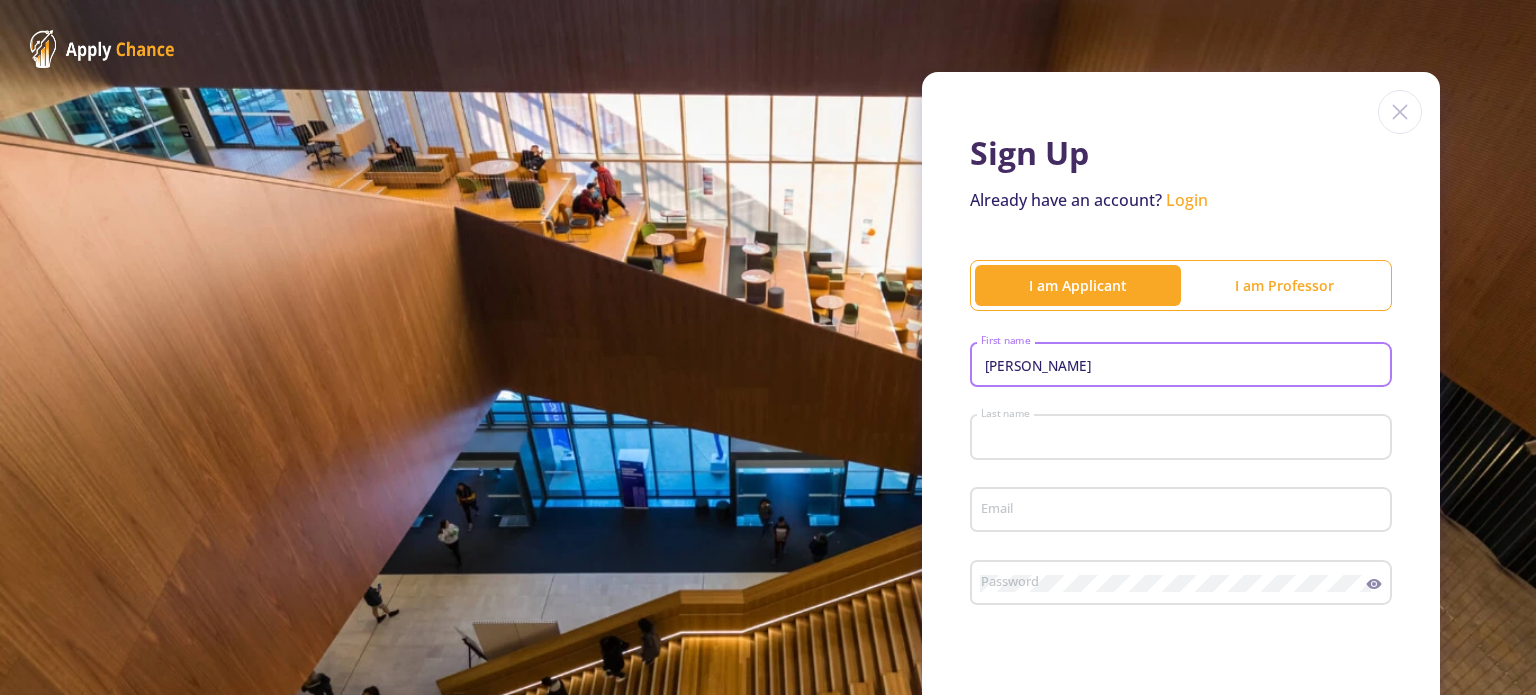 type on "Beck" 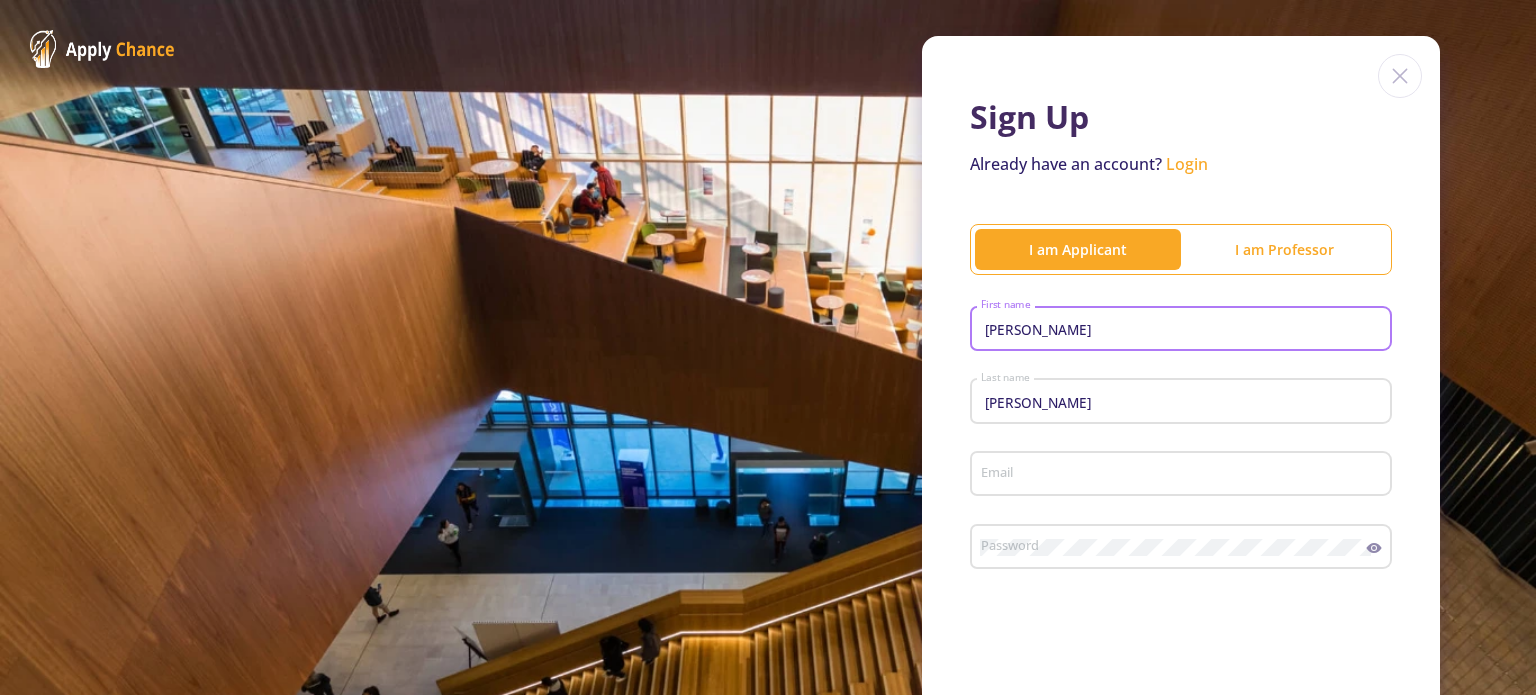 scroll, scrollTop: 100, scrollLeft: 0, axis: vertical 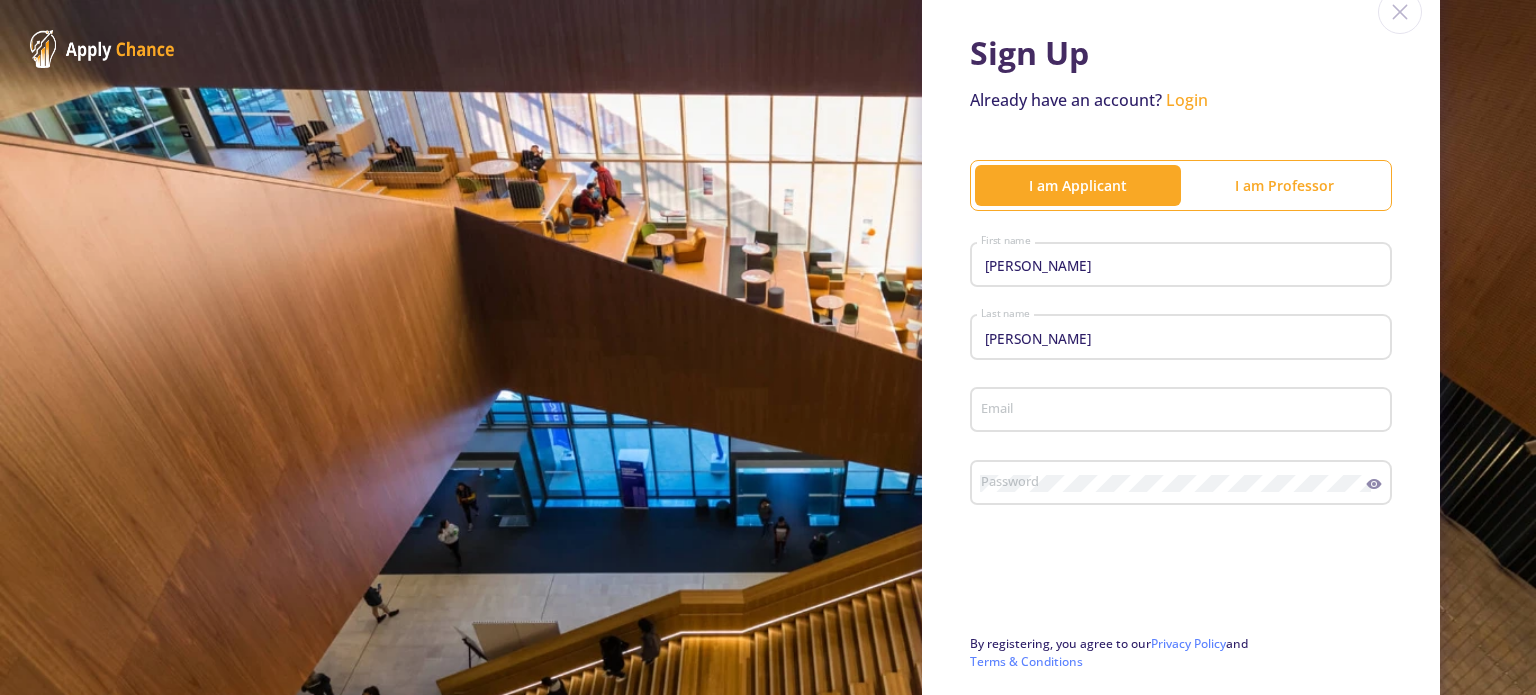 click on "Email" 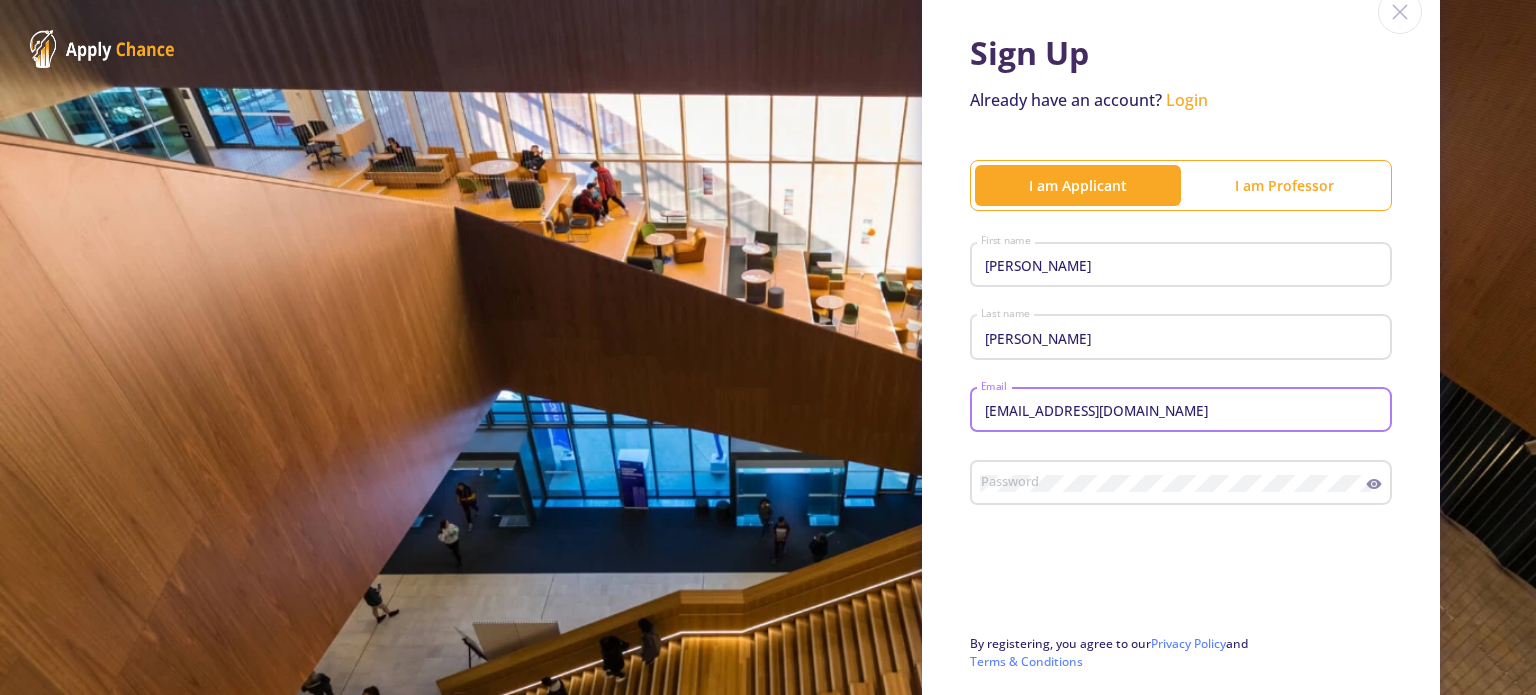 type on "[EMAIL_ADDRESS][DOMAIN_NAME]" 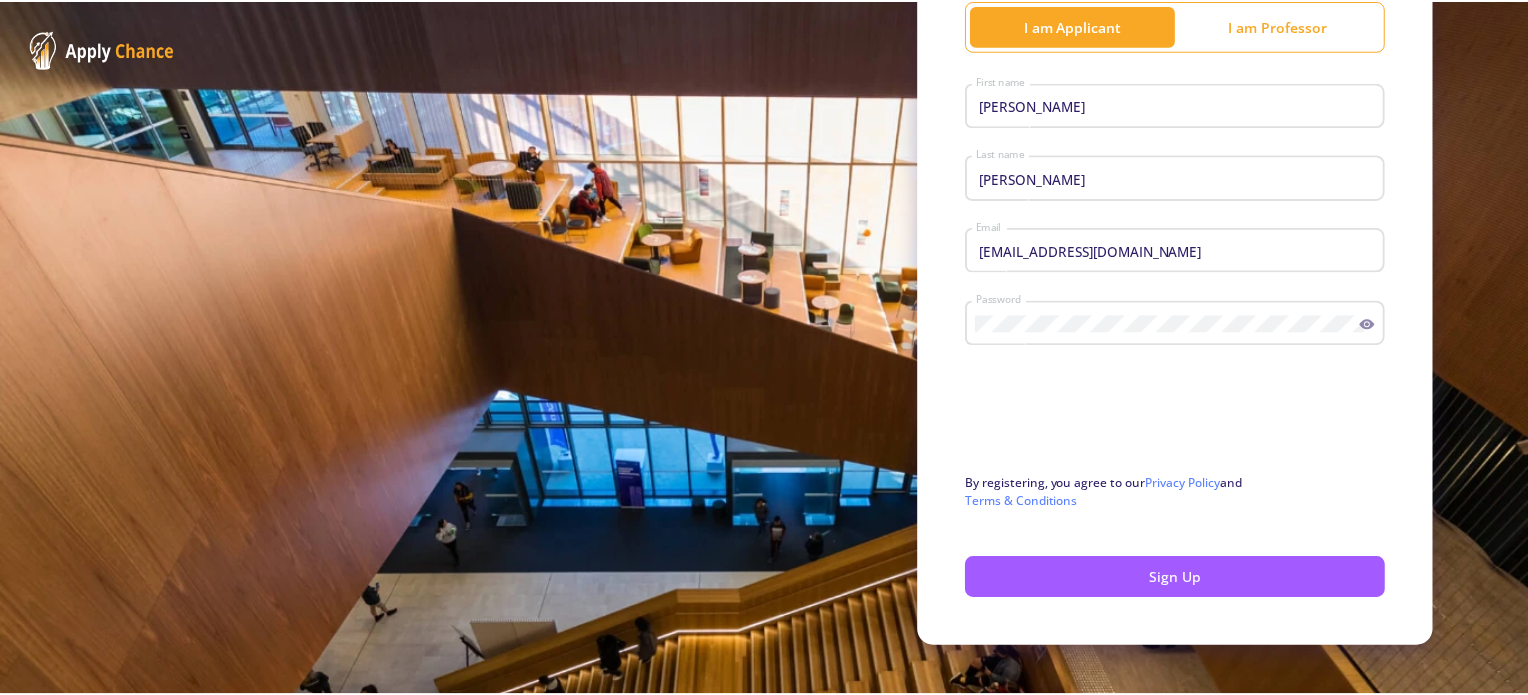 scroll, scrollTop: 284, scrollLeft: 0, axis: vertical 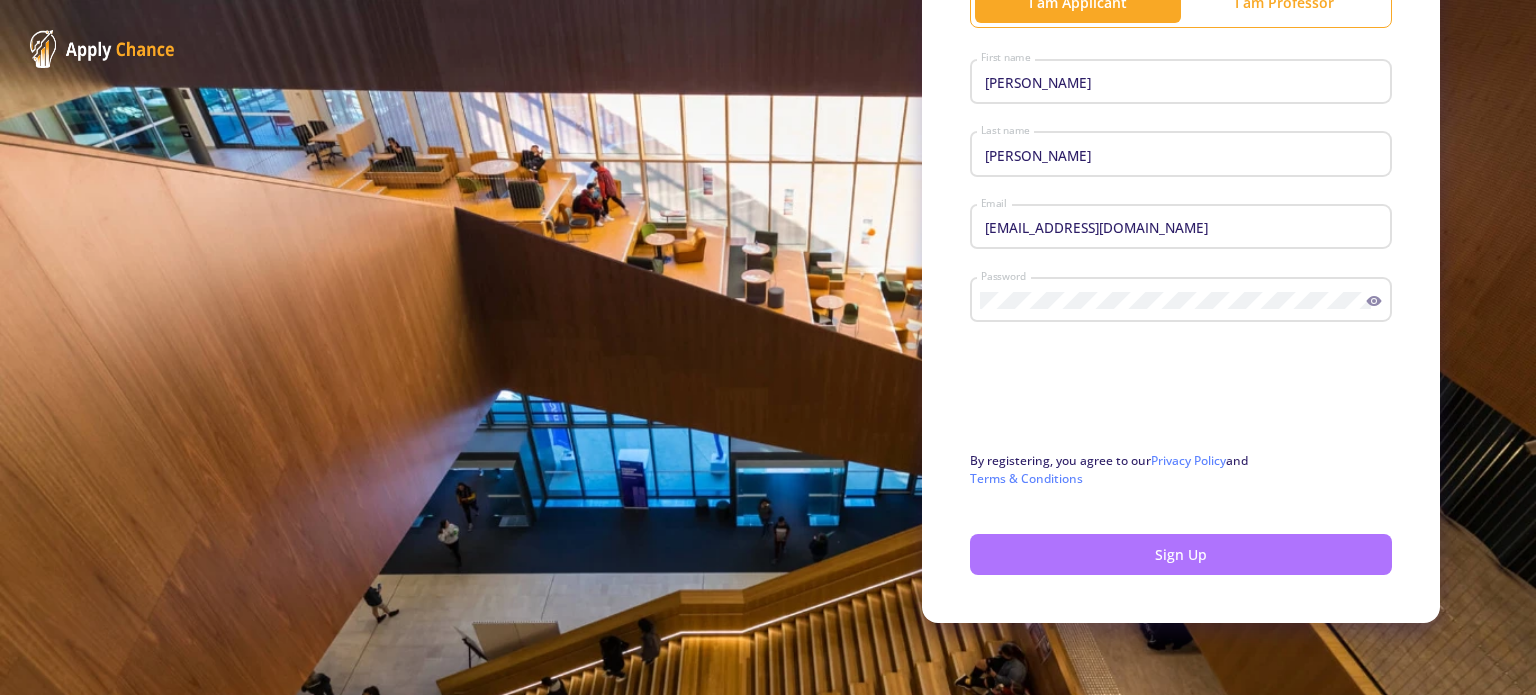 click on "Sign Up" 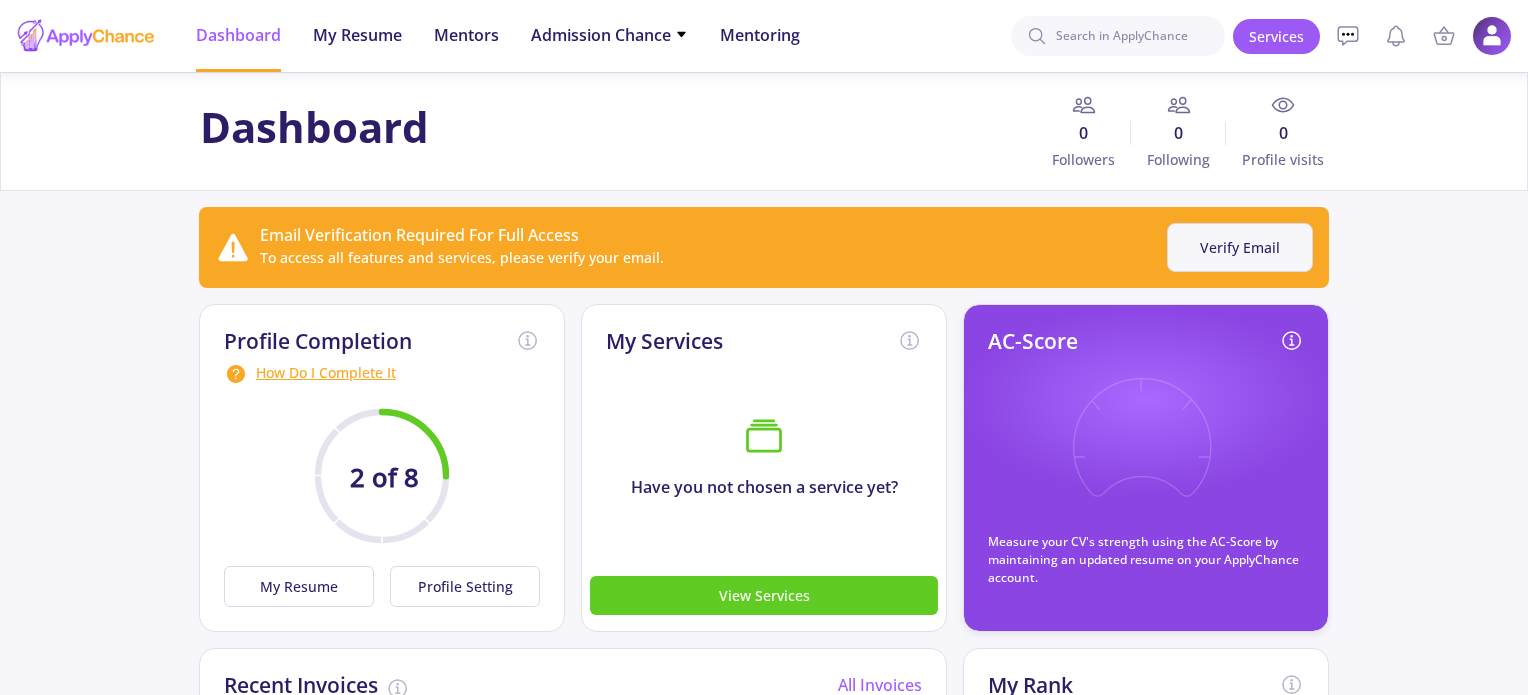 click on "Verify Email" 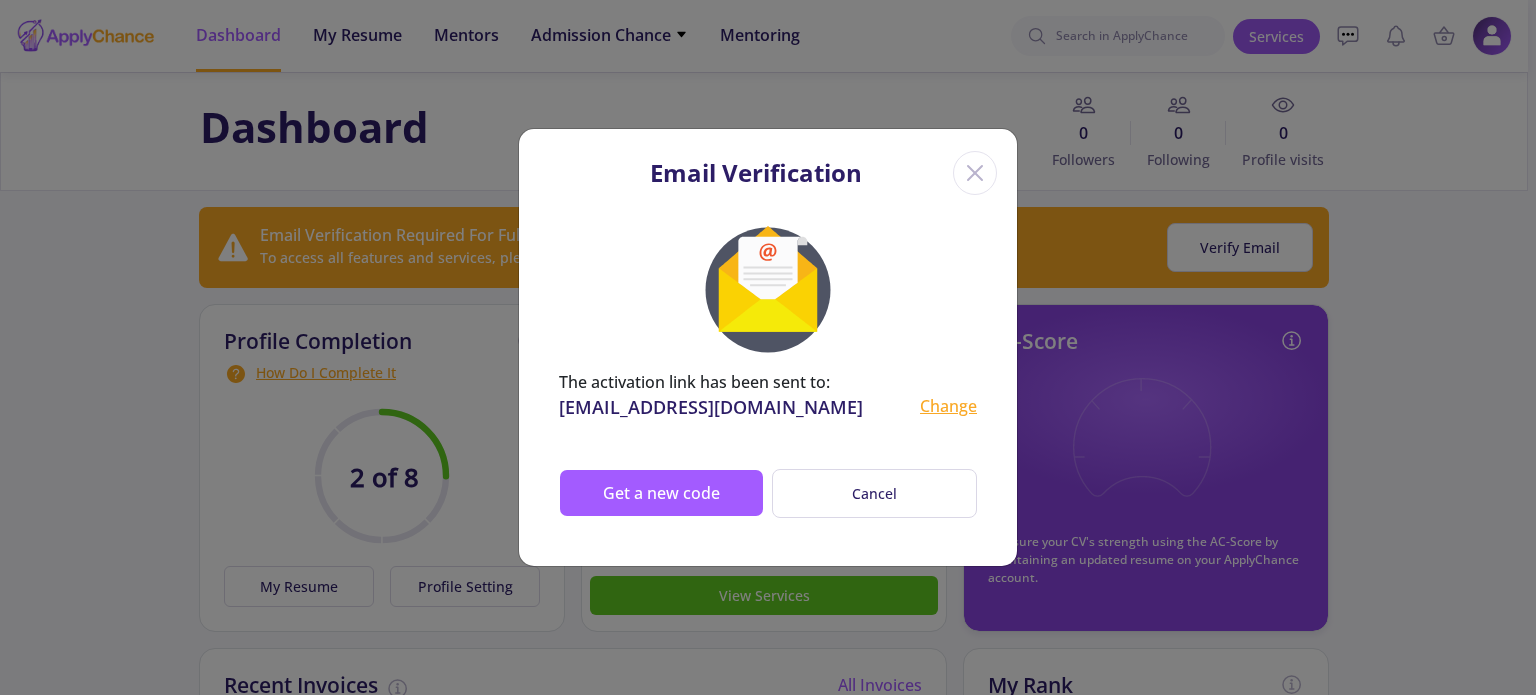 click on "Email Verification" at bounding box center (768, 169) 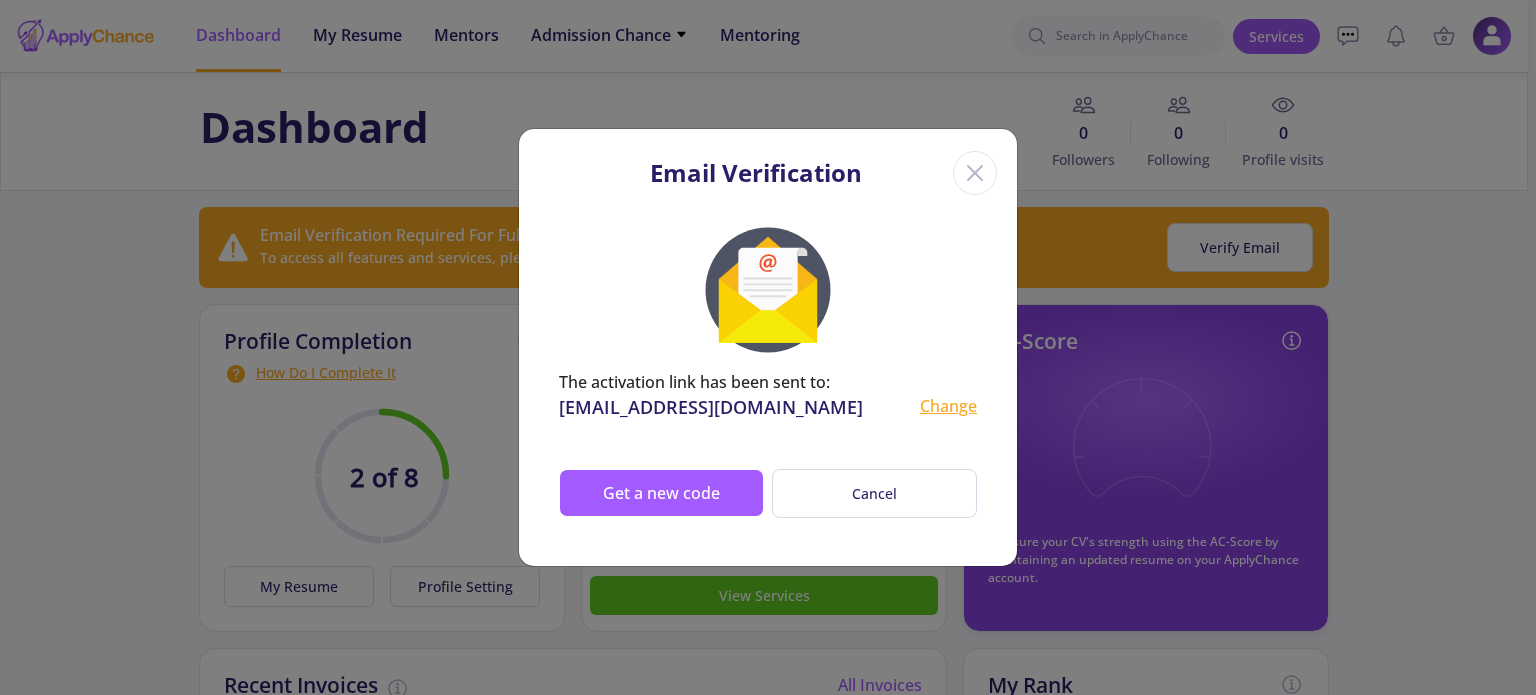 click 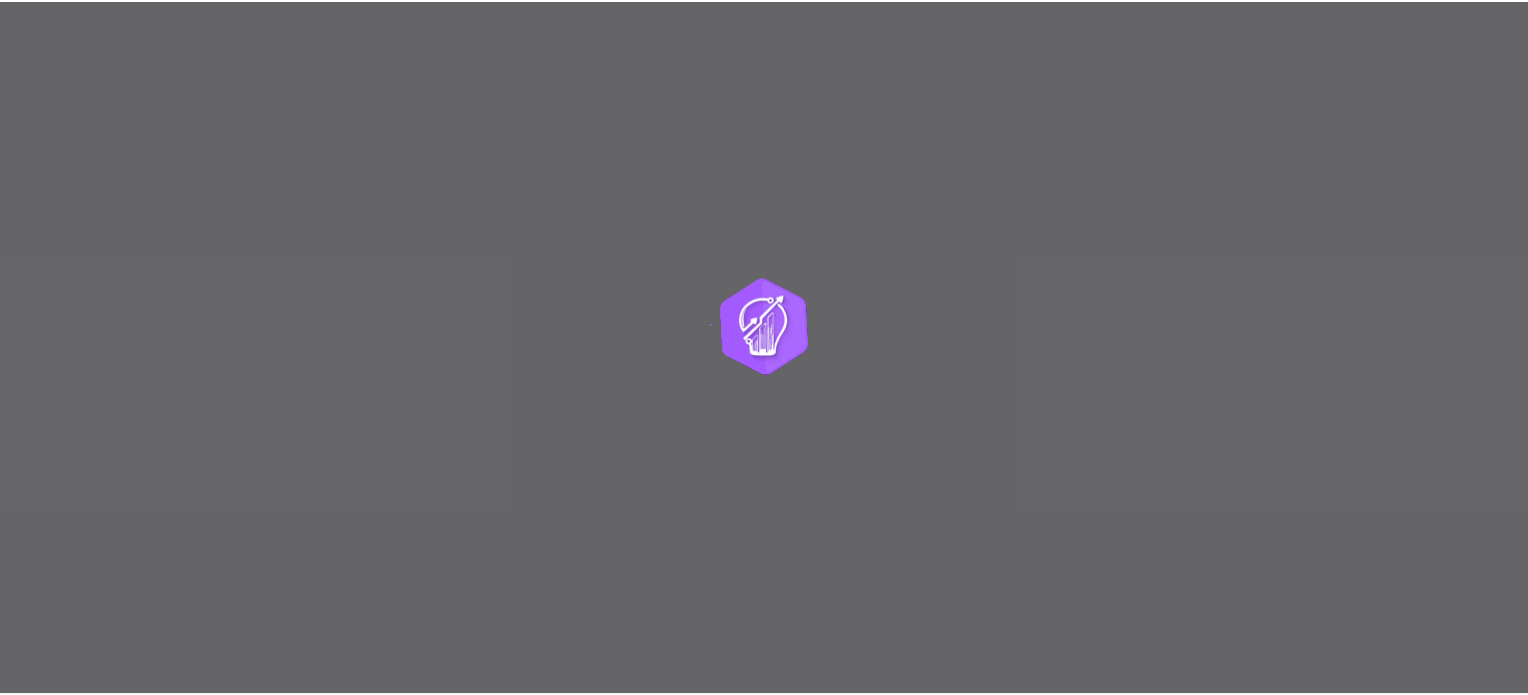 scroll, scrollTop: 0, scrollLeft: 0, axis: both 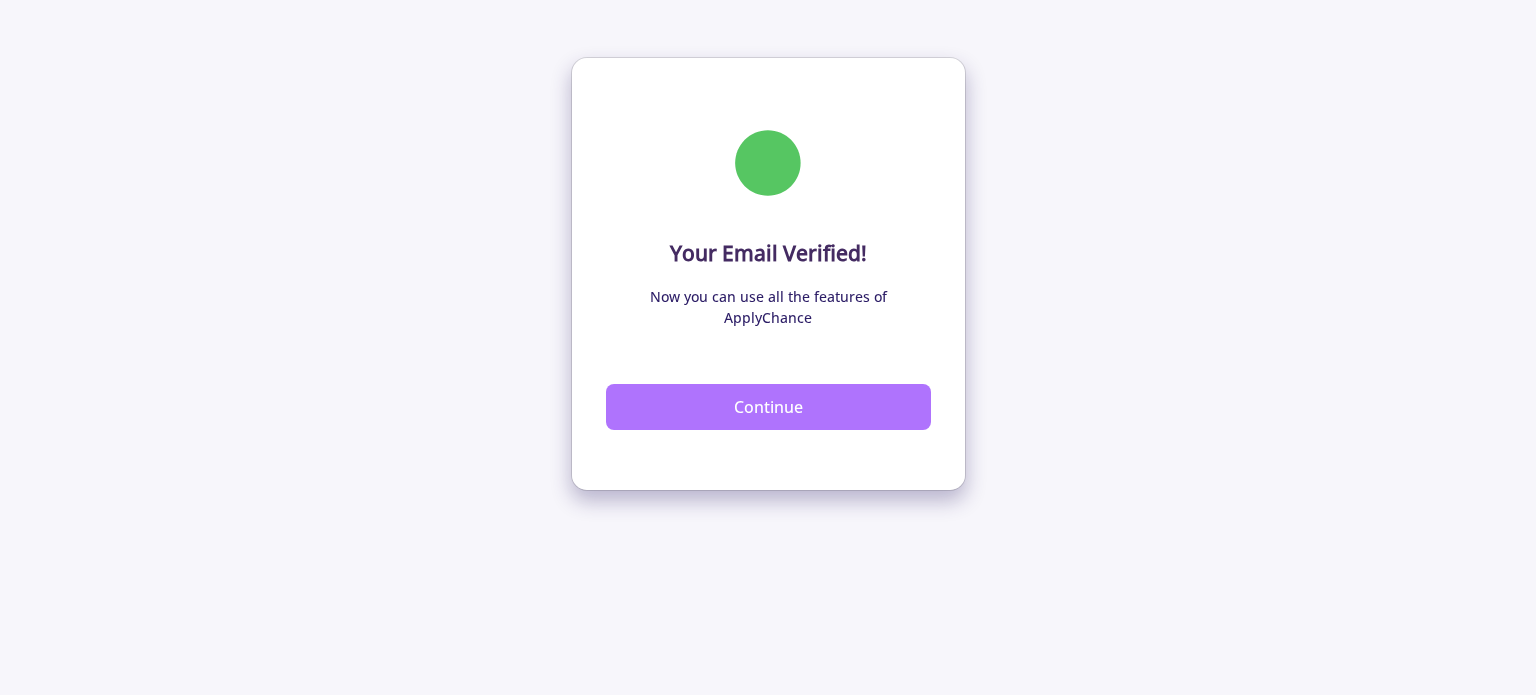 click on "Continue" 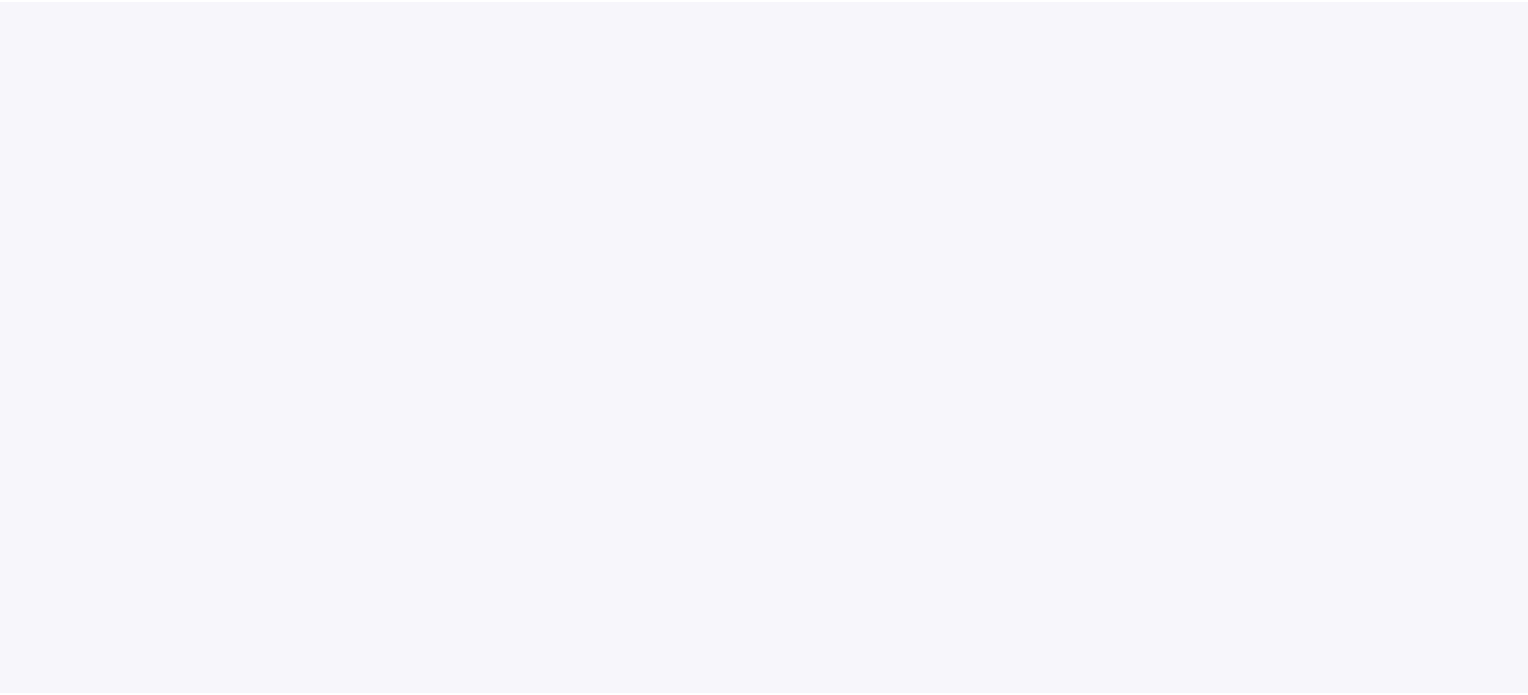 scroll, scrollTop: 0, scrollLeft: 0, axis: both 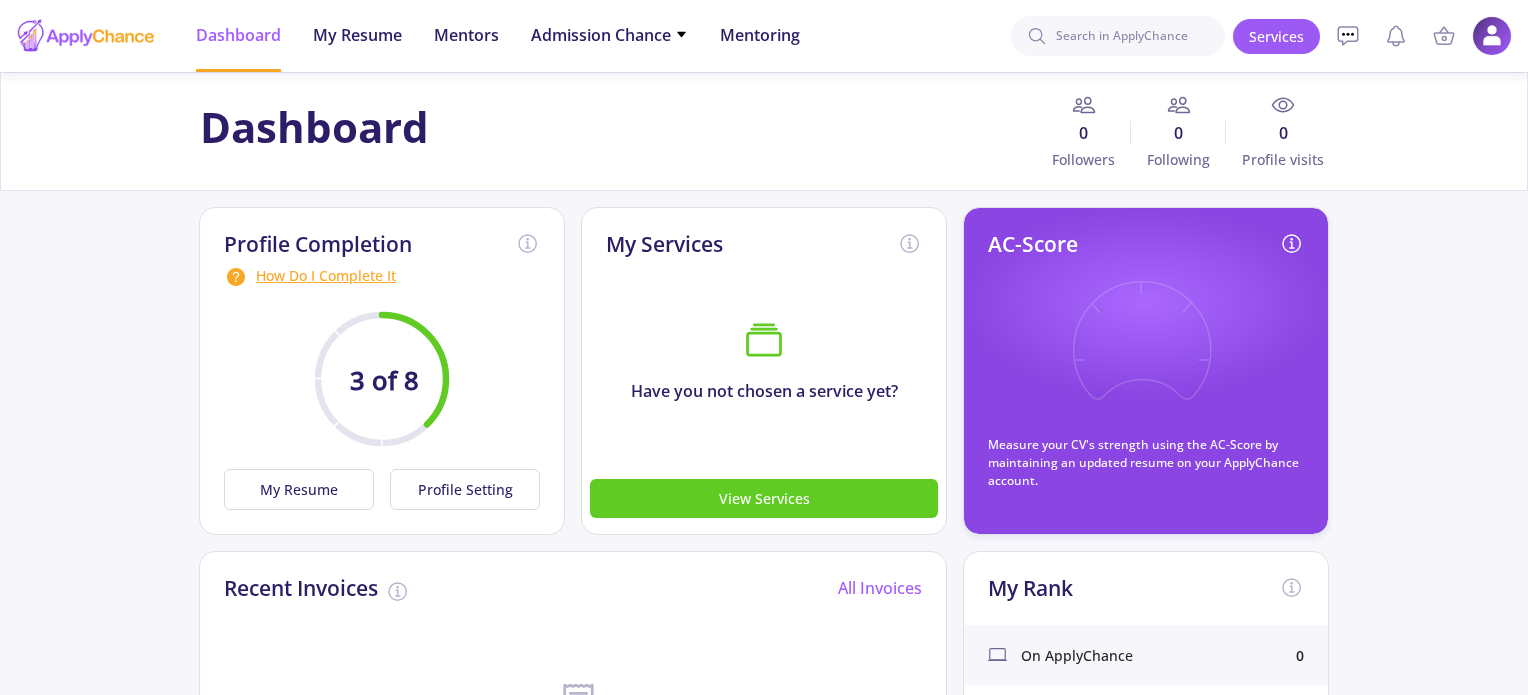 click on "How Do I Complete It" 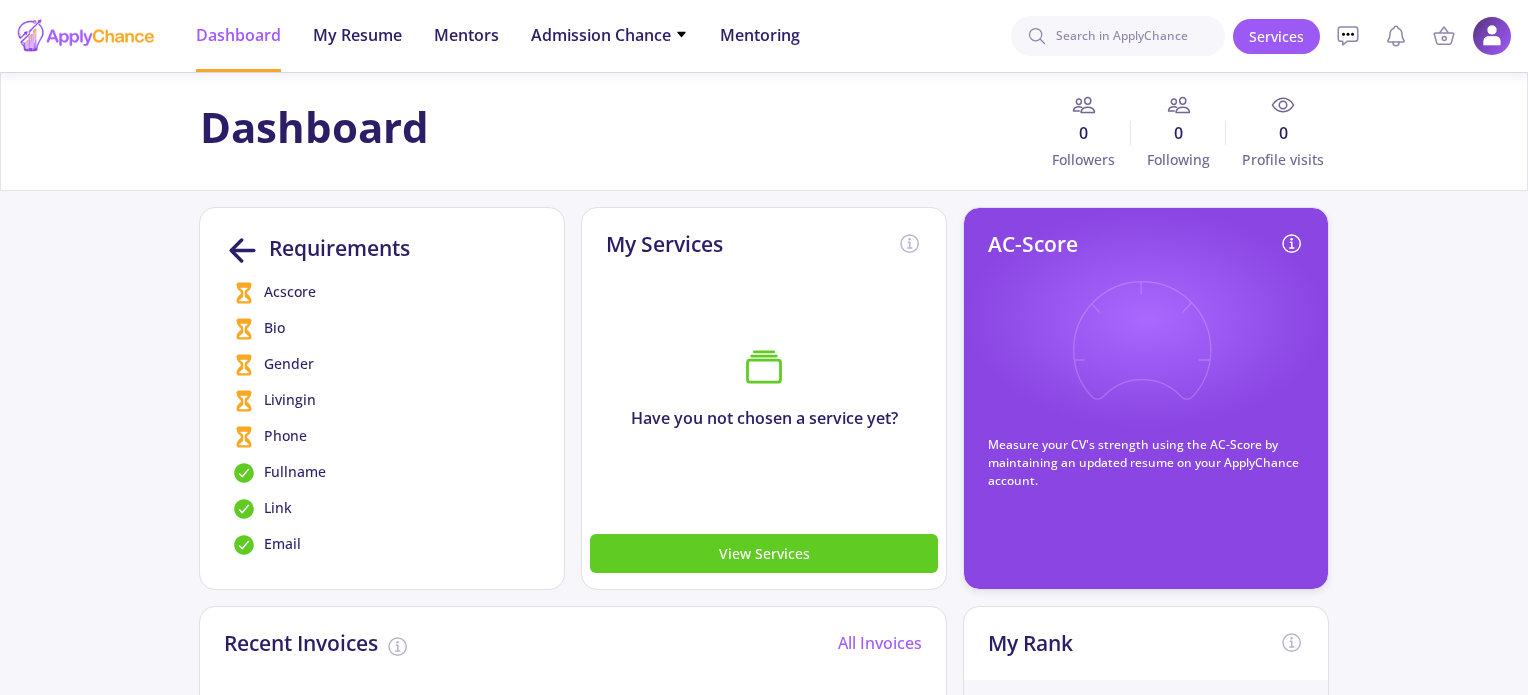 click 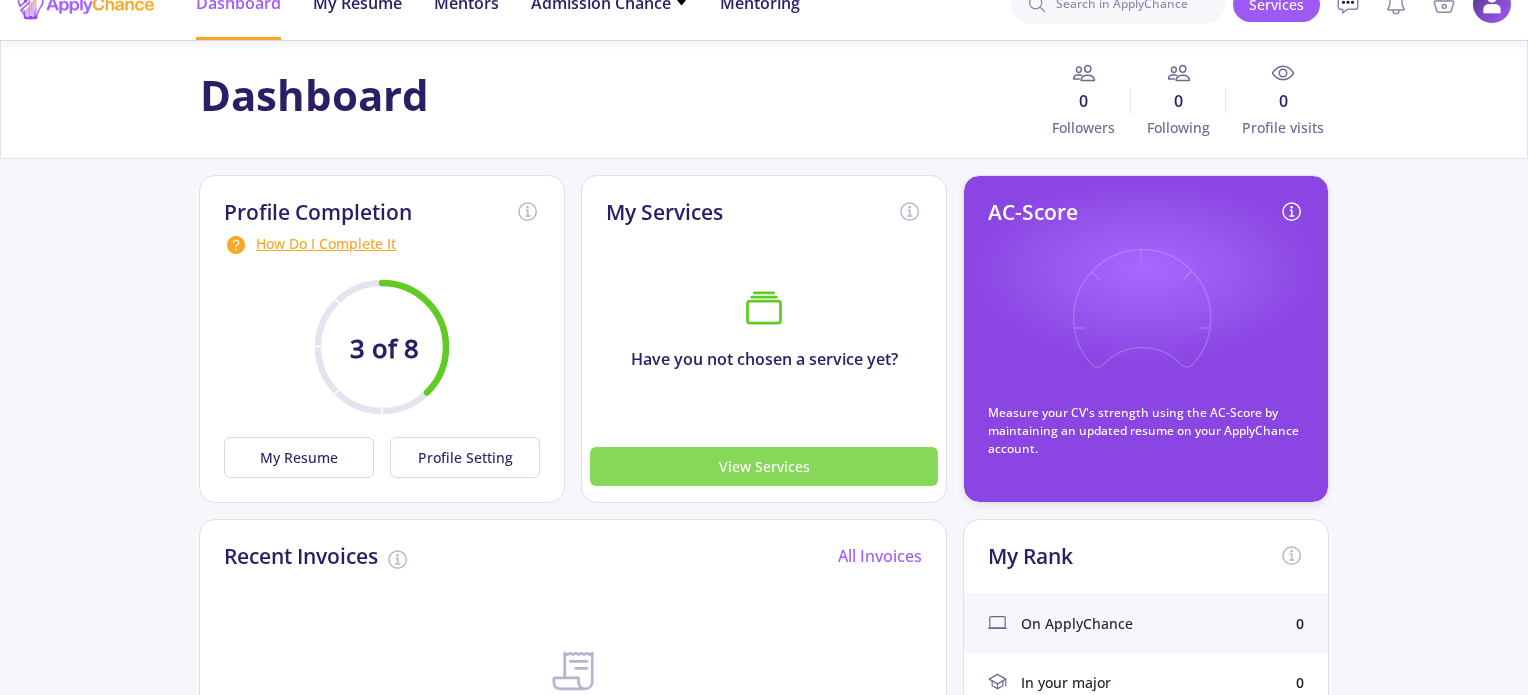 scroll, scrollTop: 0, scrollLeft: 0, axis: both 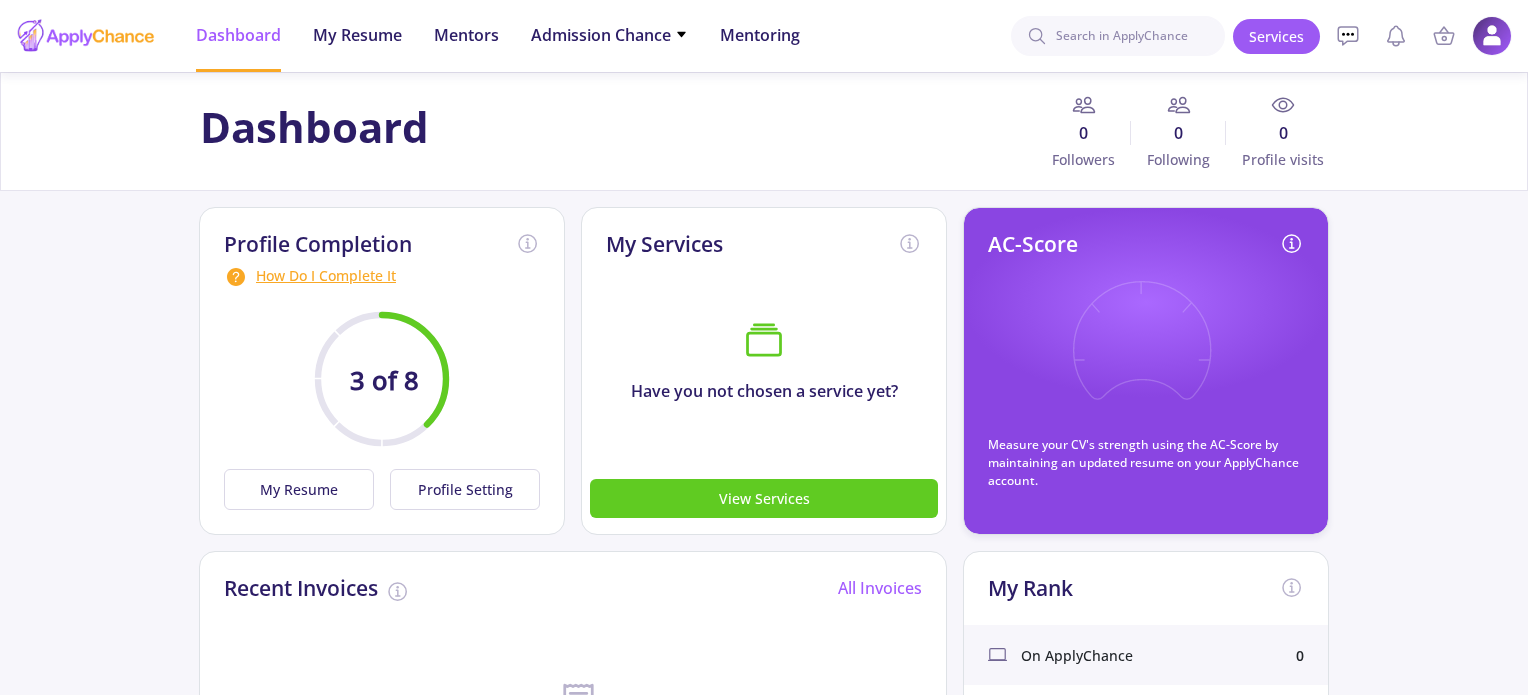 click 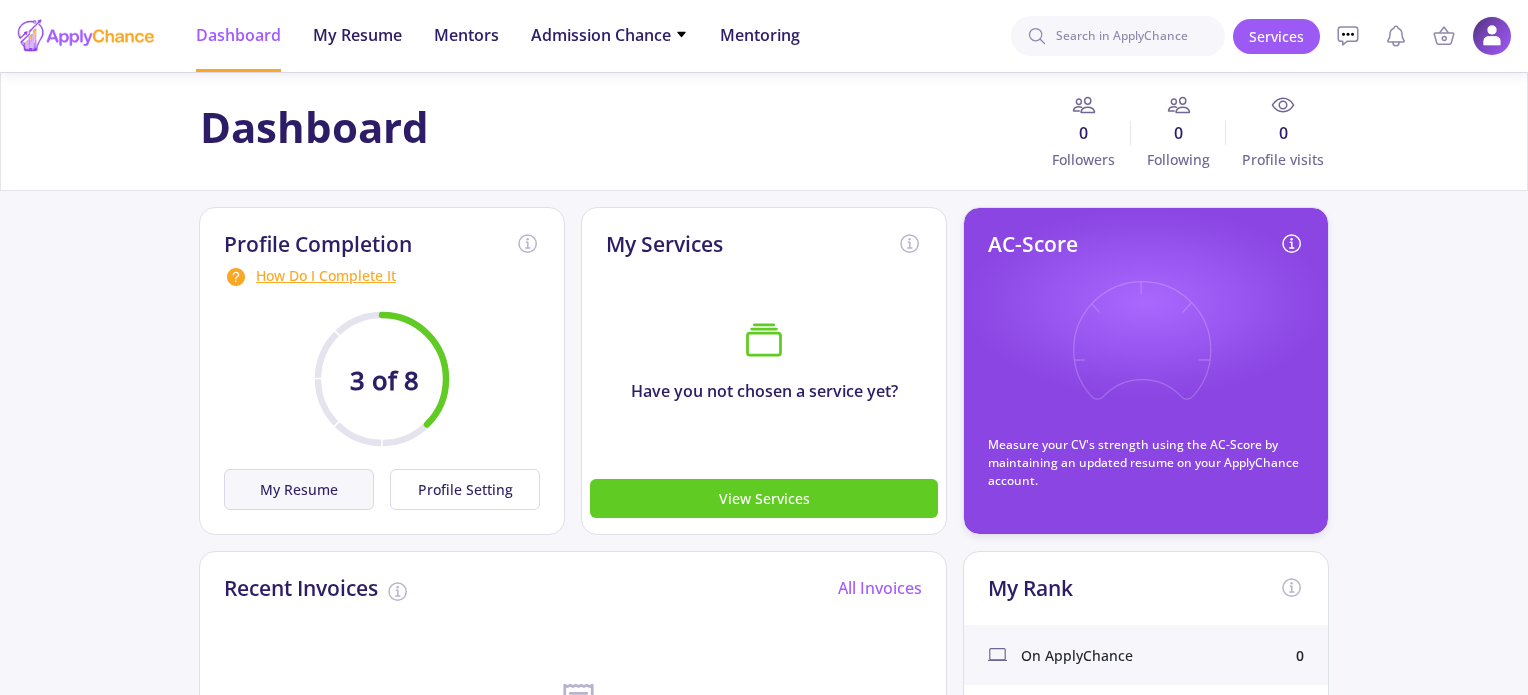 click on "My Resume" 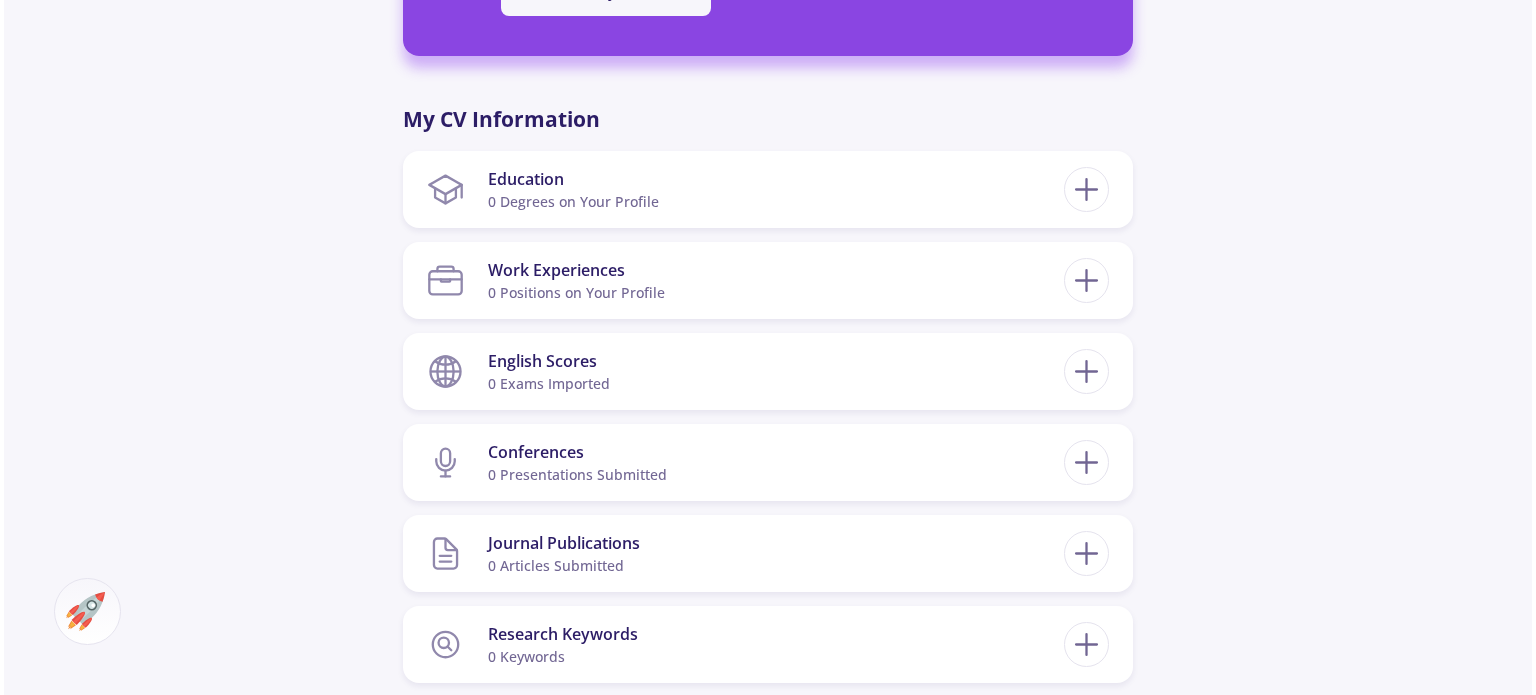 scroll, scrollTop: 800, scrollLeft: 0, axis: vertical 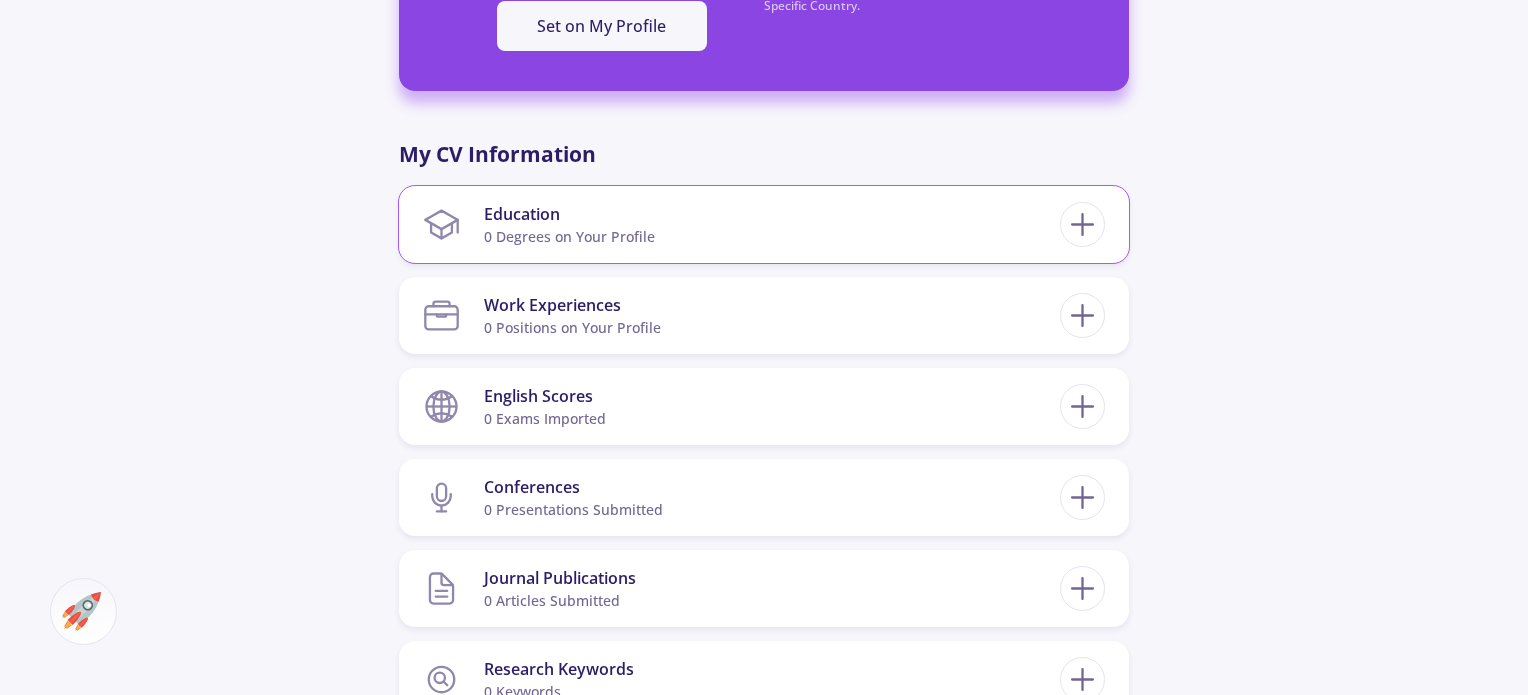 click on "Education 0 Degrees on Your Profile" at bounding box center [741, 224] 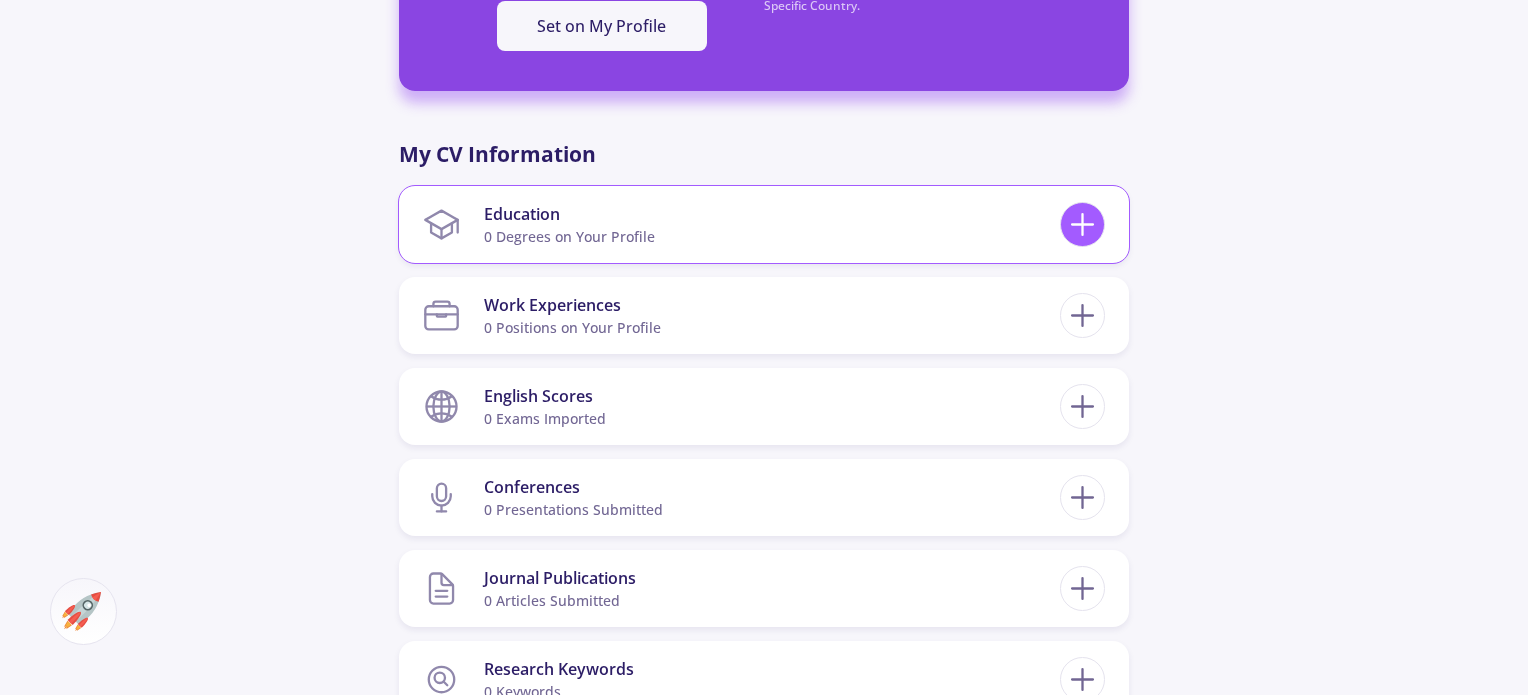 click 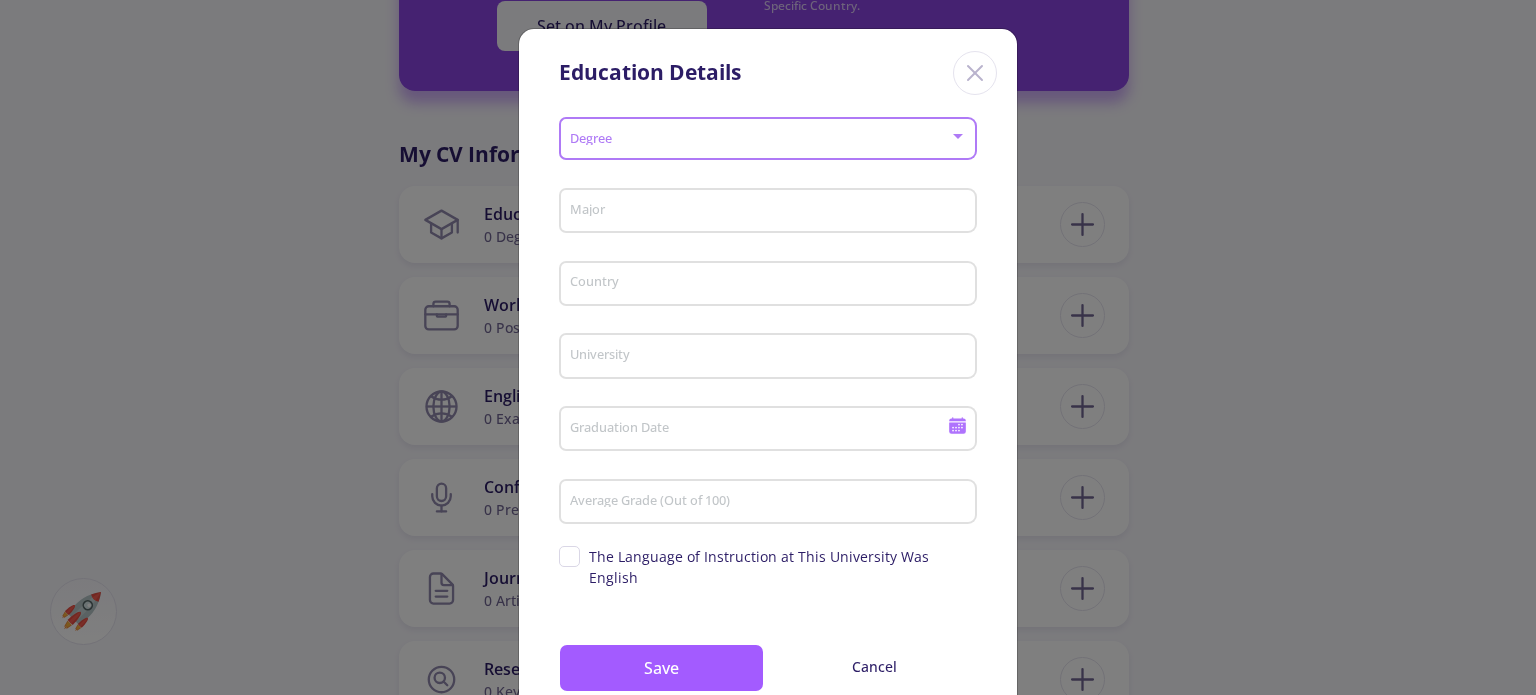 click at bounding box center [762, 139] 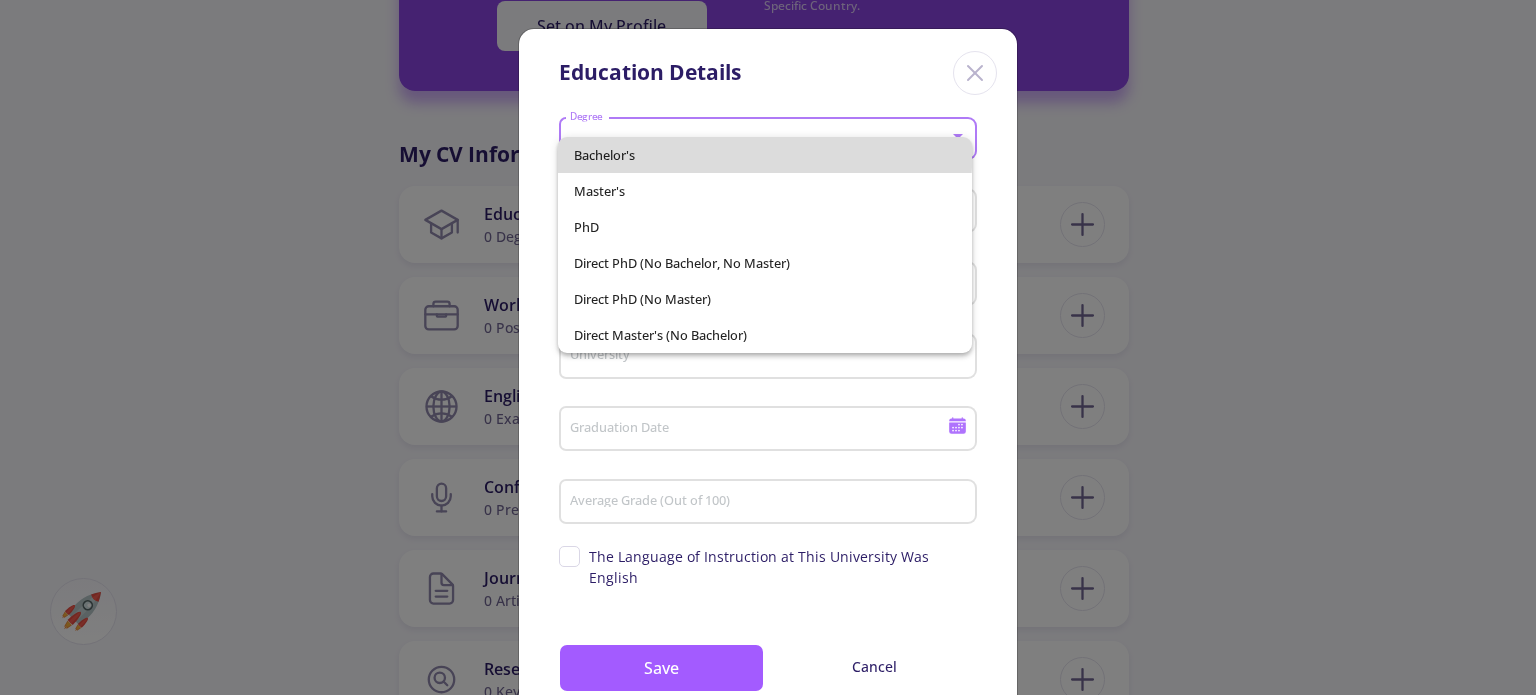 click on "Bachelor's" at bounding box center (764, 155) 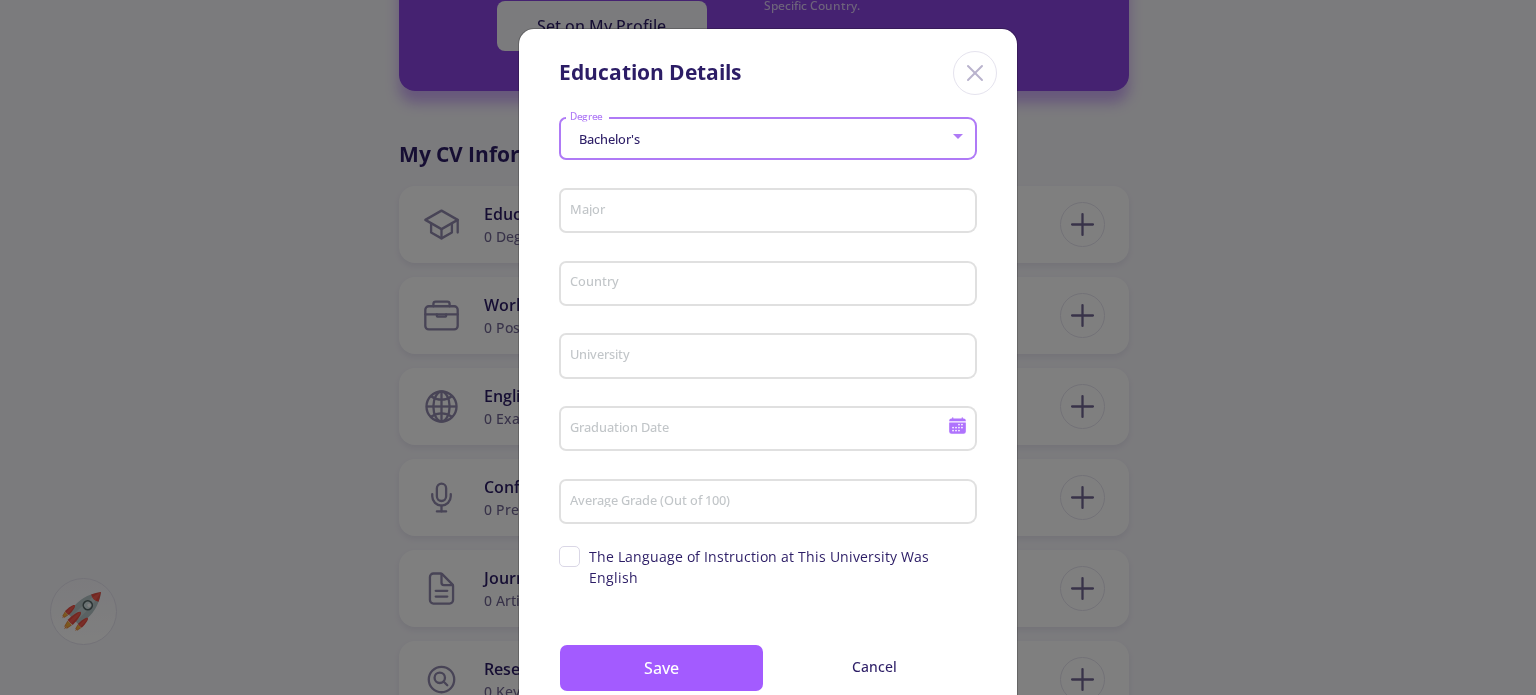 click on "Major" at bounding box center (771, 212) 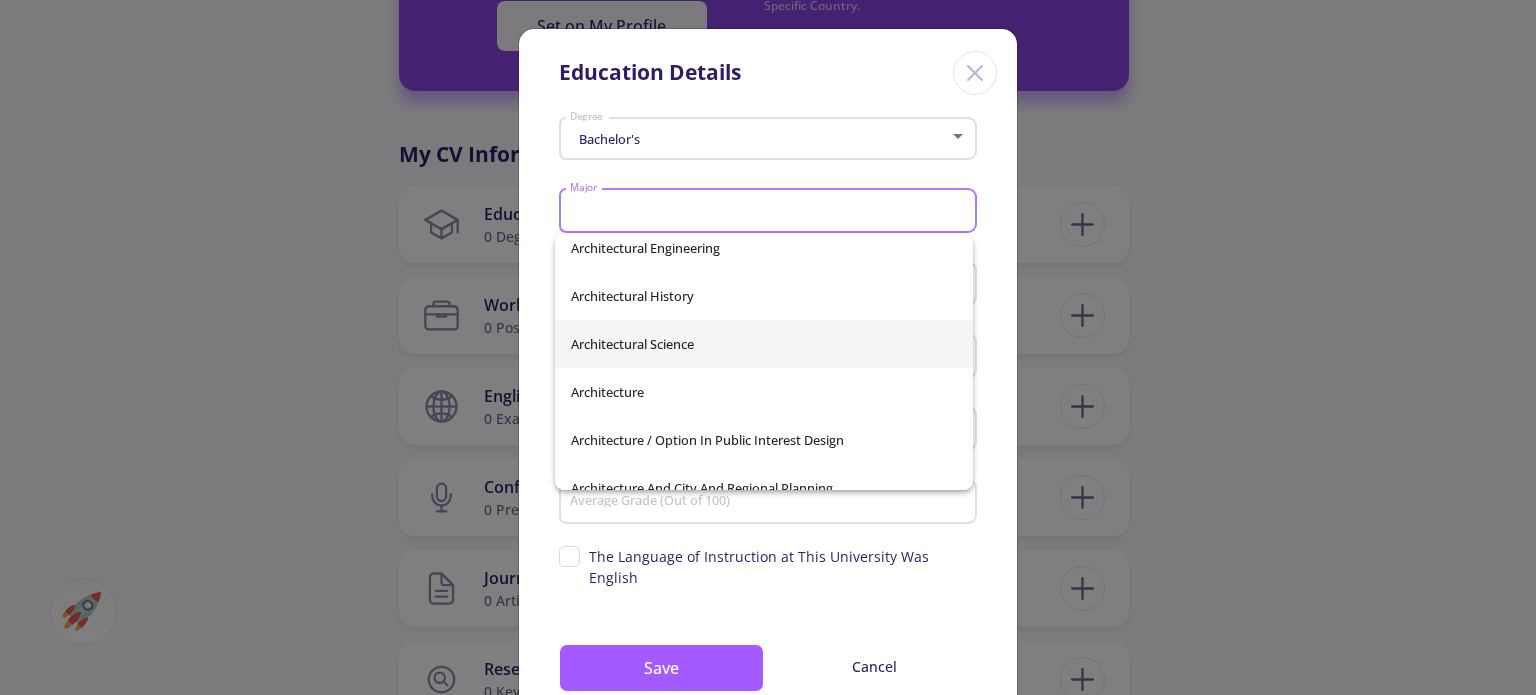 scroll, scrollTop: 7500, scrollLeft: 0, axis: vertical 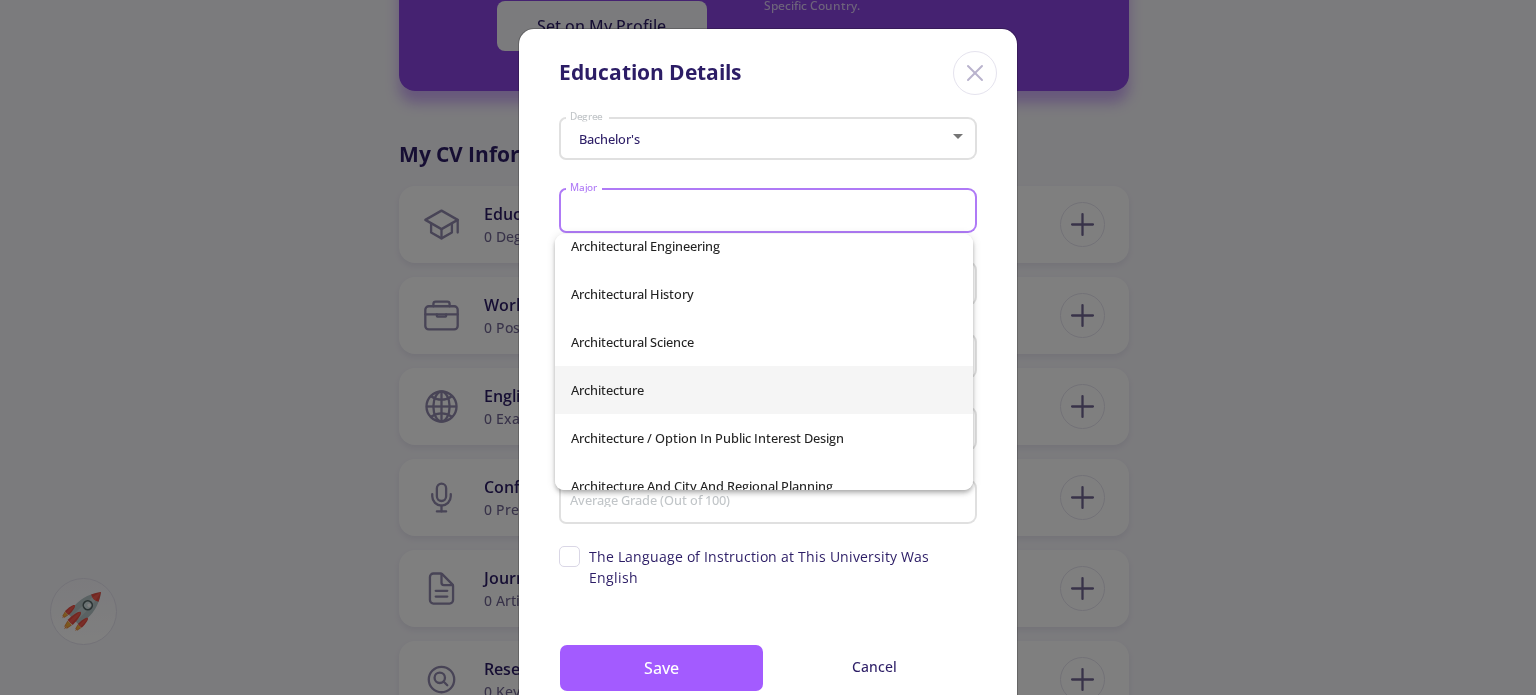 click on "Architecture" at bounding box center (764, 390) 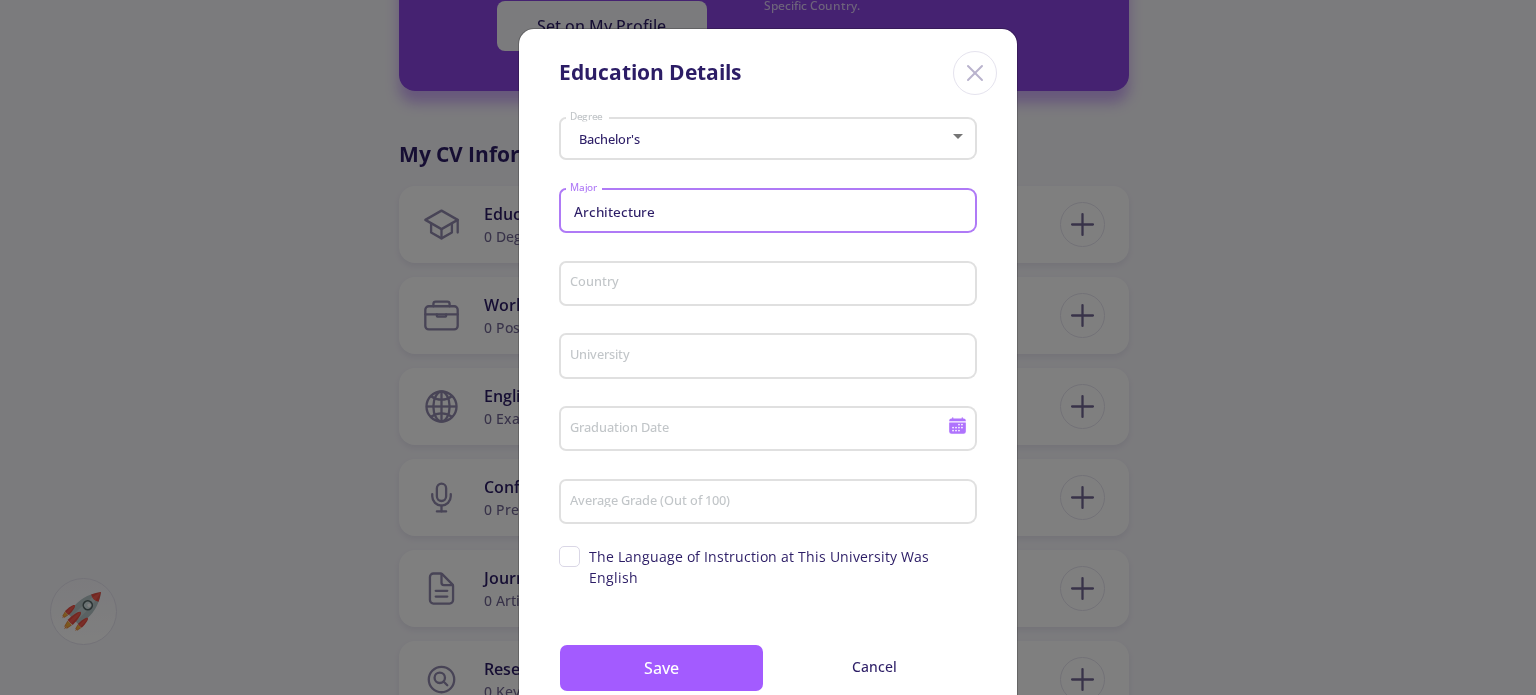 click on "Country" at bounding box center [771, 285] 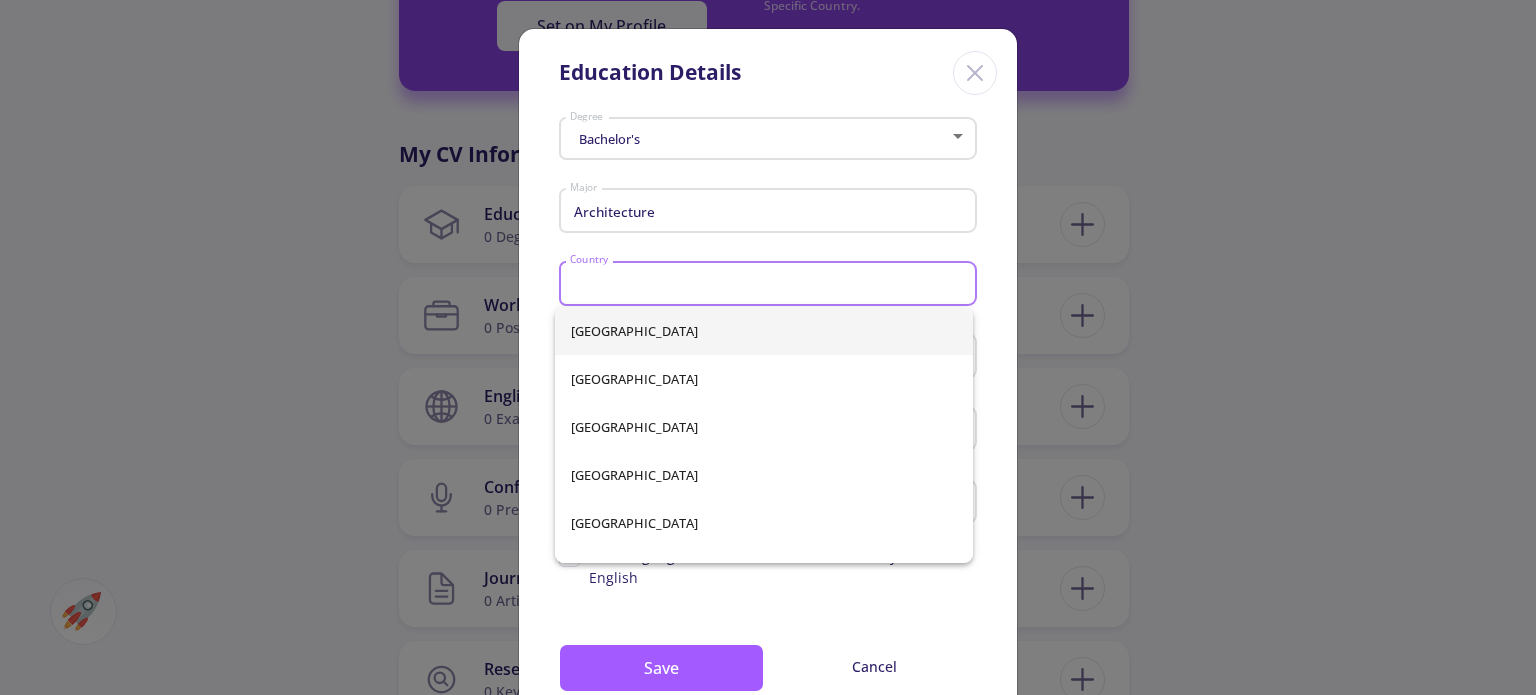 type on "[GEOGRAPHIC_DATA]" 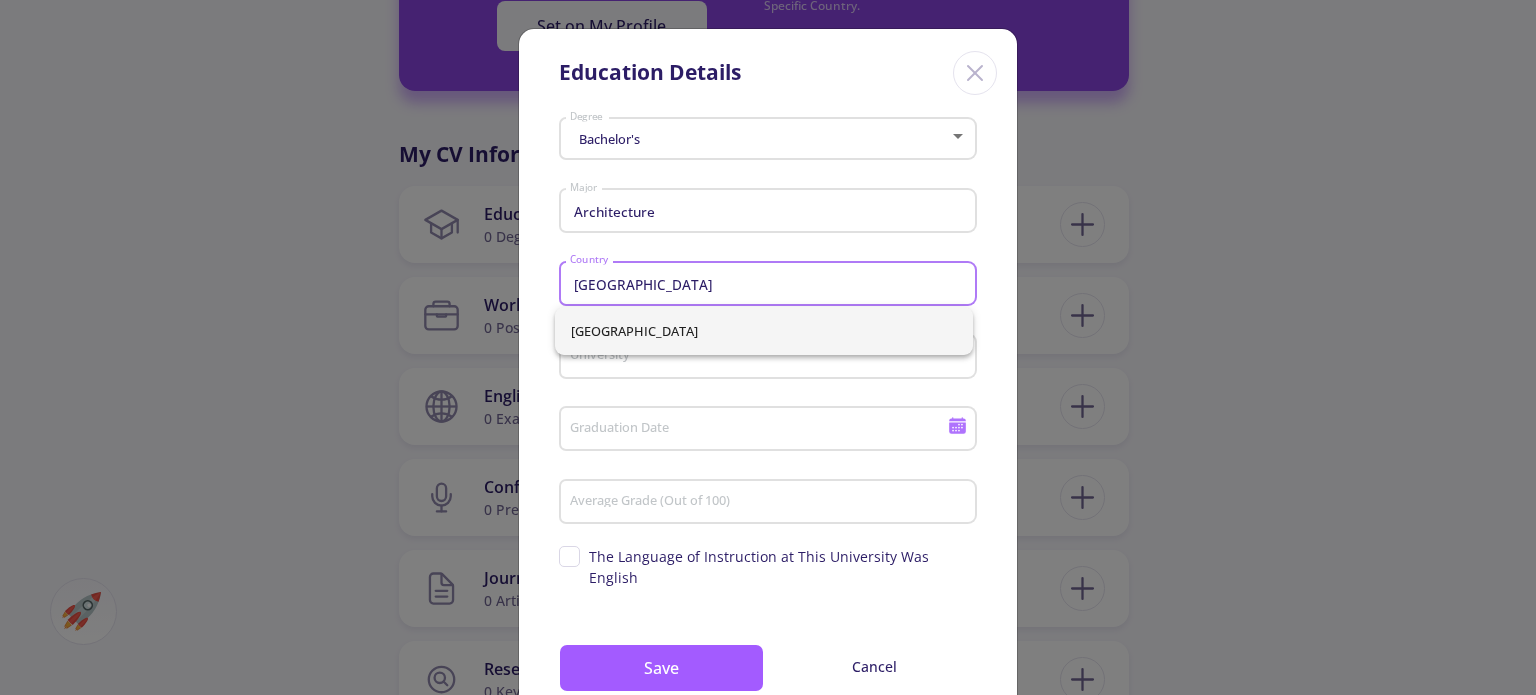 click on "[GEOGRAPHIC_DATA]" at bounding box center [764, 331] 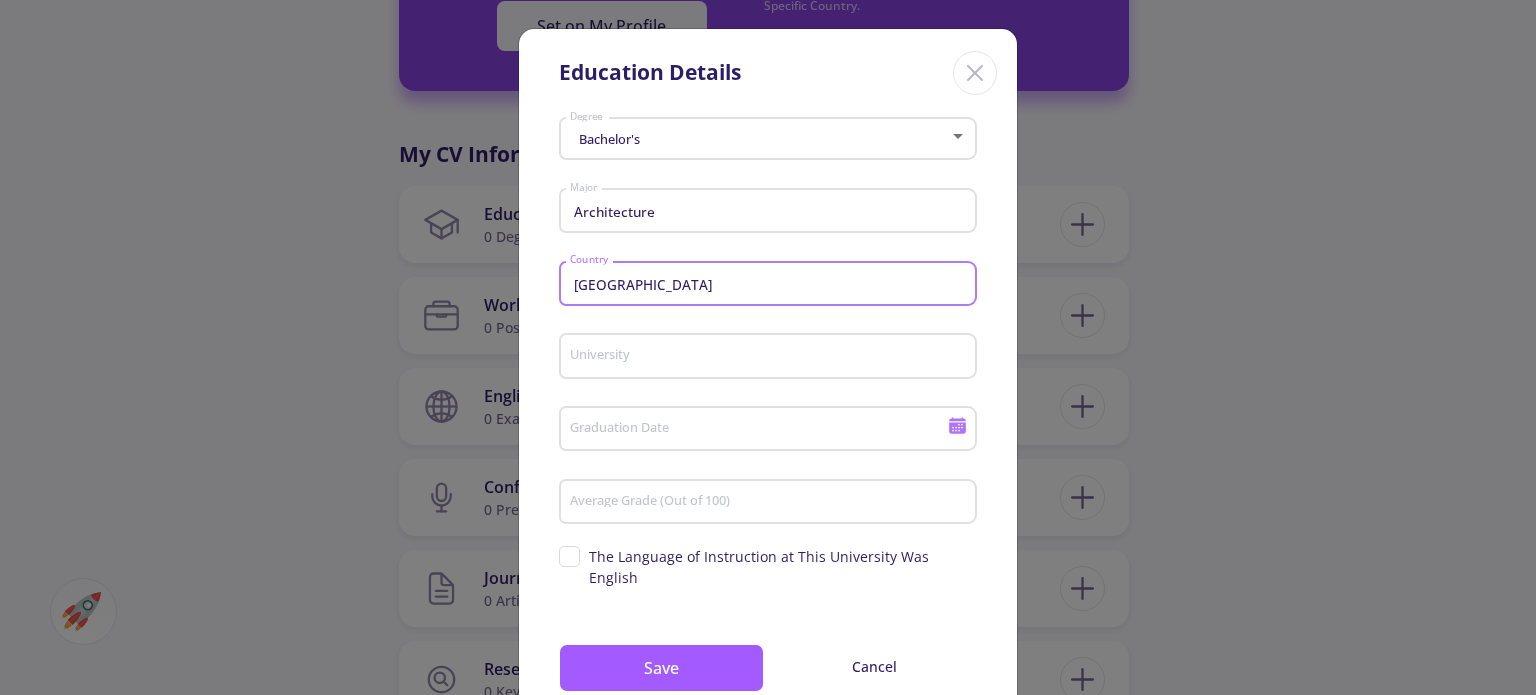 click on "University" at bounding box center [771, 357] 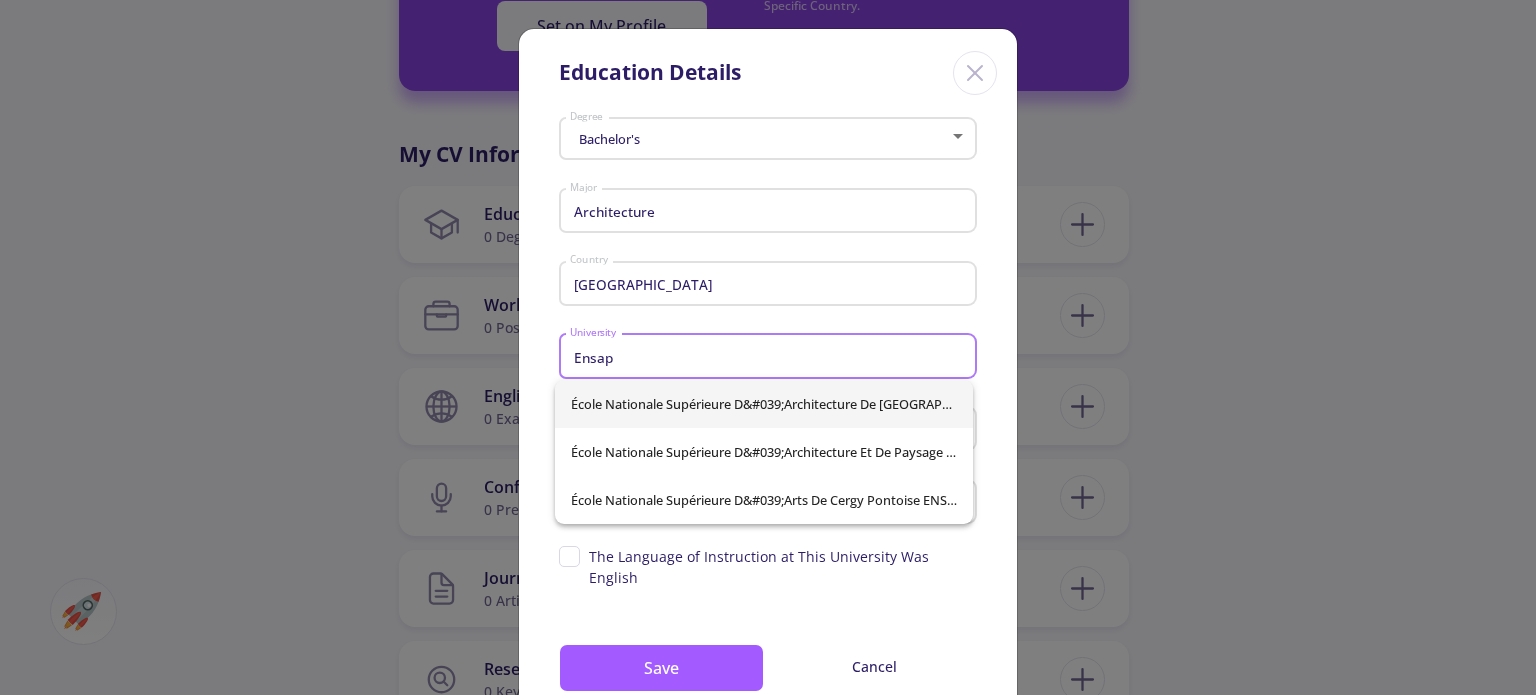 click on "École Nationale Supérieure d&#039;Architecture de [GEOGRAPHIC_DATA] (ENSAPLV (HESAM Université)" at bounding box center (764, 404) 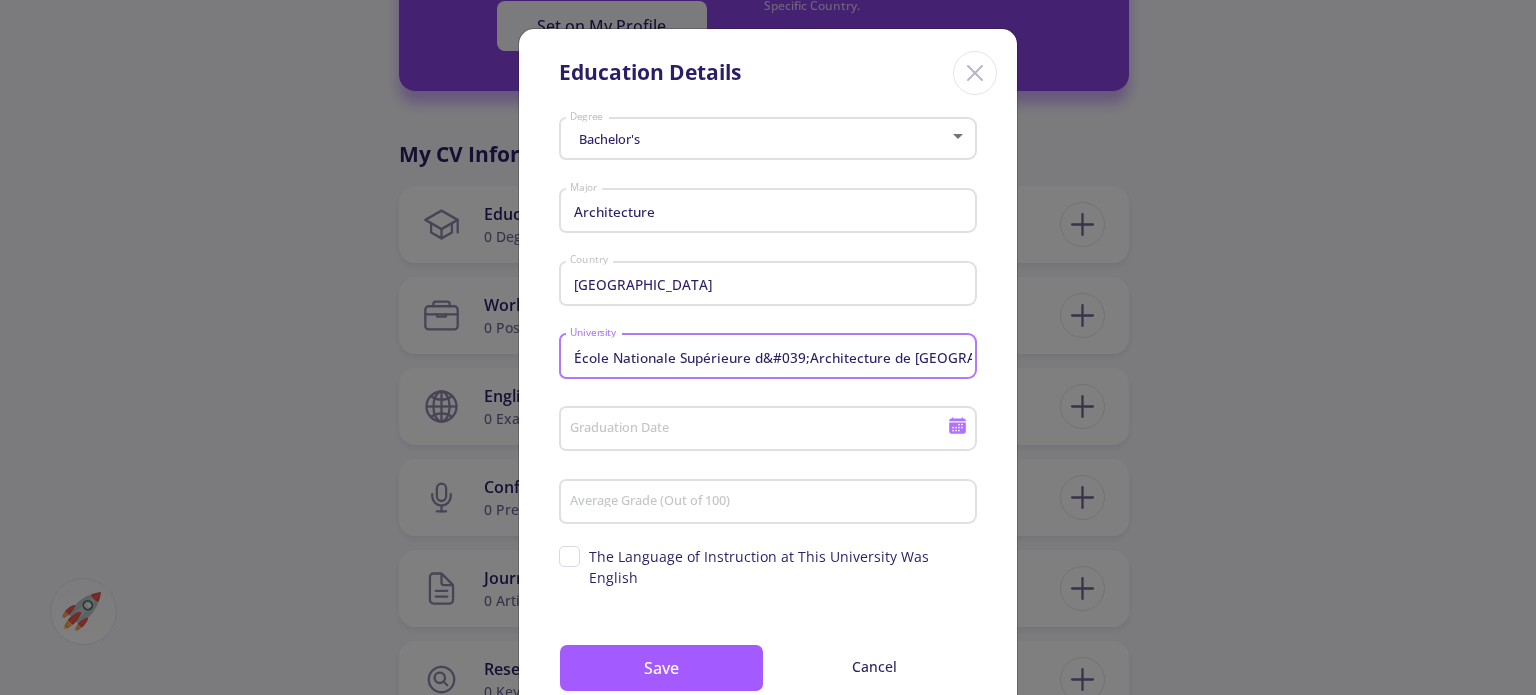 scroll, scrollTop: 0, scrollLeft: 228, axis: horizontal 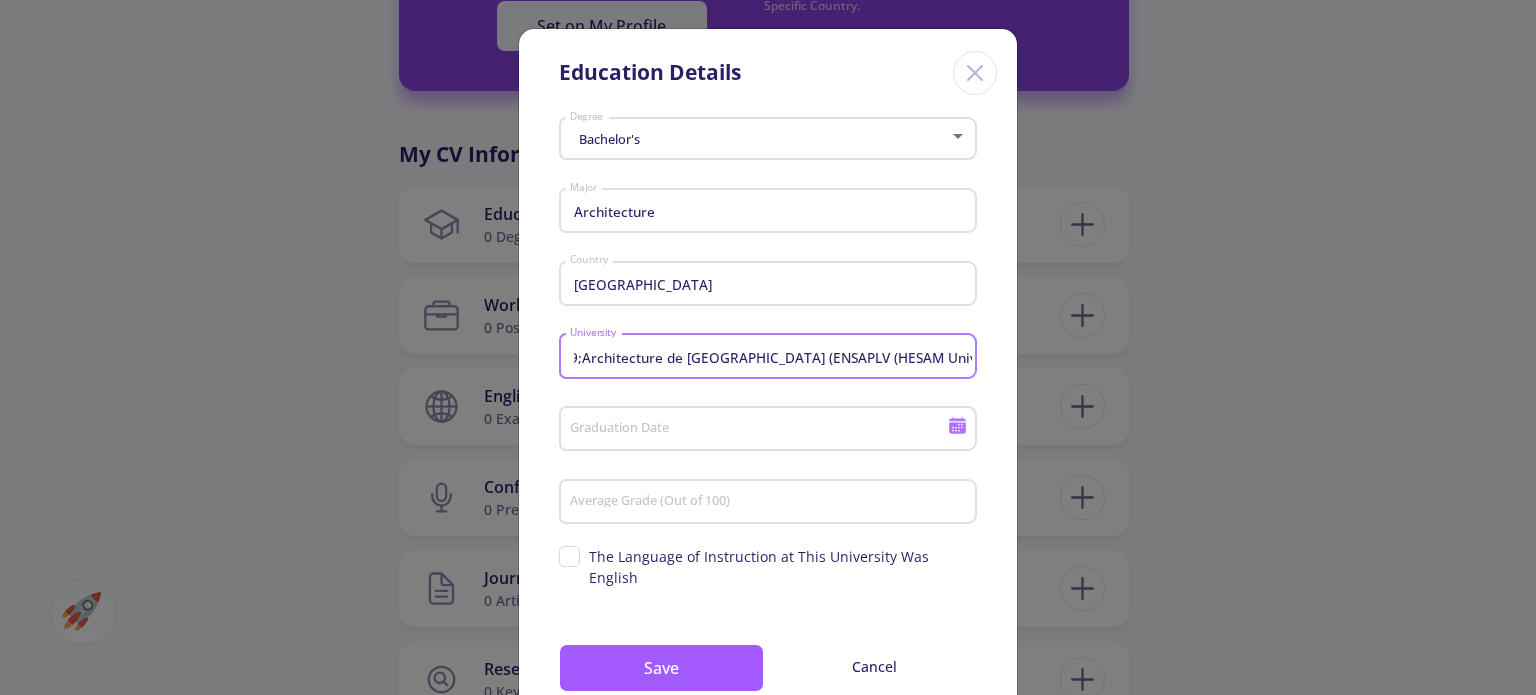 click on "École Nationale Supérieure d&#039;Architecture de [GEOGRAPHIC_DATA] (ENSAPLV (HESAM Université)" at bounding box center [771, 357] 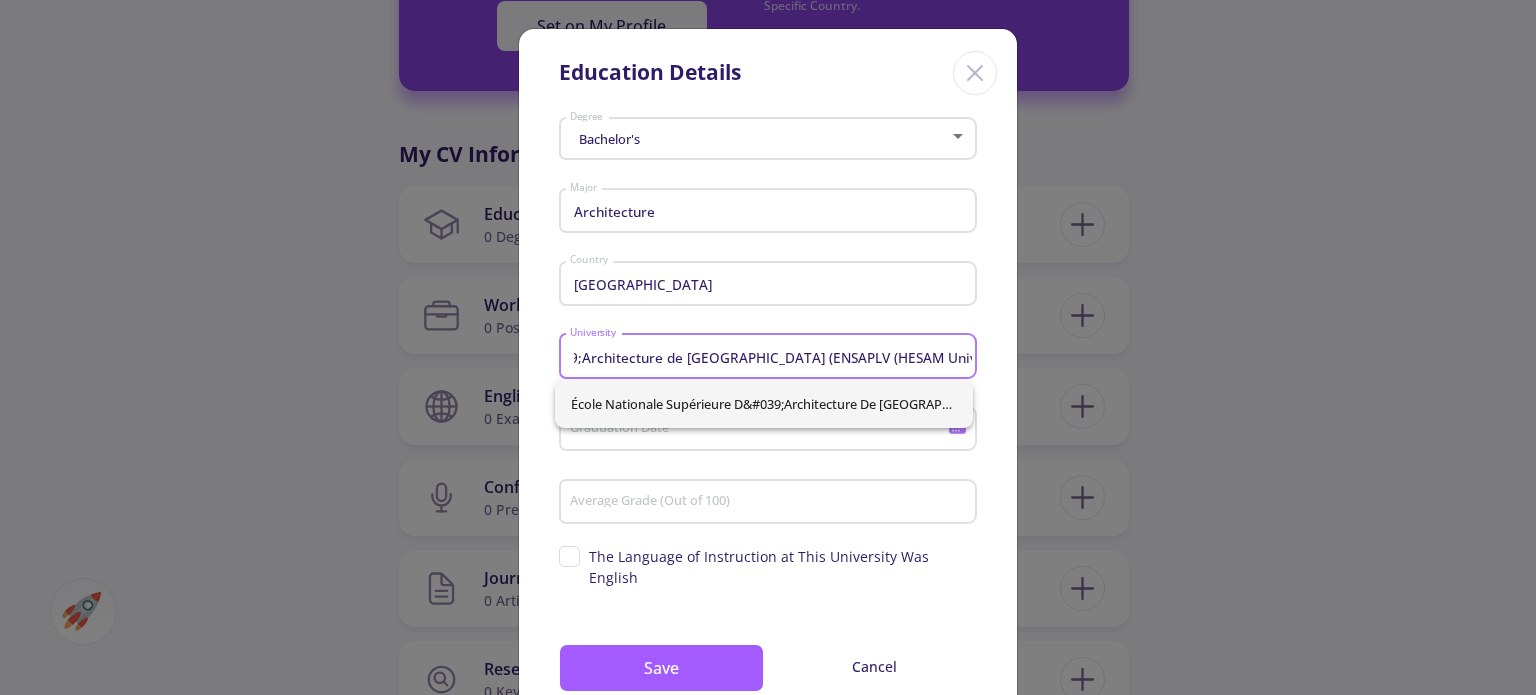 scroll, scrollTop: 0, scrollLeft: 0, axis: both 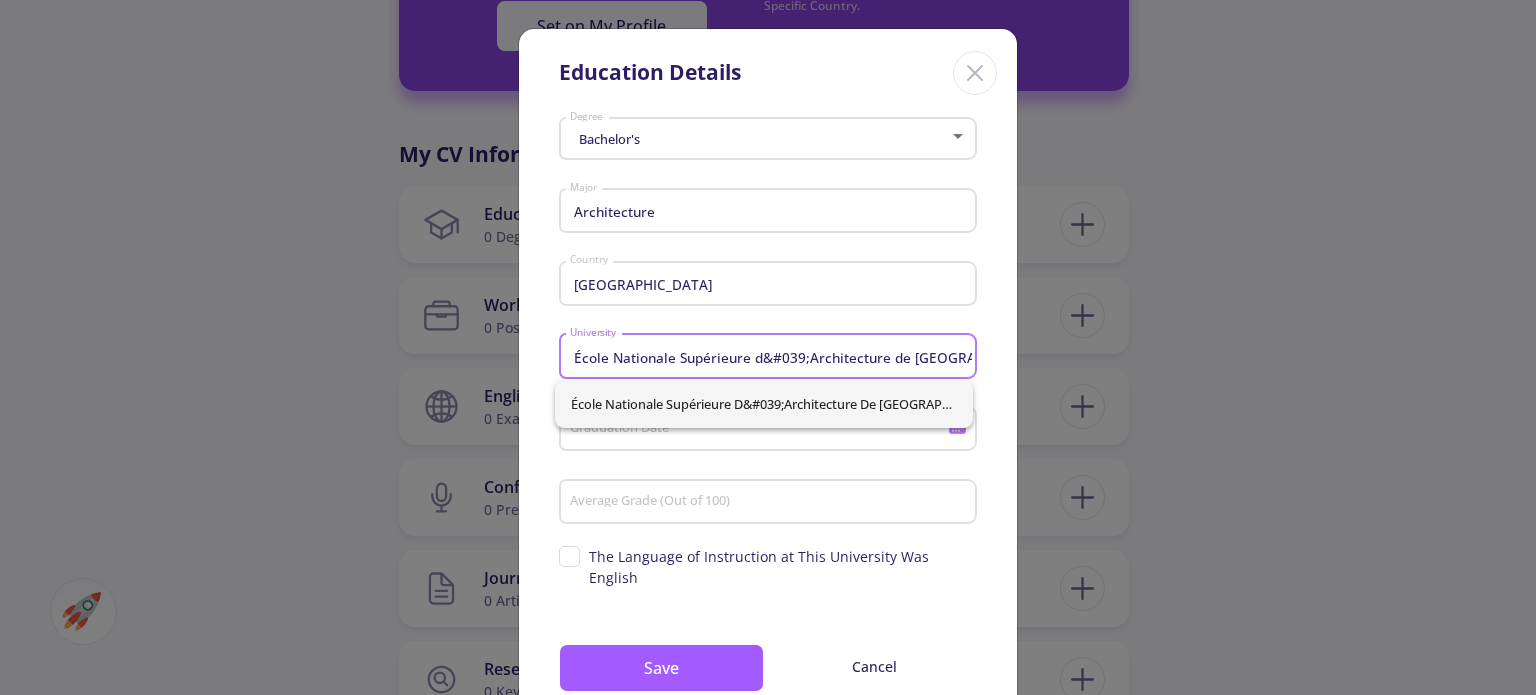 drag, startPoint x: 965, startPoint y: 358, endPoint x: 507, endPoint y: 346, distance: 458.15717 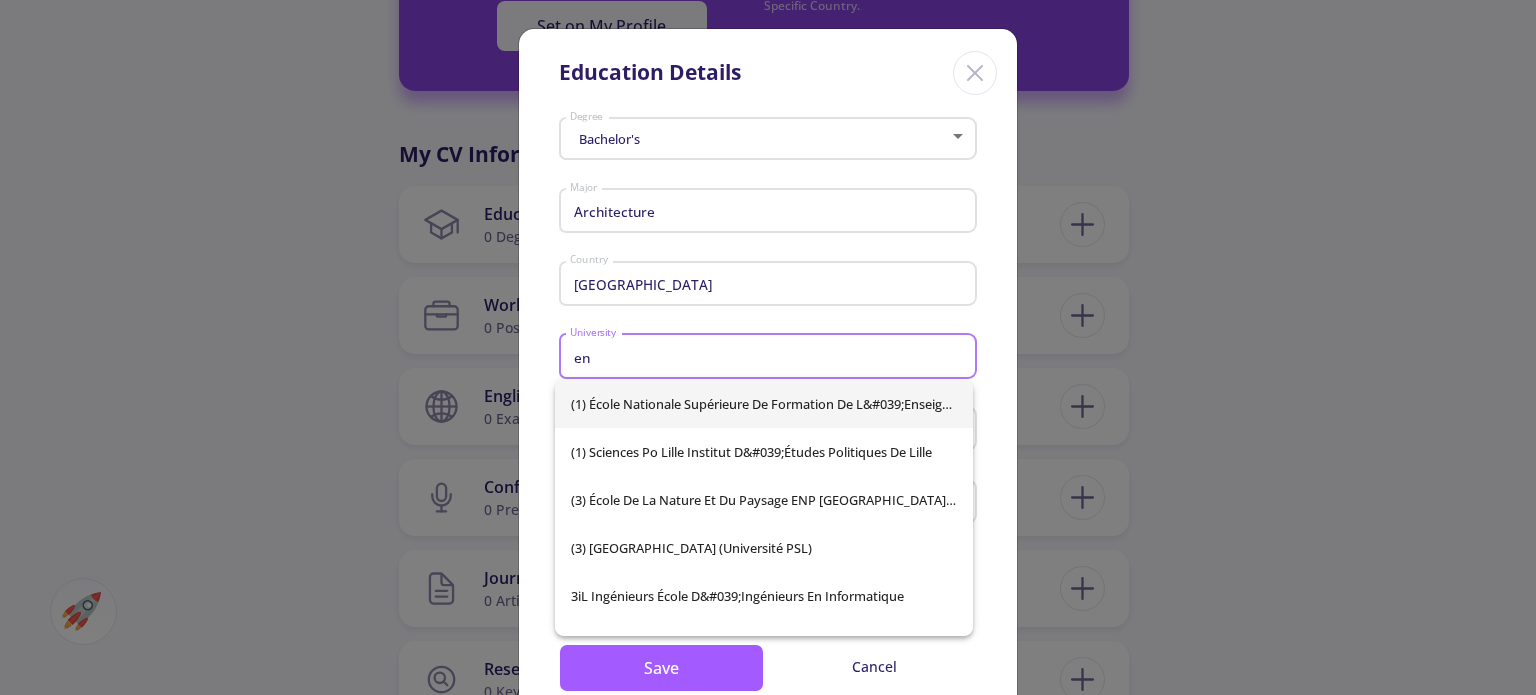 type on "e" 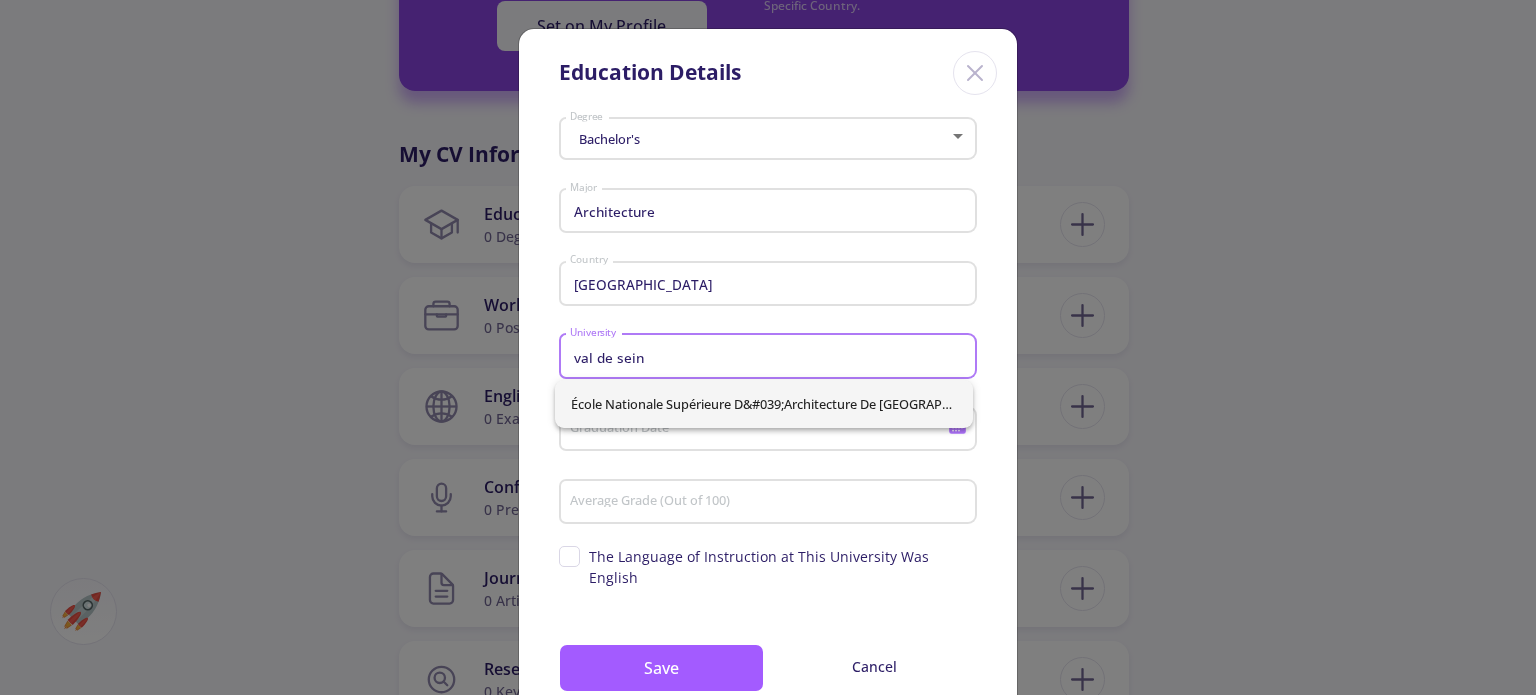 click on "École Nationale Supérieure d&#039;Architecture de [GEOGRAPHIC_DATA] [GEOGRAPHIC_DATA]" at bounding box center [764, 404] 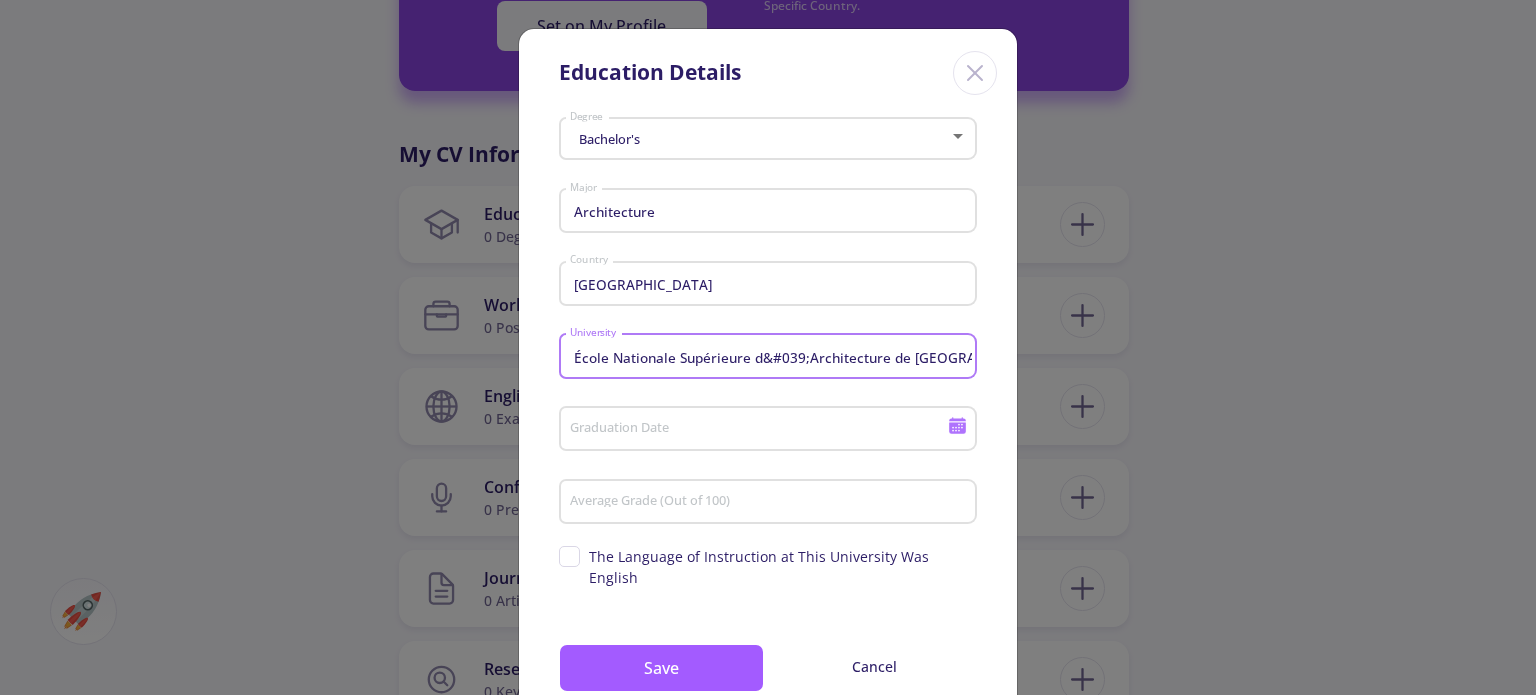 scroll, scrollTop: 0, scrollLeft: 49, axis: horizontal 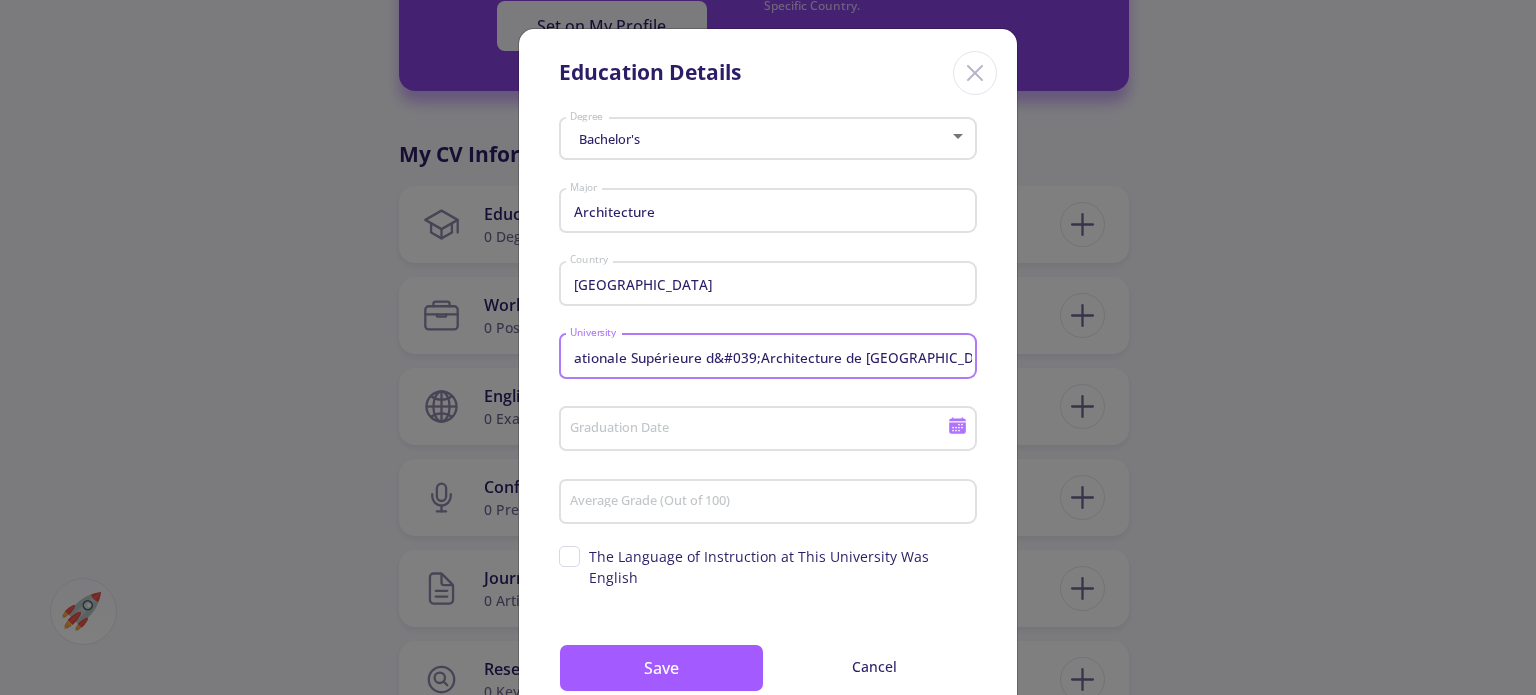 click 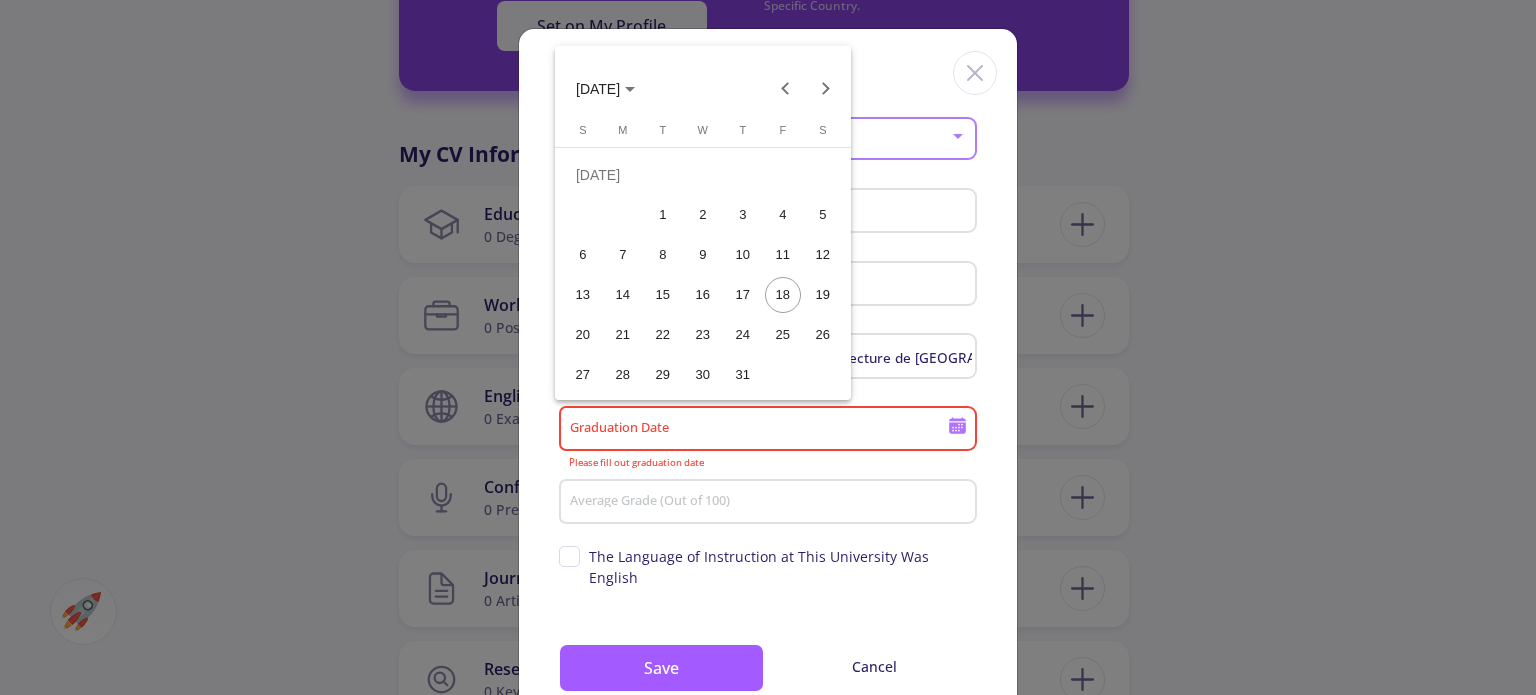 click on "[DATE]" at bounding box center [598, 89] 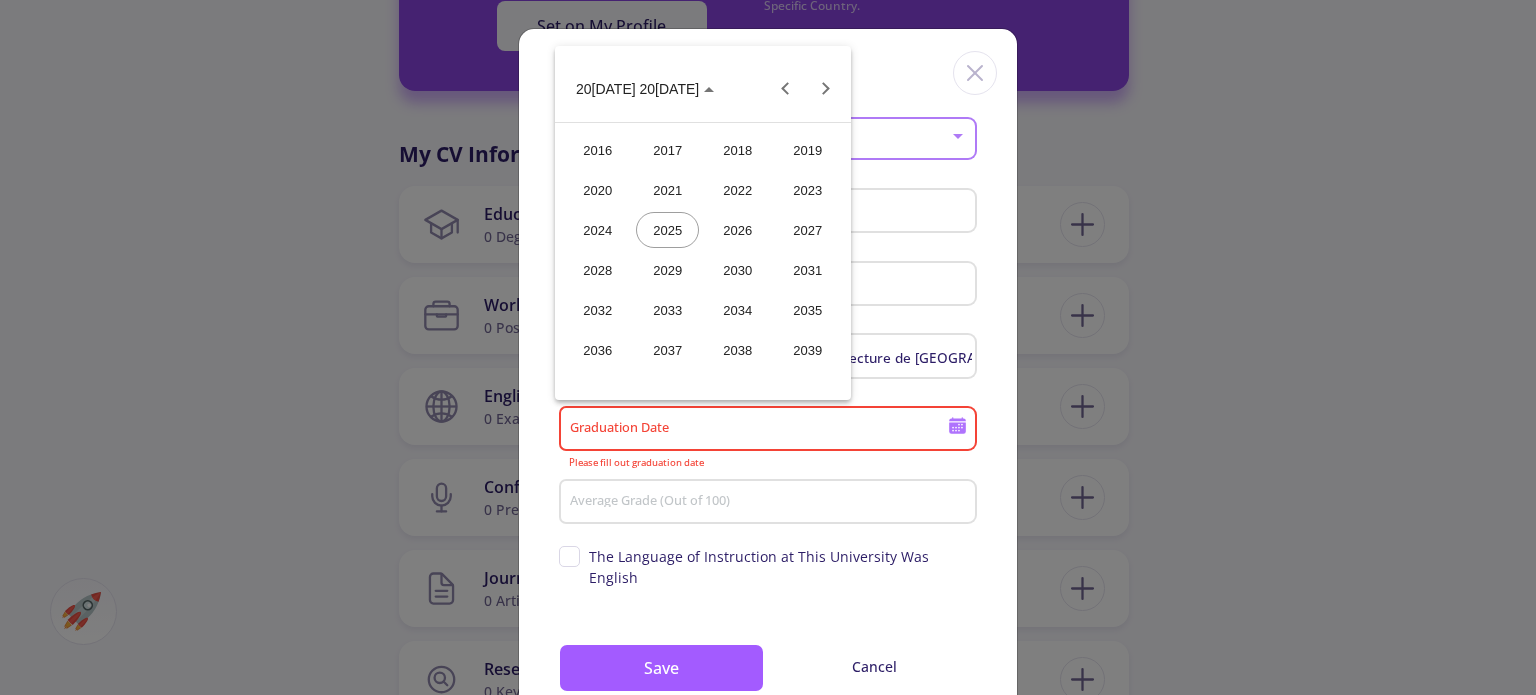 click on "2026" at bounding box center (737, 230) 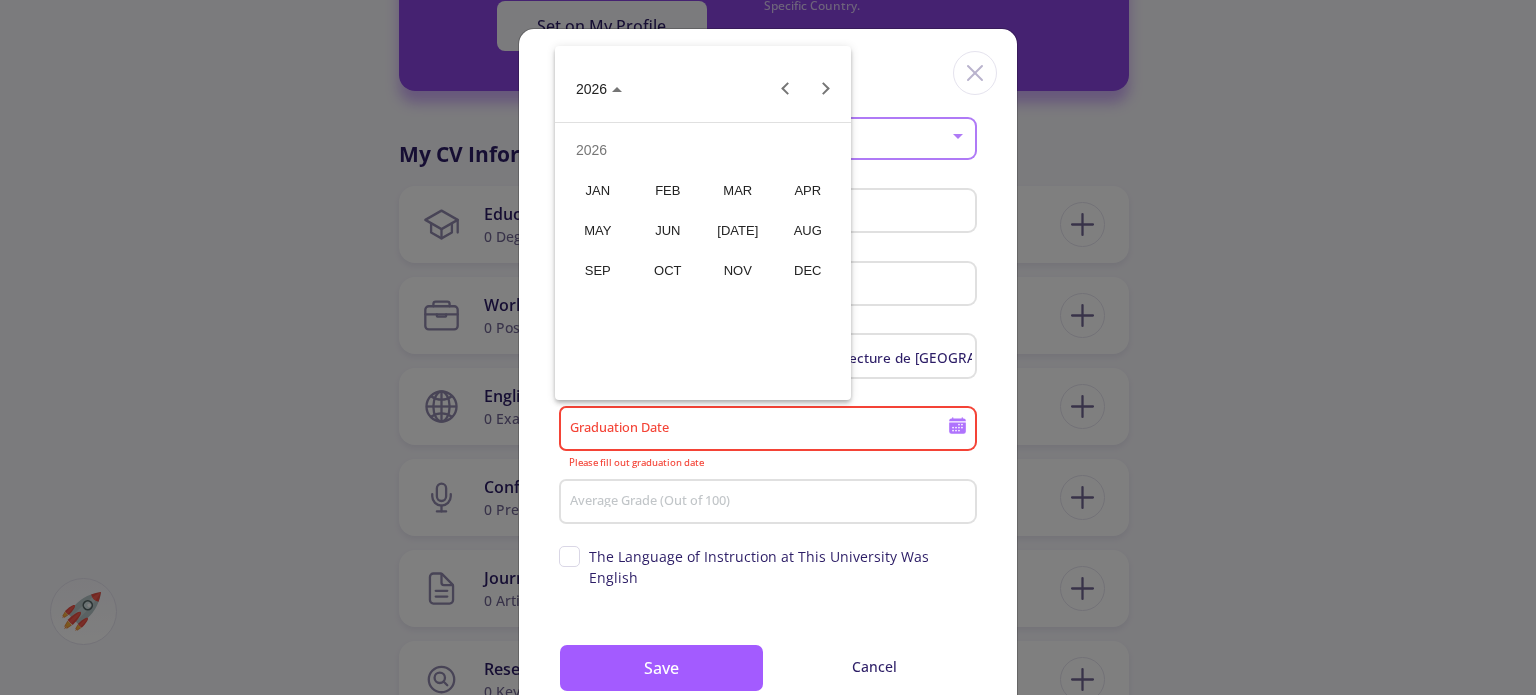 click on "JUN" at bounding box center [667, 230] 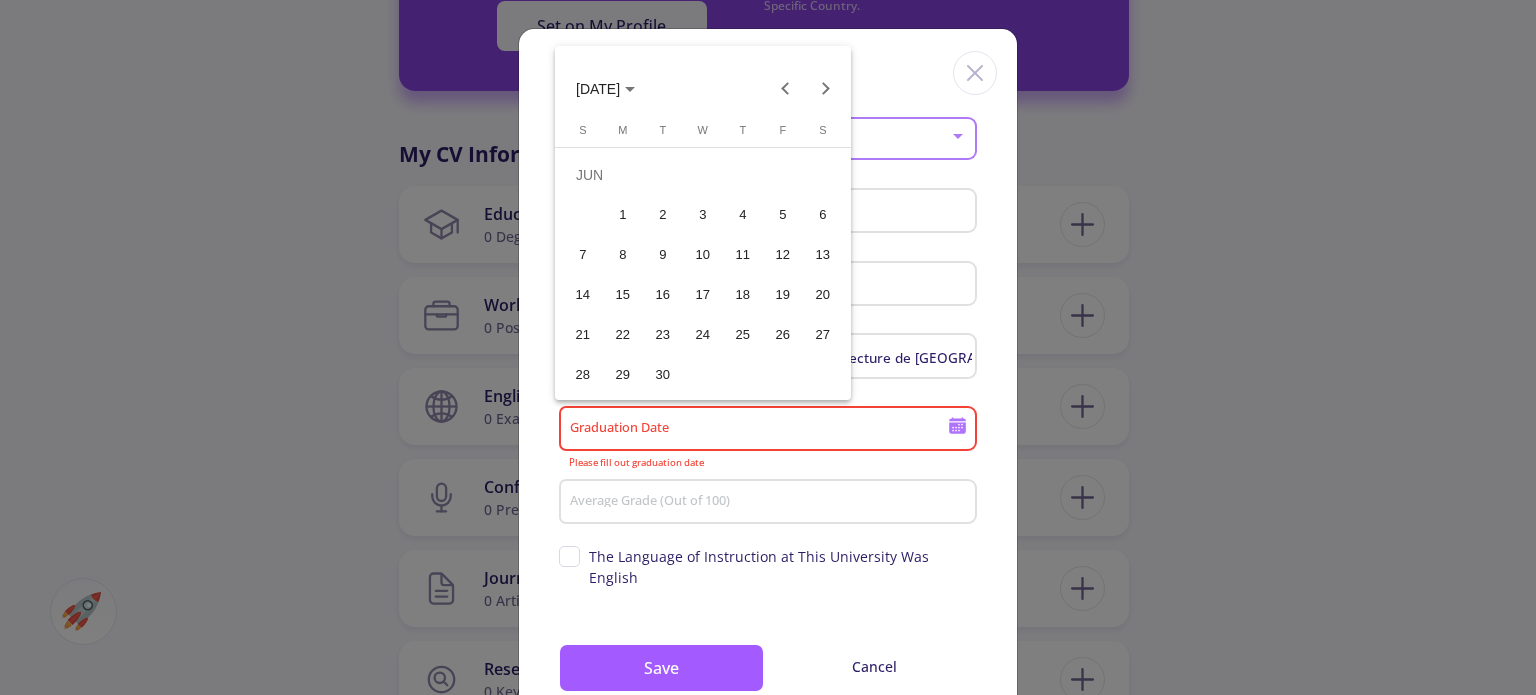 click on "30" at bounding box center [663, 375] 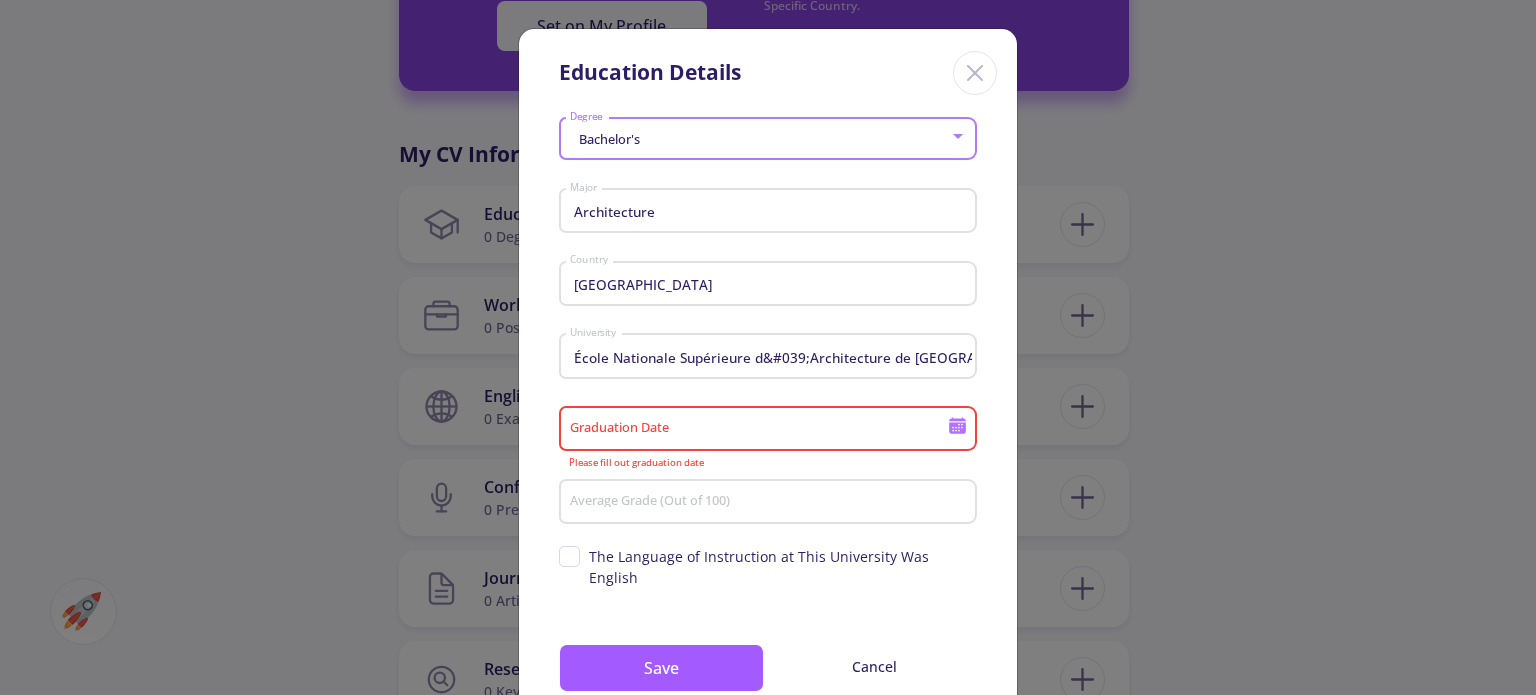 type on "[DATE]" 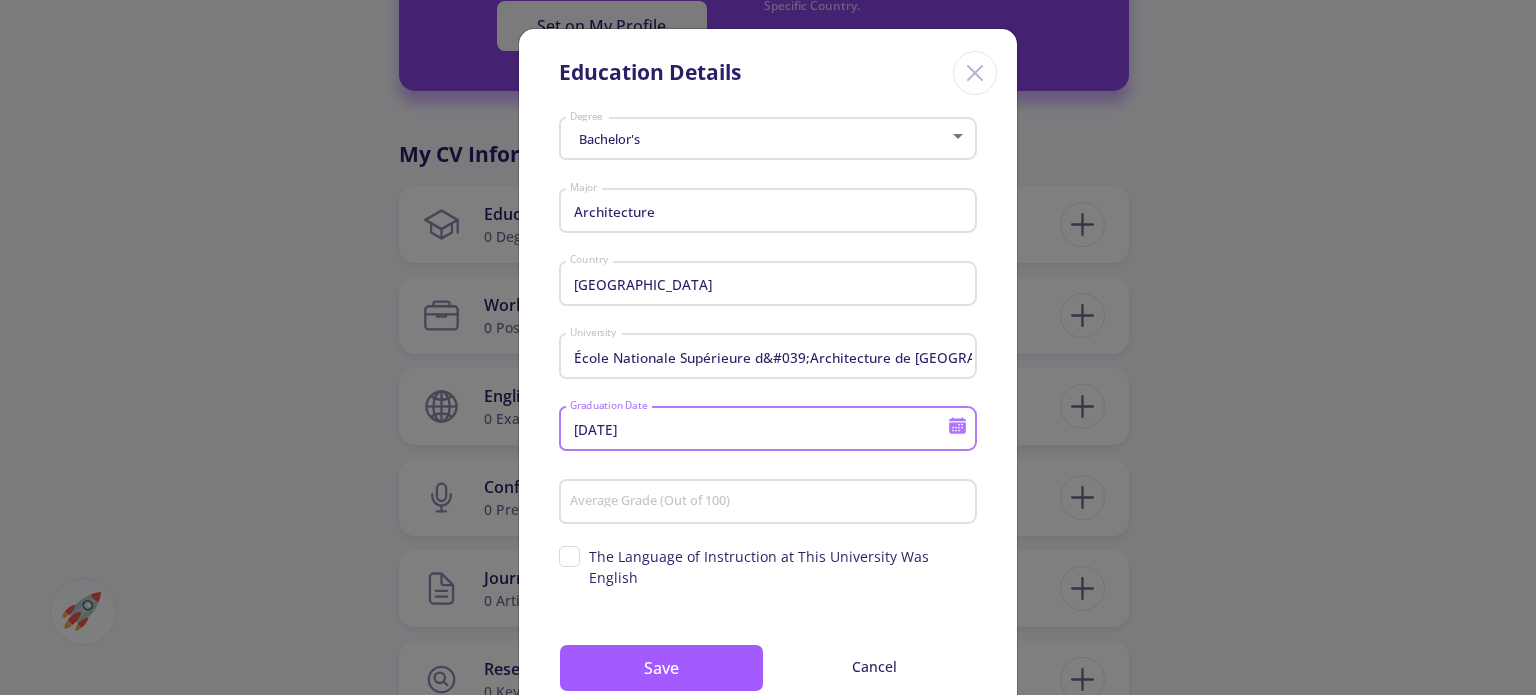 click on "Average Grade (Out of 100)" at bounding box center (771, 503) 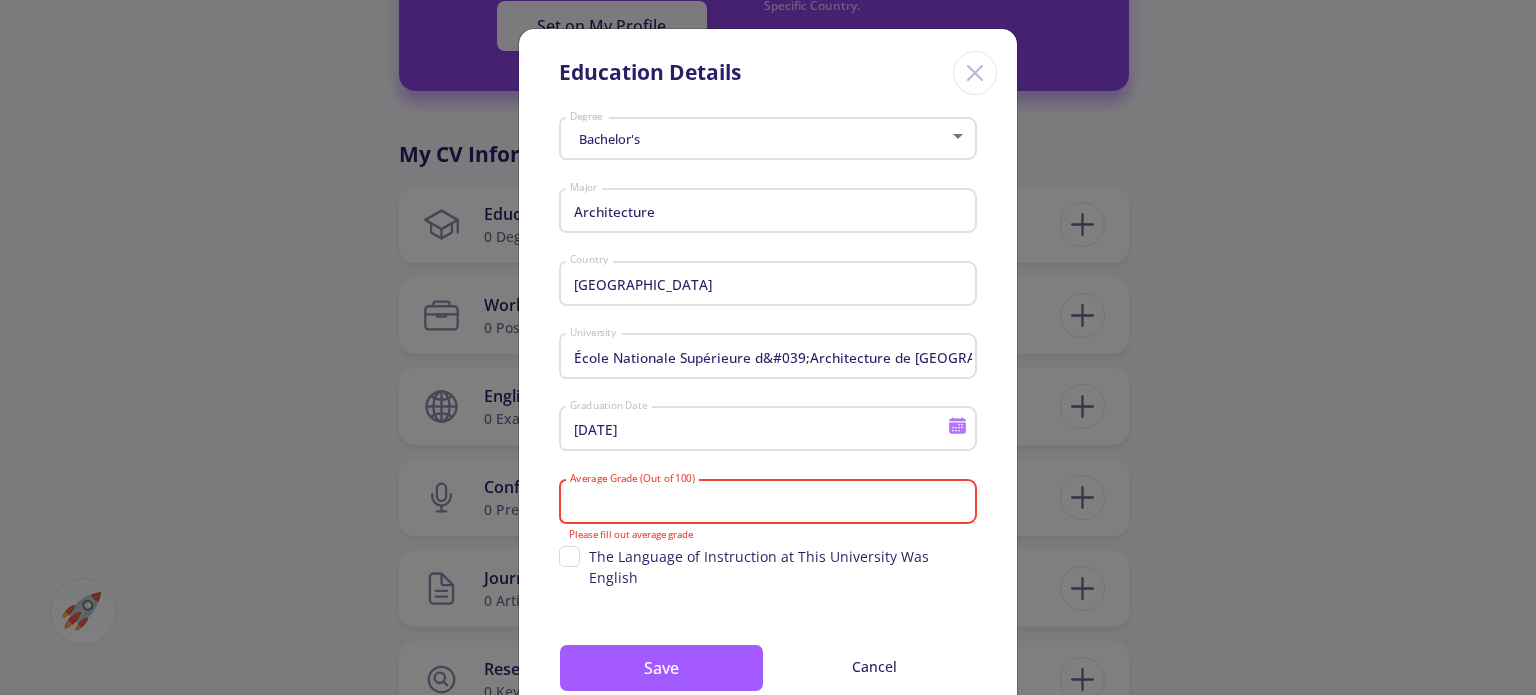 click on "Average Grade (Out of 100)" at bounding box center [771, 503] 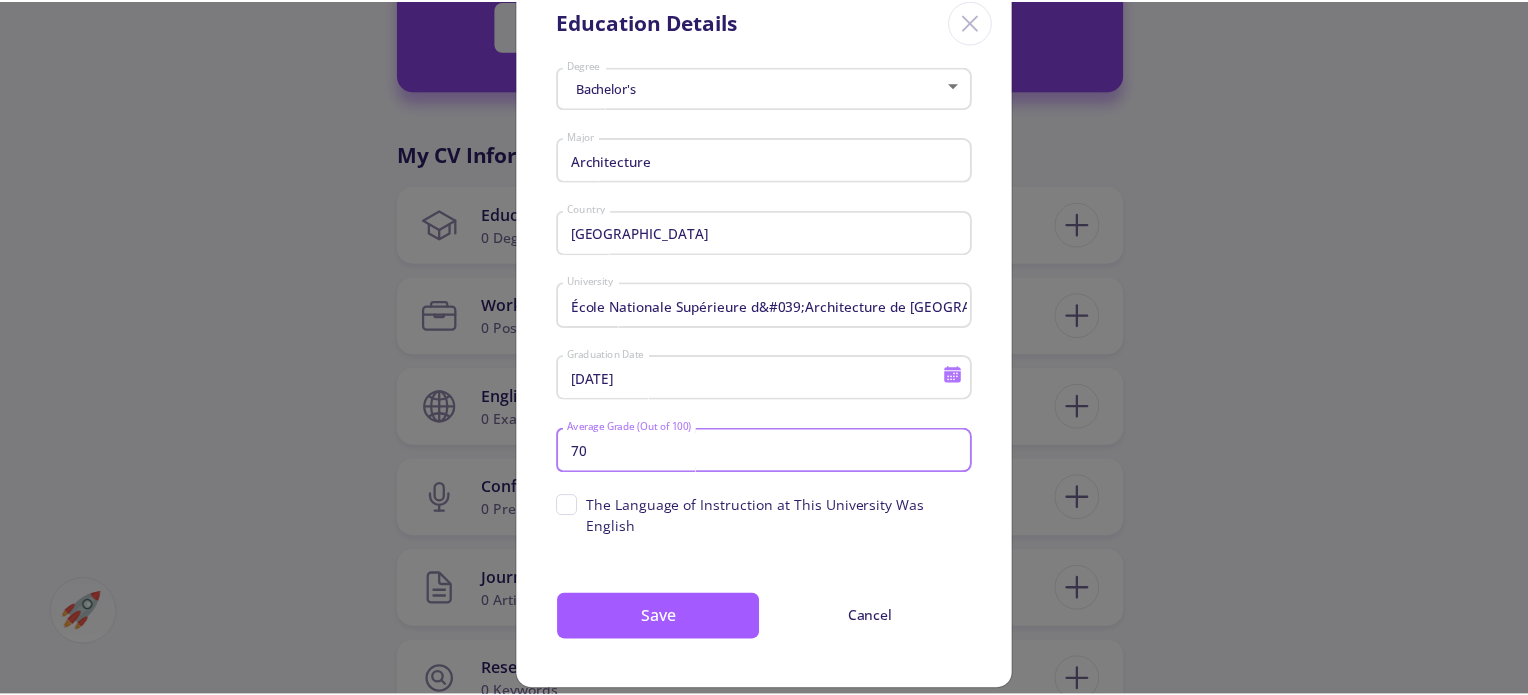 scroll, scrollTop: 54, scrollLeft: 0, axis: vertical 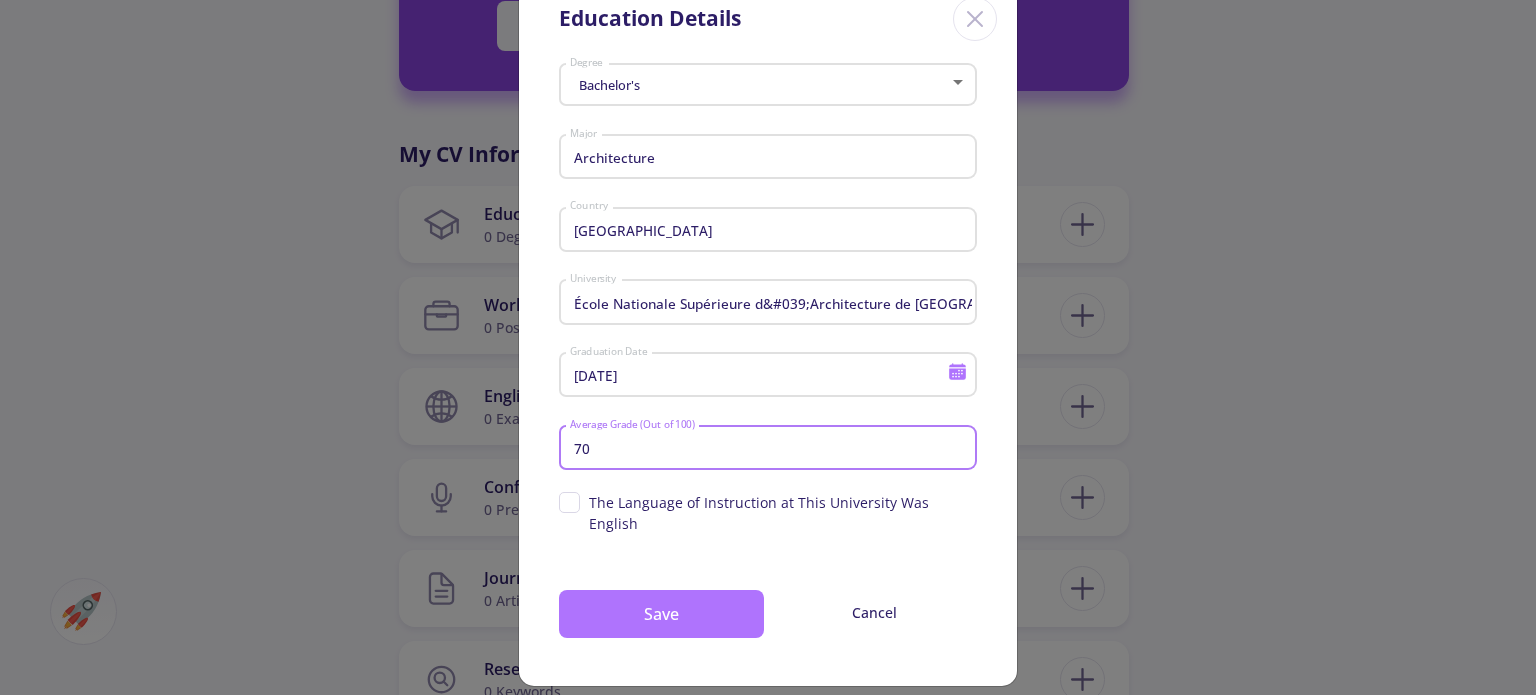 type on "70" 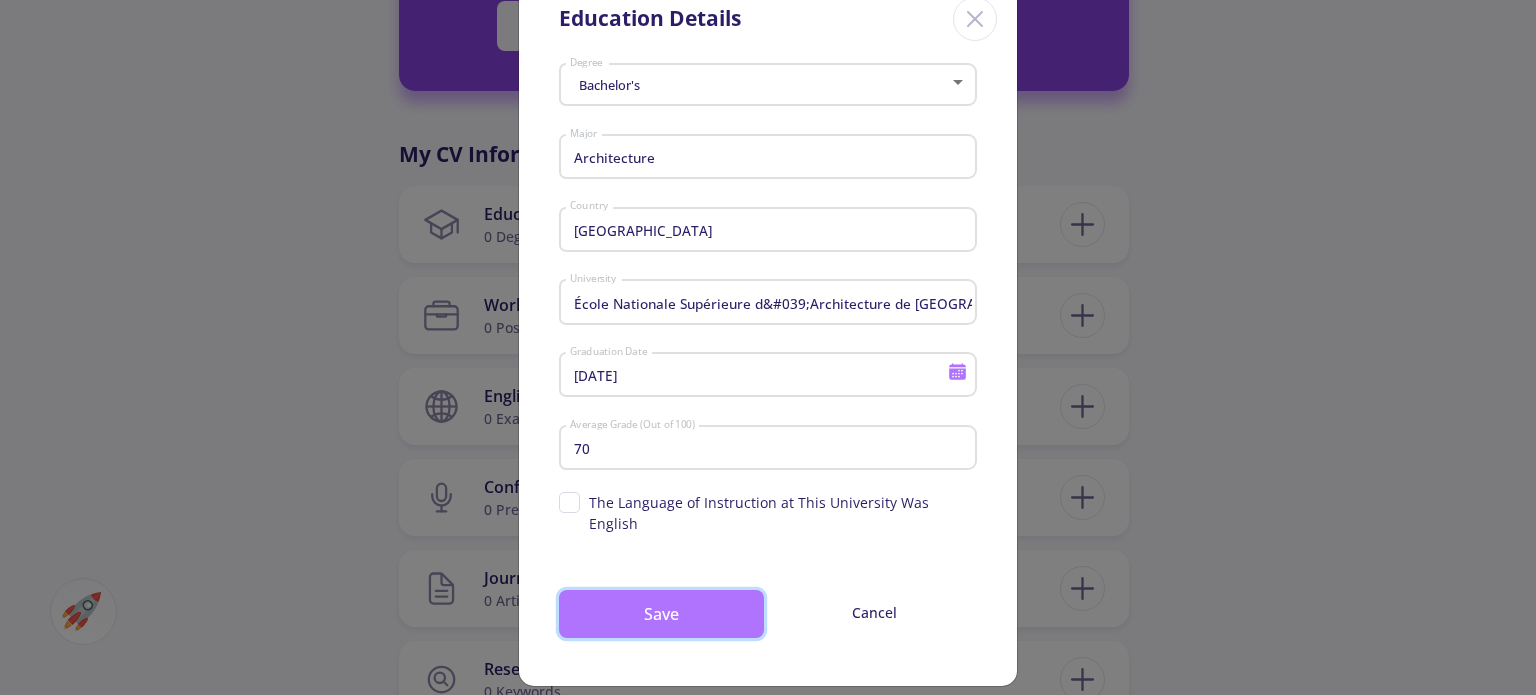 click on "Save" at bounding box center (661, 614) 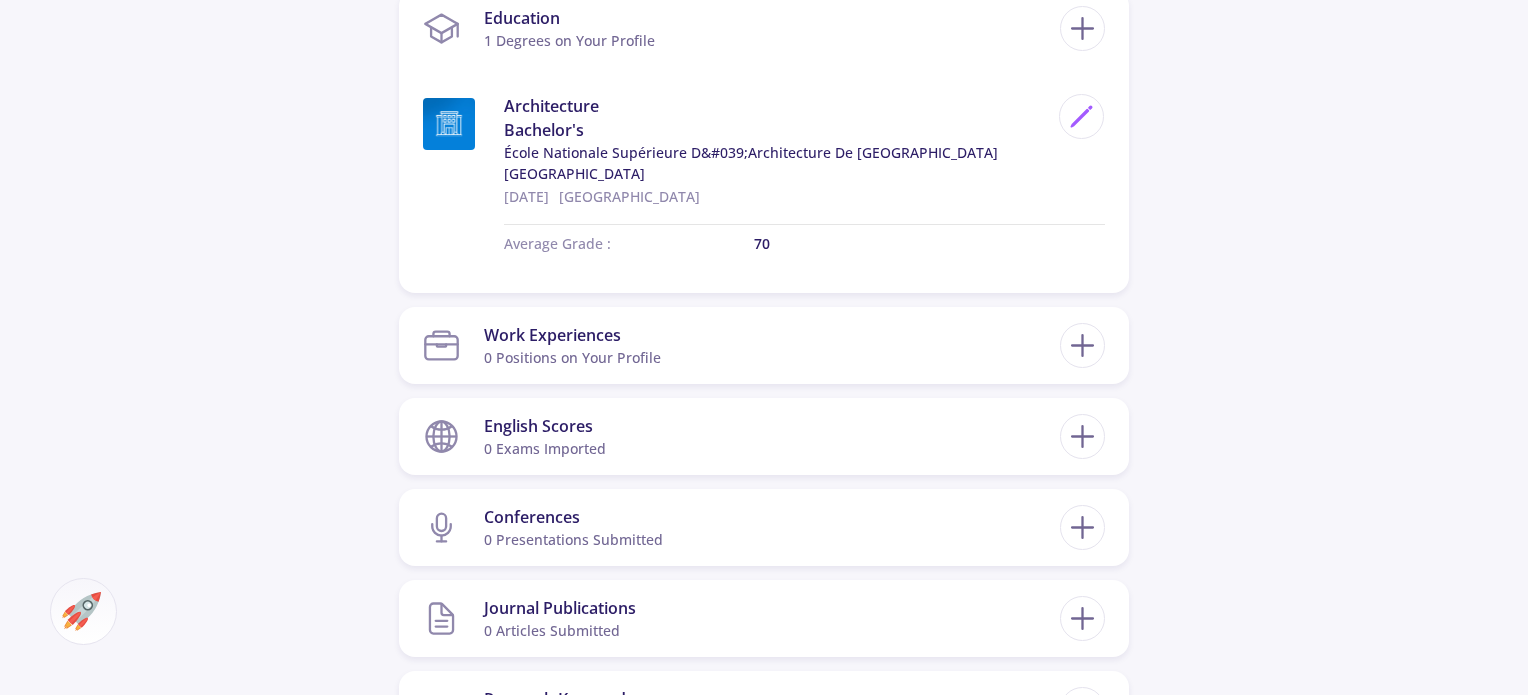 scroll, scrollTop: 1000, scrollLeft: 0, axis: vertical 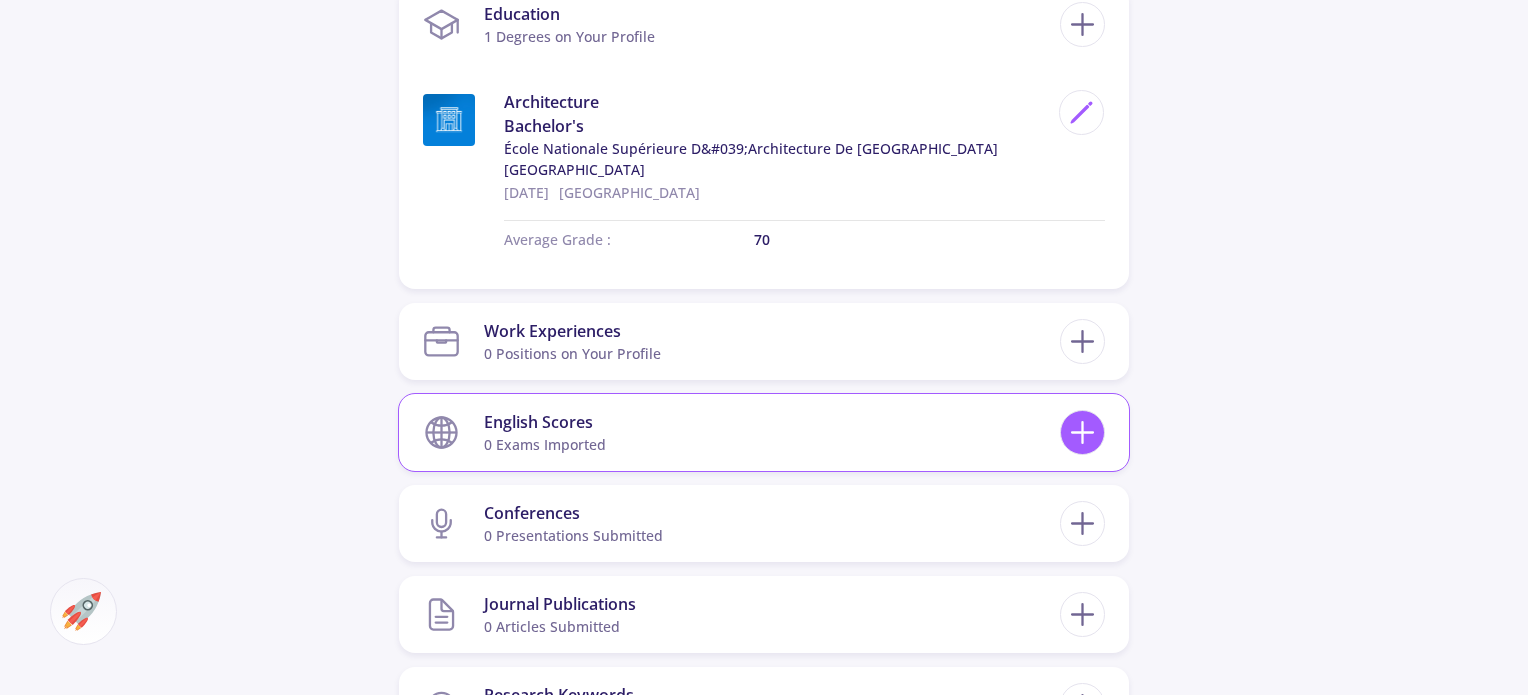 click 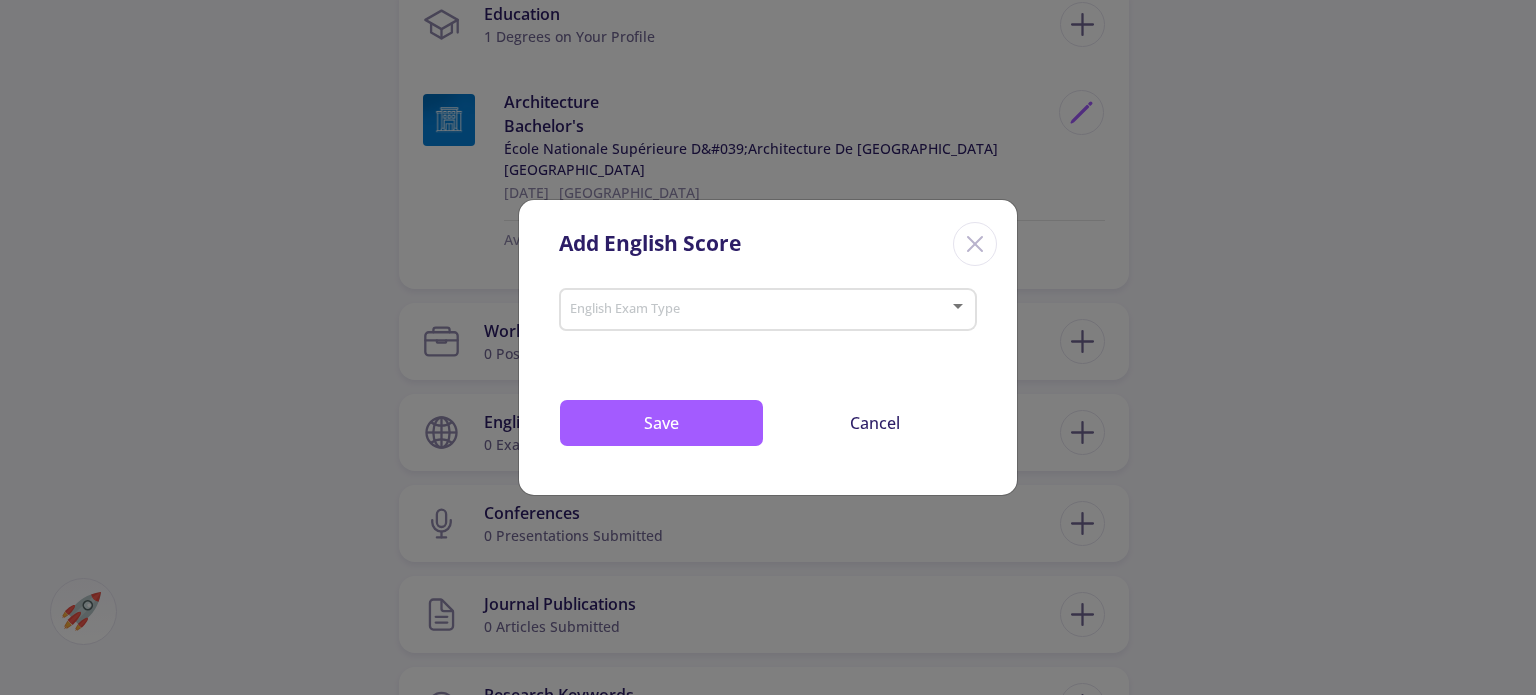 click at bounding box center (762, 310) 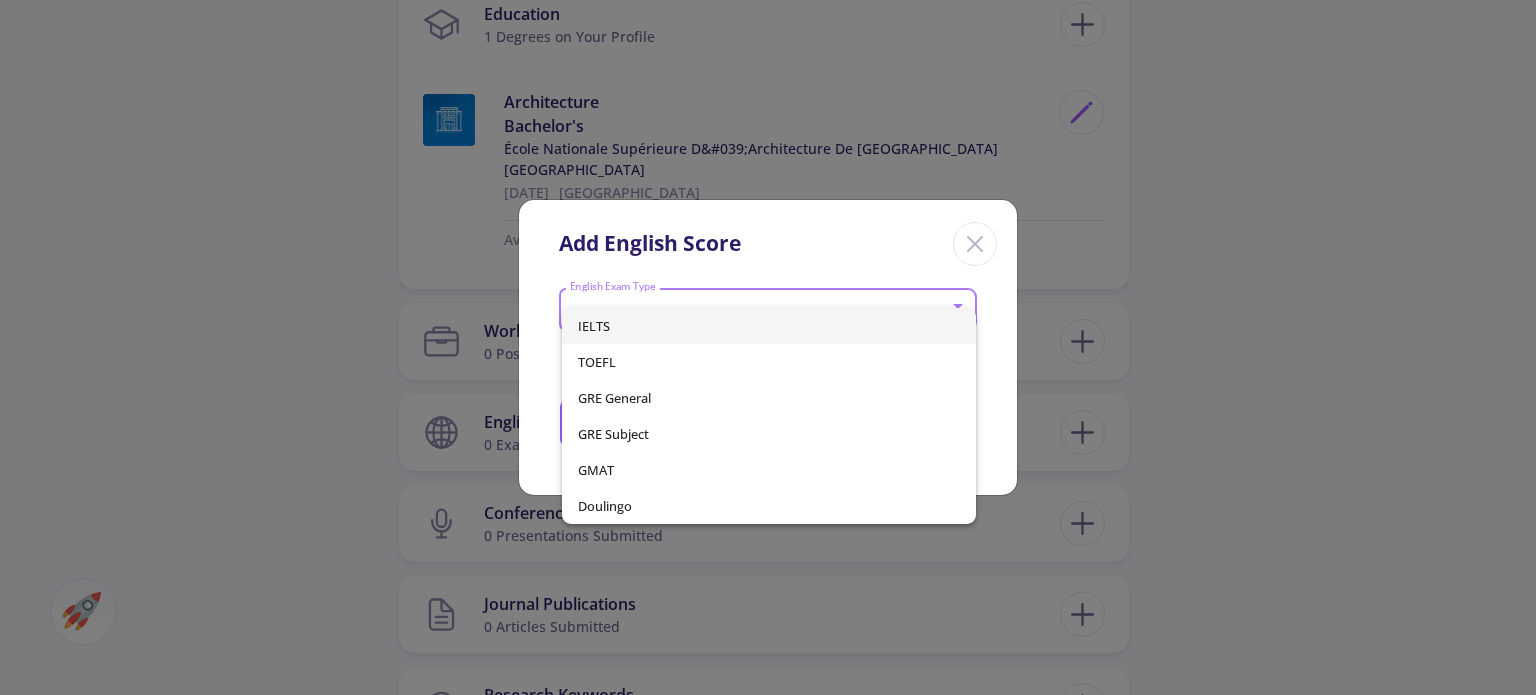 click at bounding box center [768, 347] 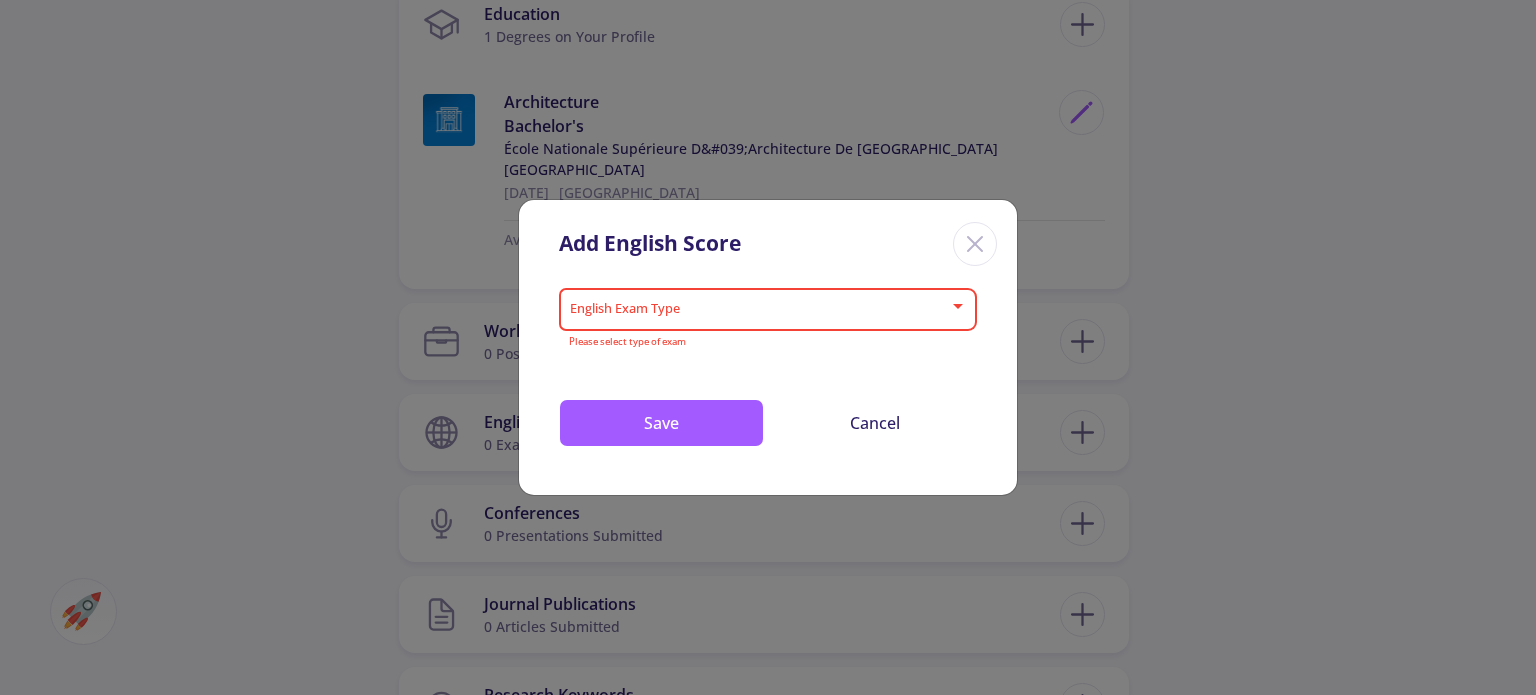 click 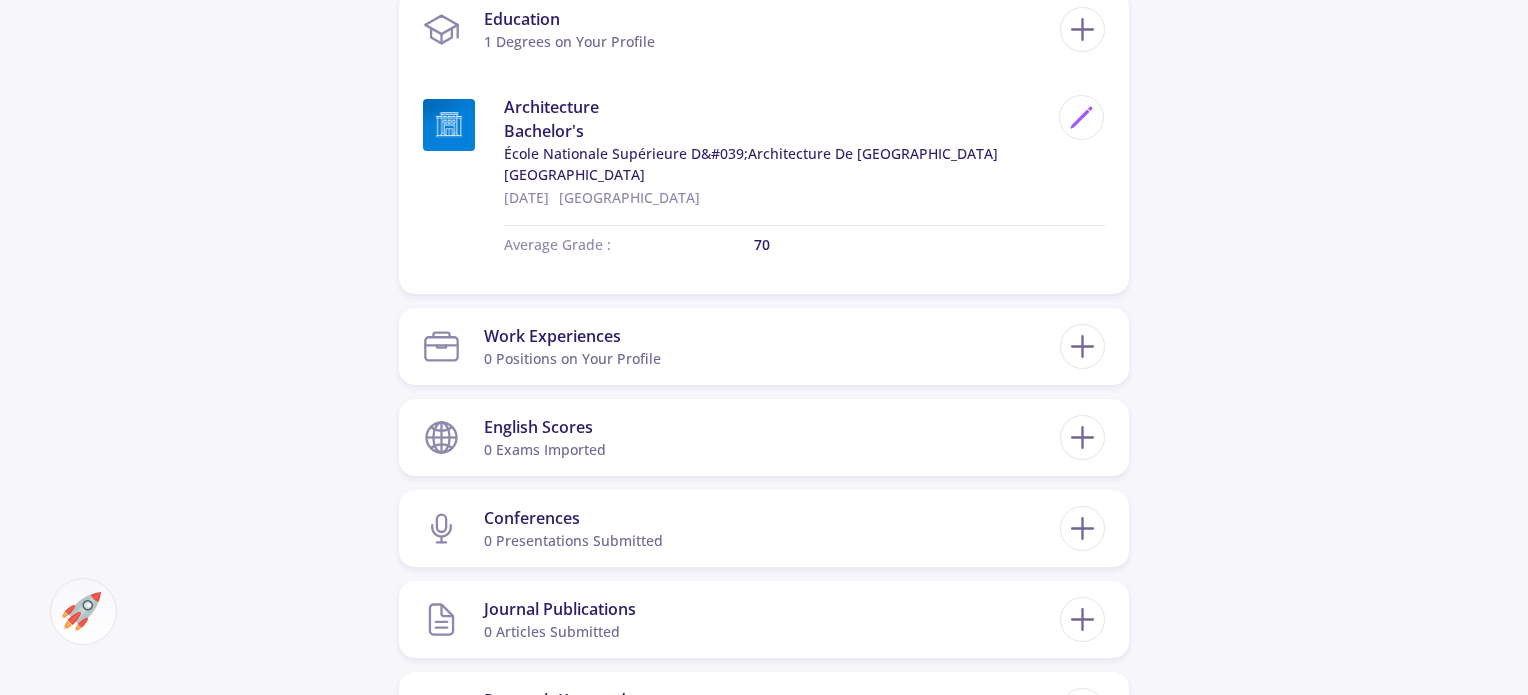 scroll, scrollTop: 1000, scrollLeft: 0, axis: vertical 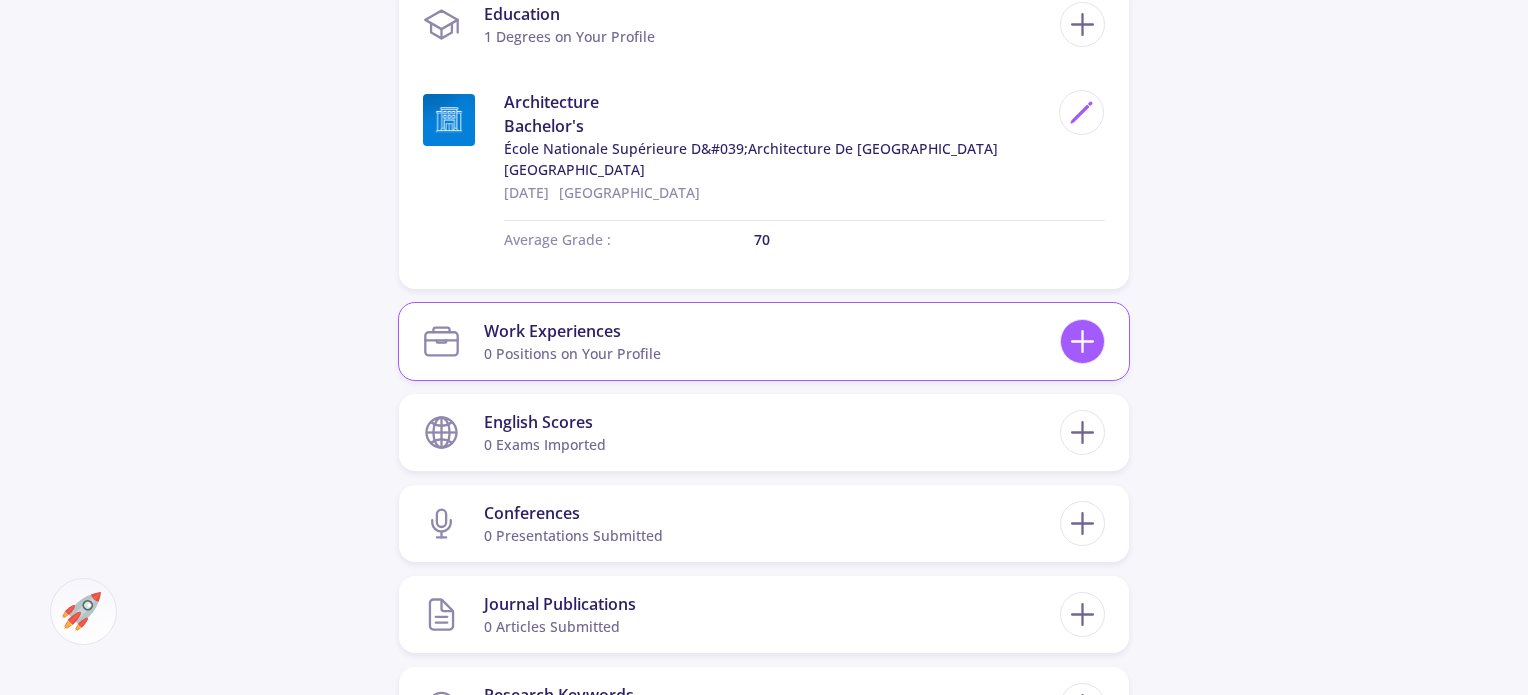 click 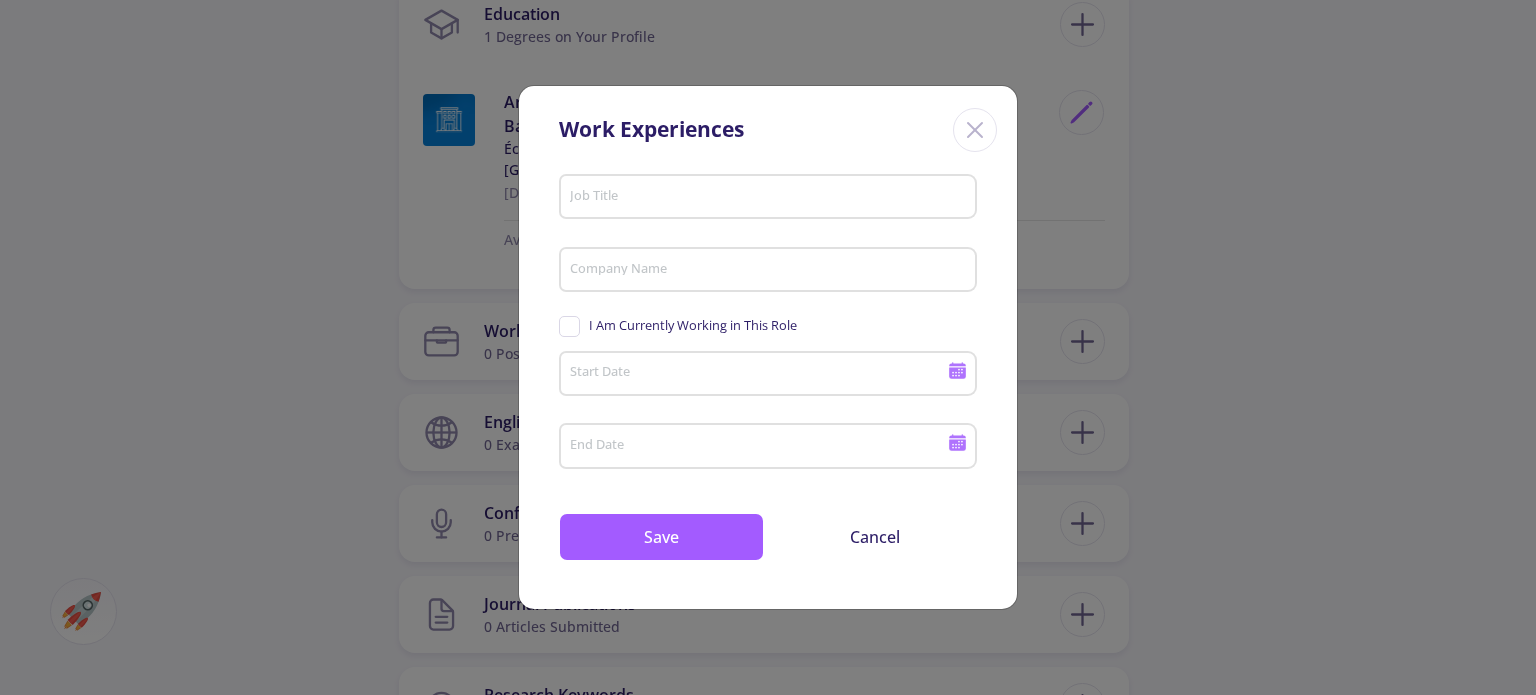 click 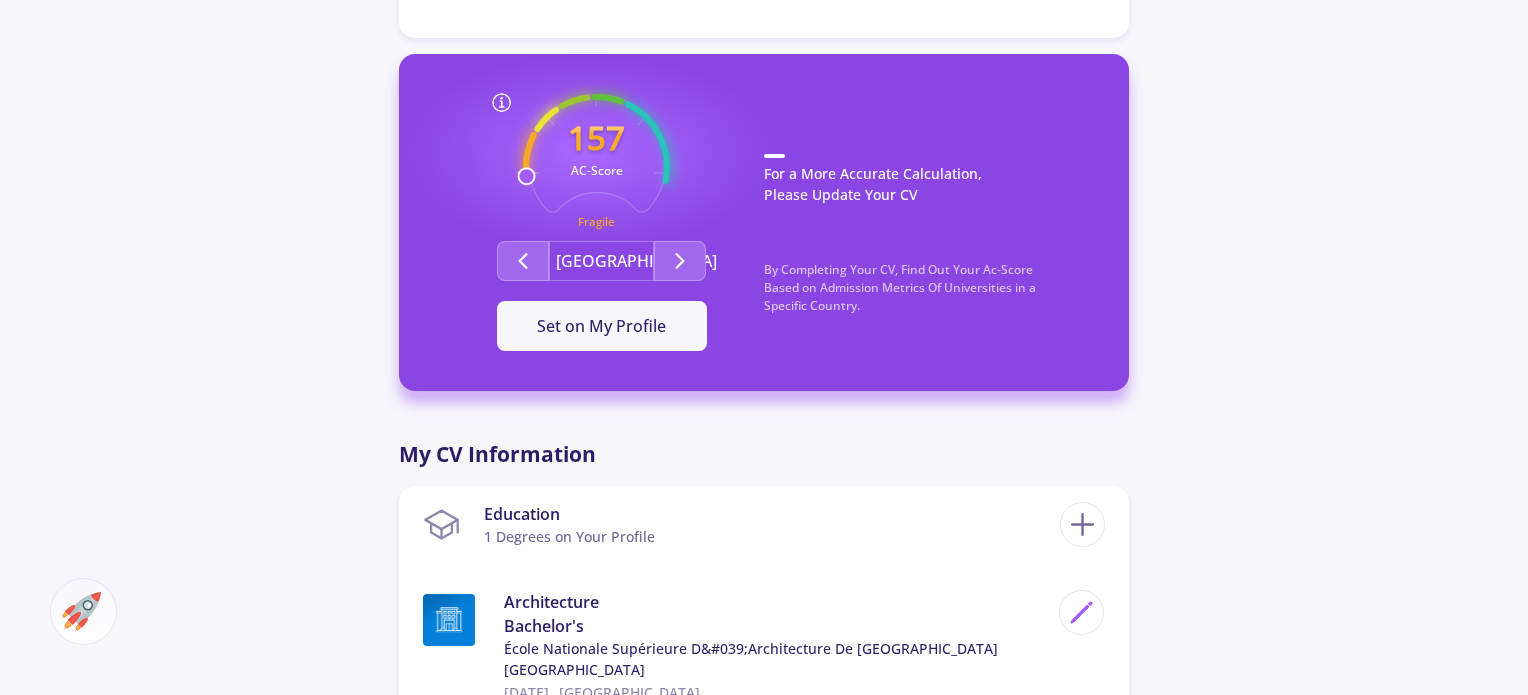 scroll, scrollTop: 0, scrollLeft: 0, axis: both 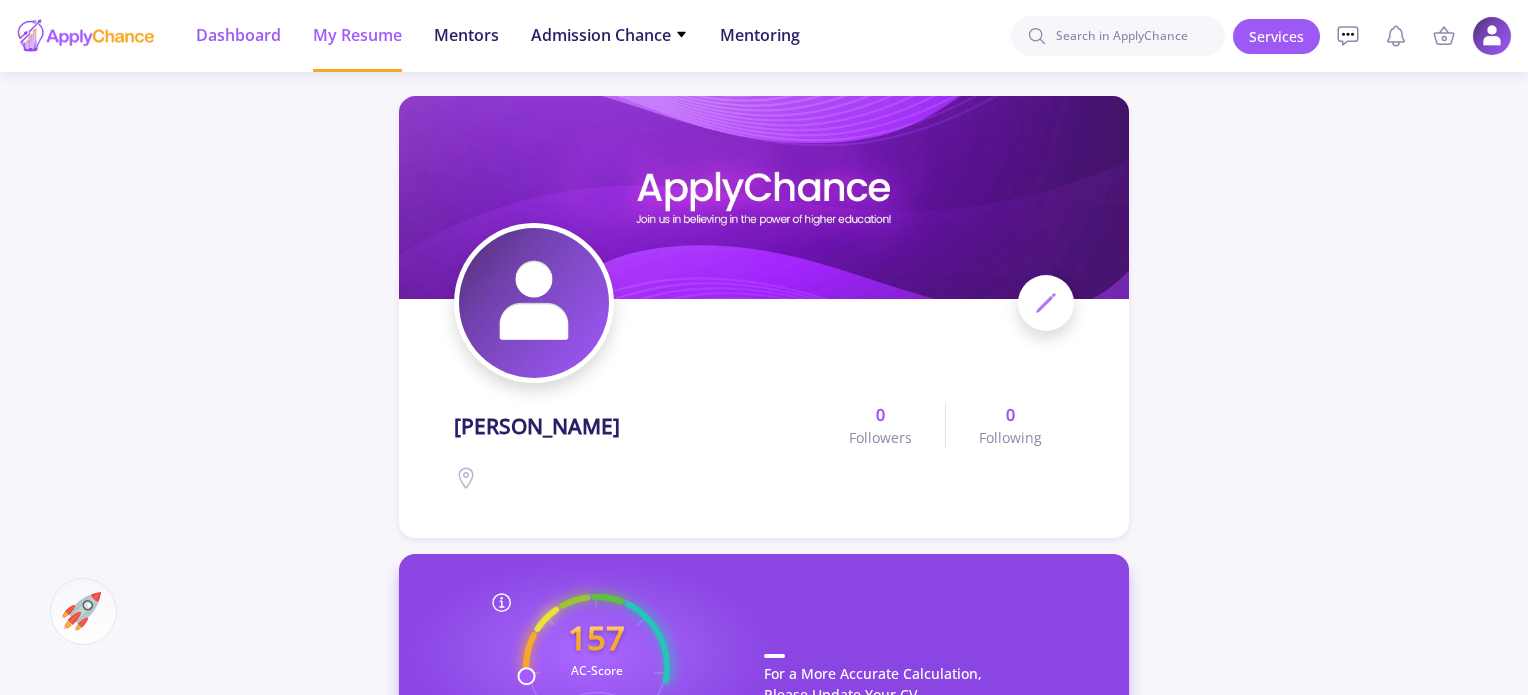 click on "Dashboard" 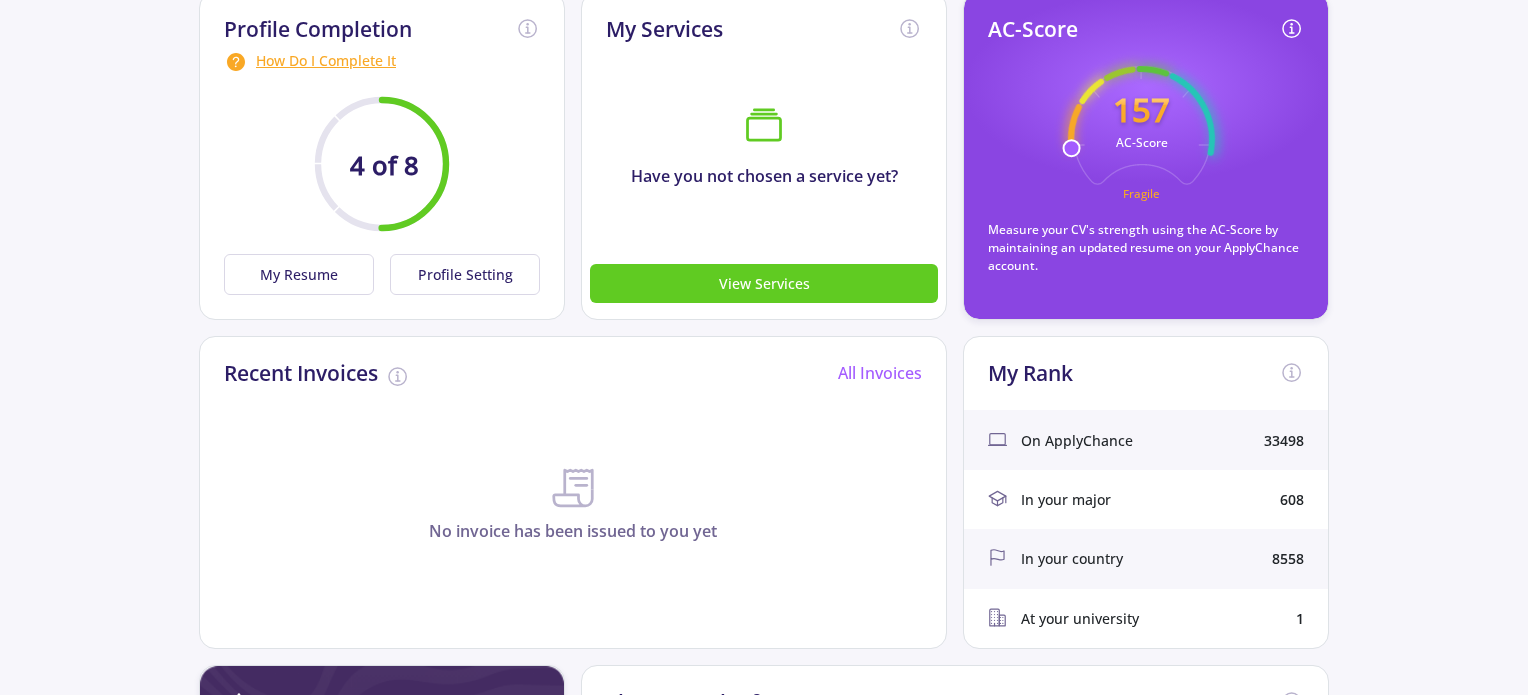 scroll, scrollTop: 200, scrollLeft: 0, axis: vertical 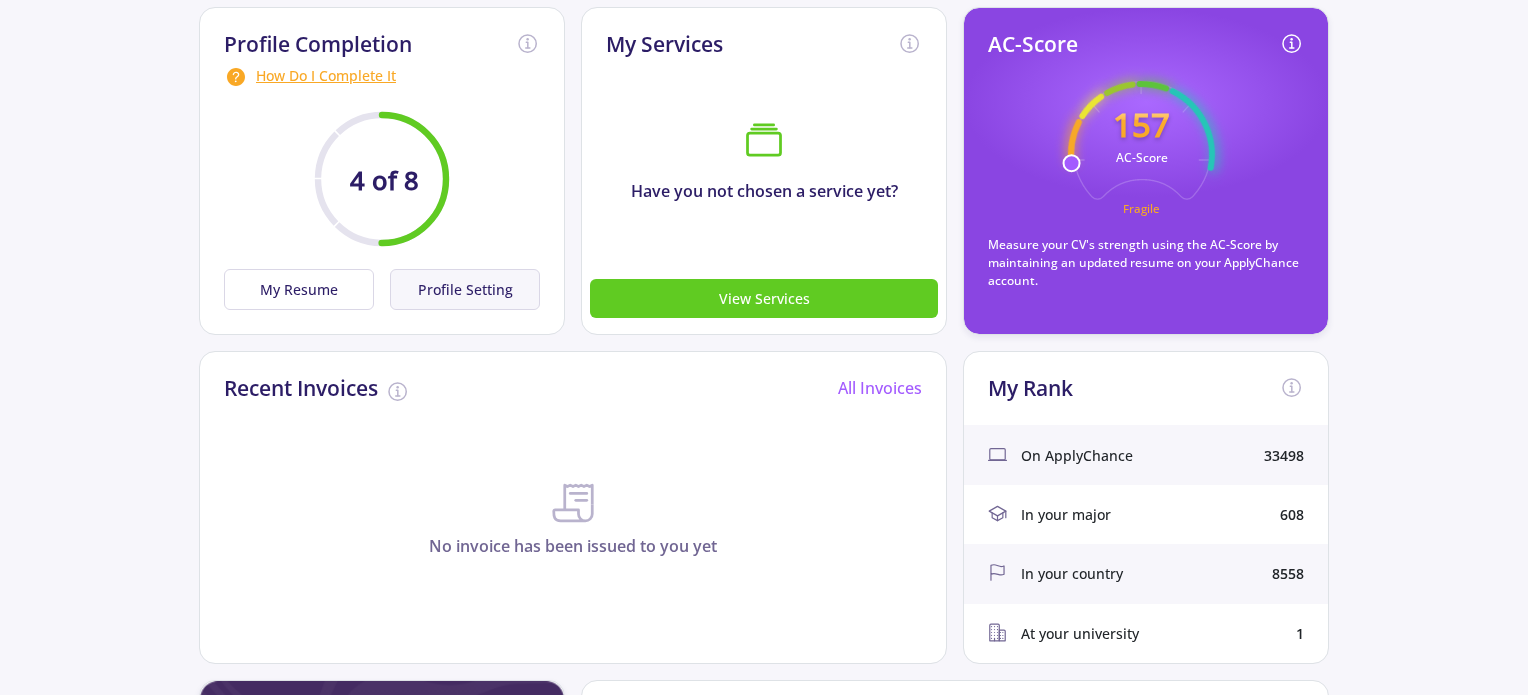 click on "Profile Setting" 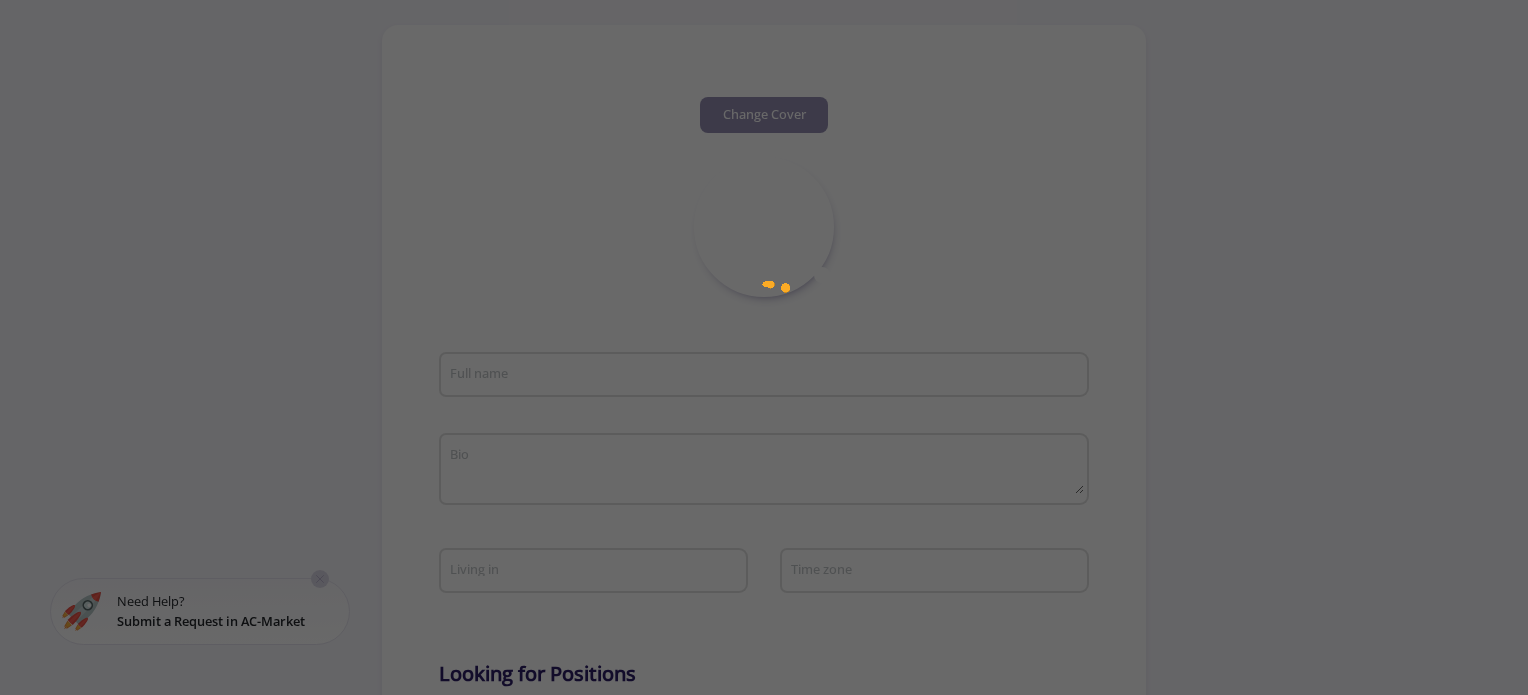 scroll, scrollTop: 0, scrollLeft: 0, axis: both 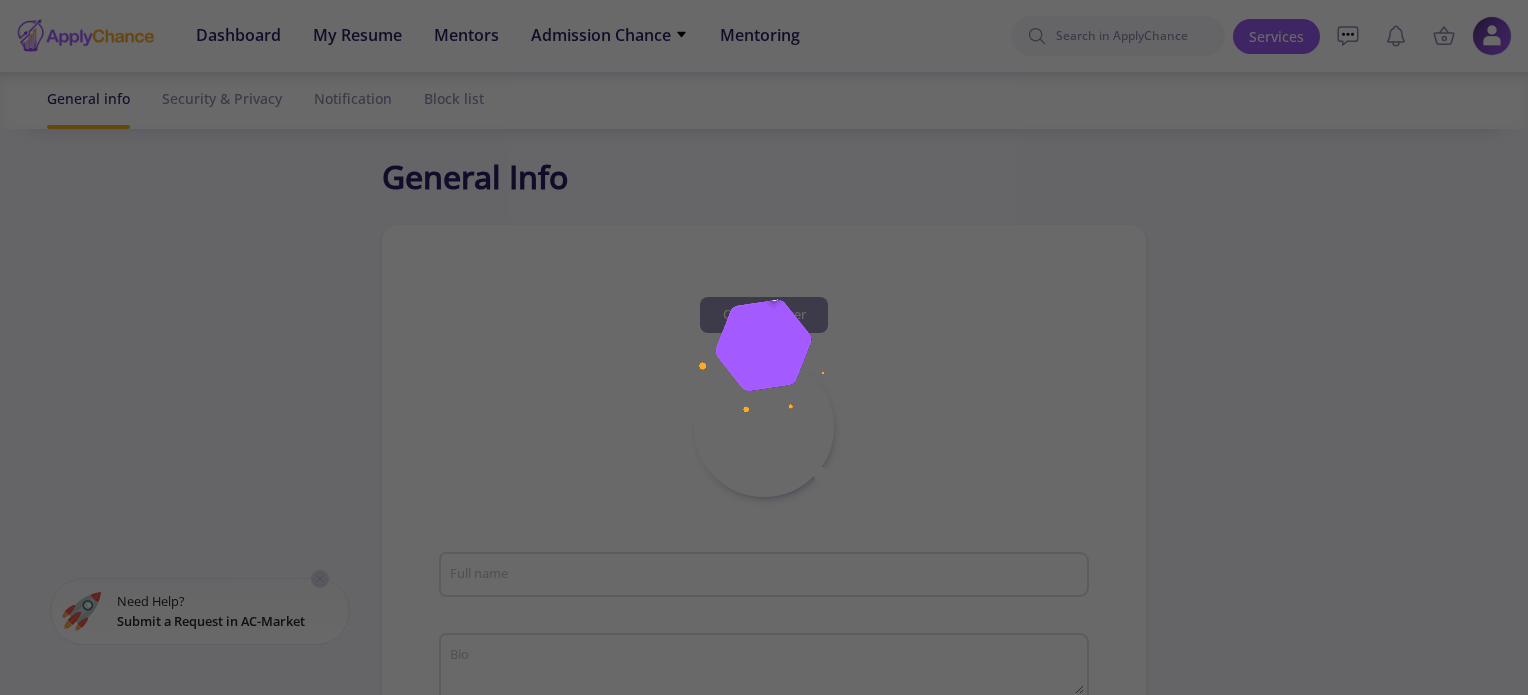 click at bounding box center [764, 347] 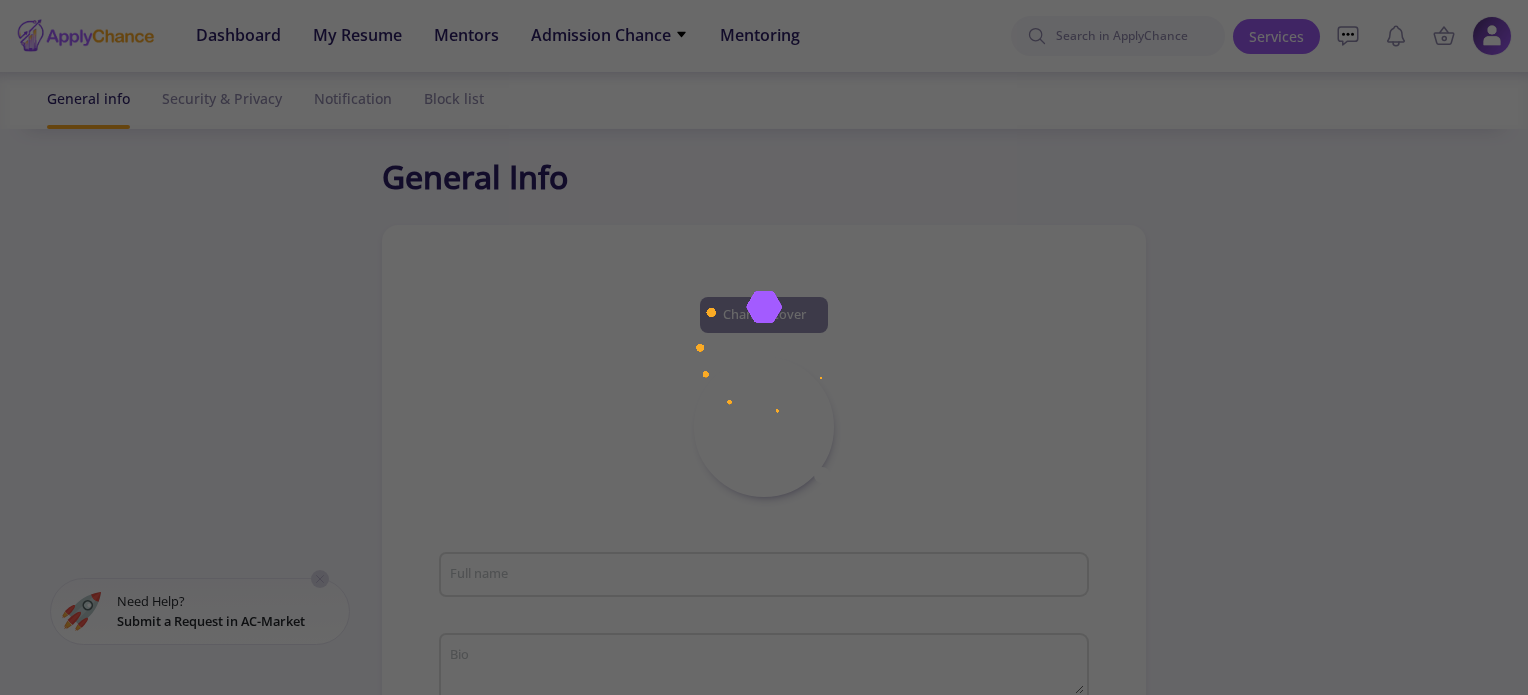 type on "[PERSON_NAME]" 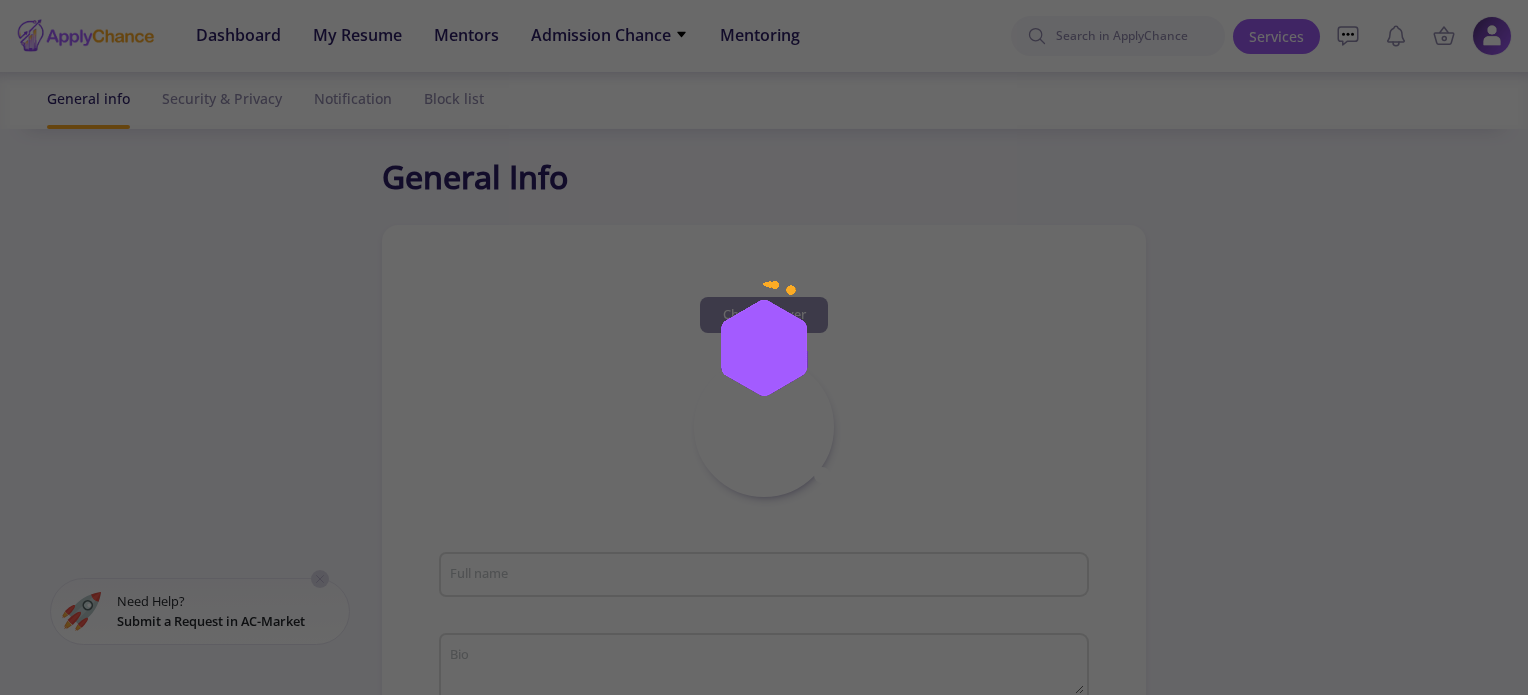 type on "AltheaBeck" 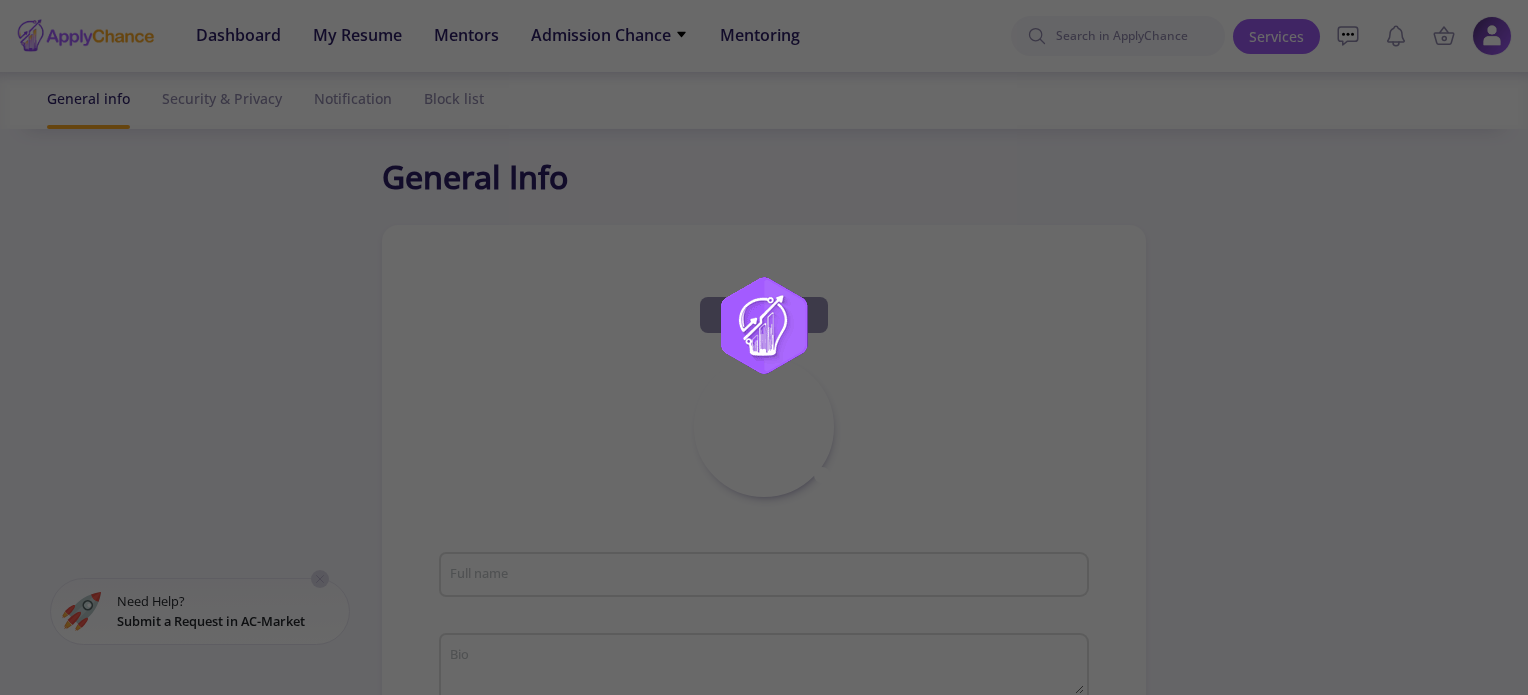 type on "[EMAIL_ADDRESS][DOMAIN_NAME]" 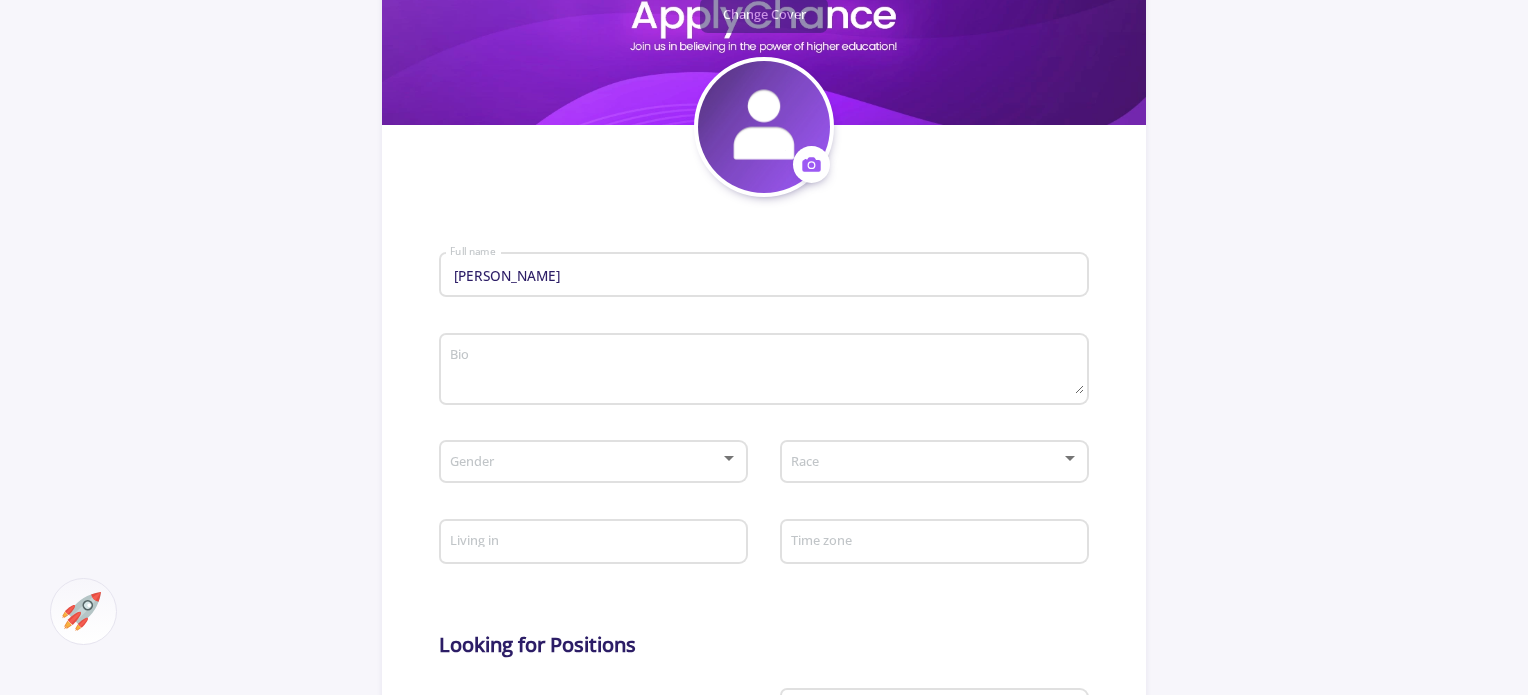 scroll, scrollTop: 0, scrollLeft: 0, axis: both 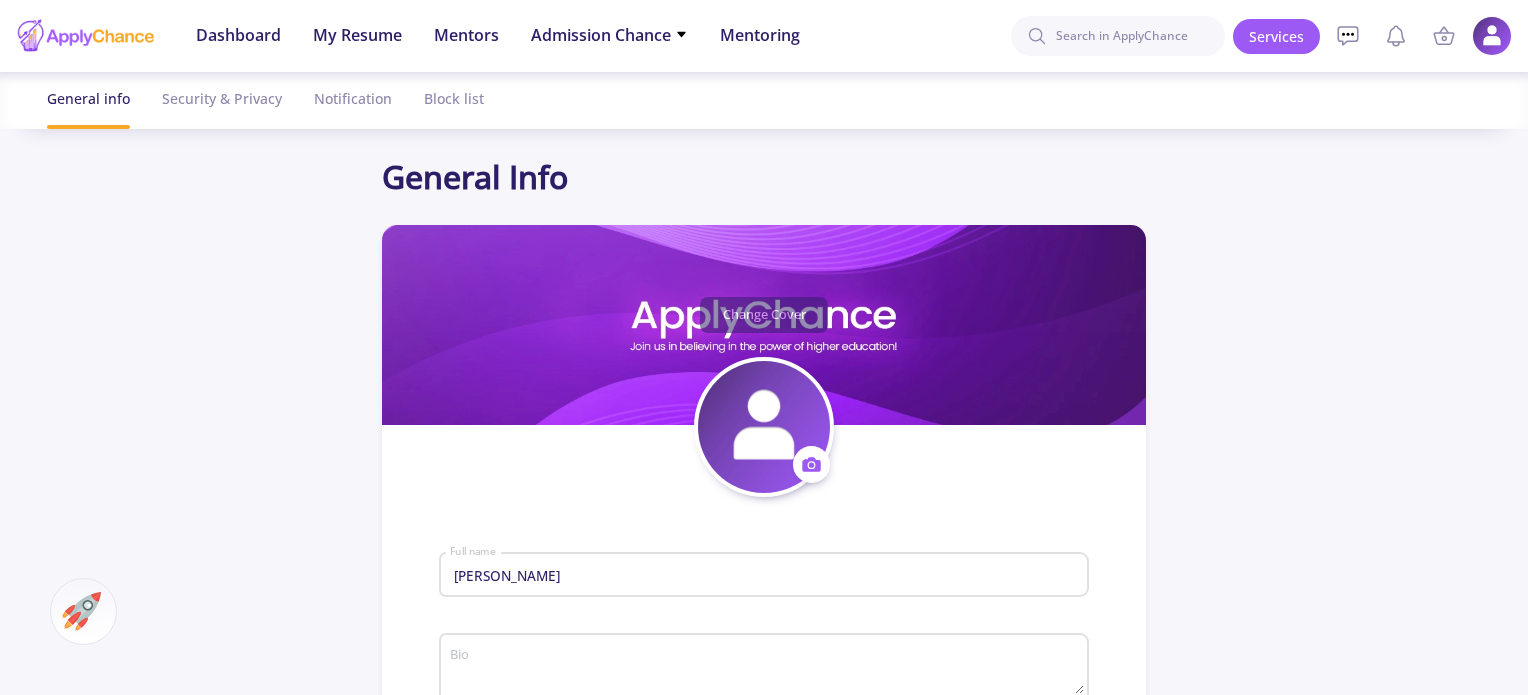 click on "My Resume" 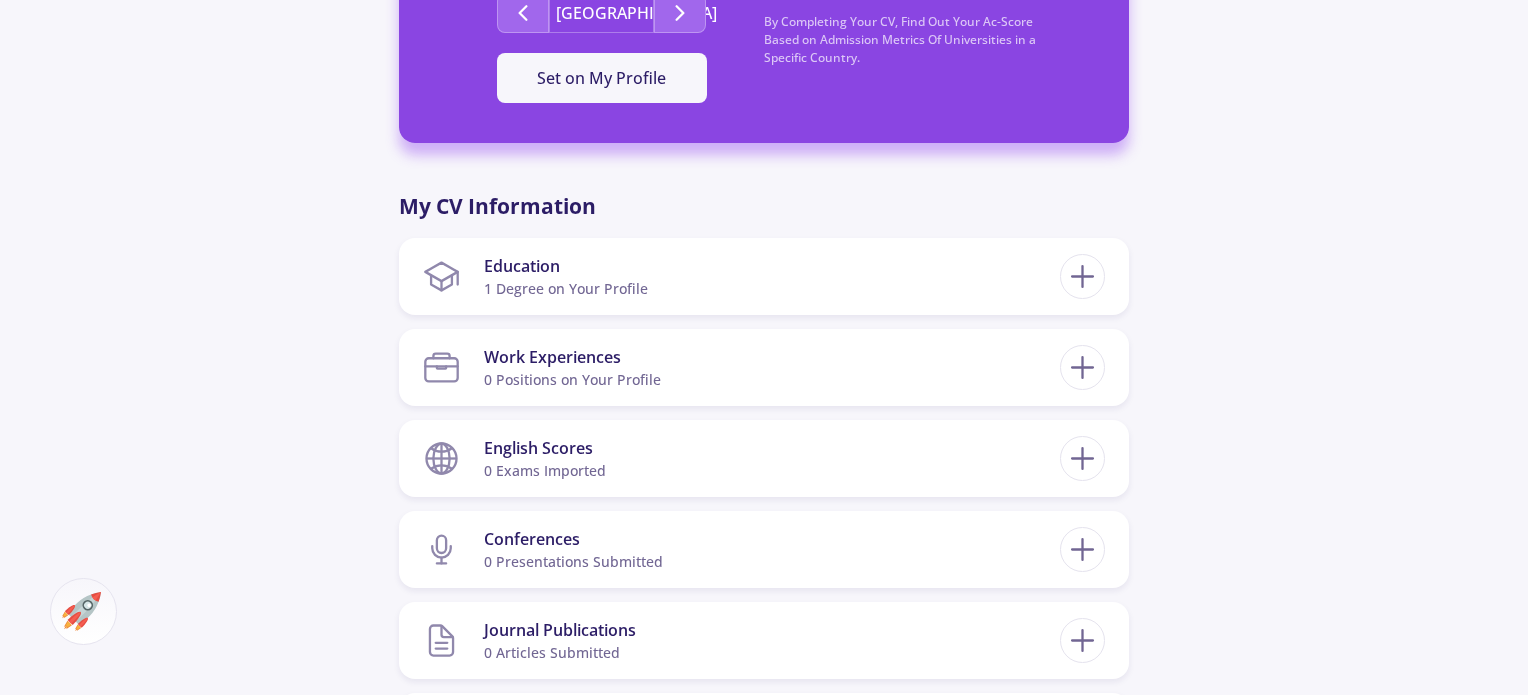 scroll, scrollTop: 800, scrollLeft: 0, axis: vertical 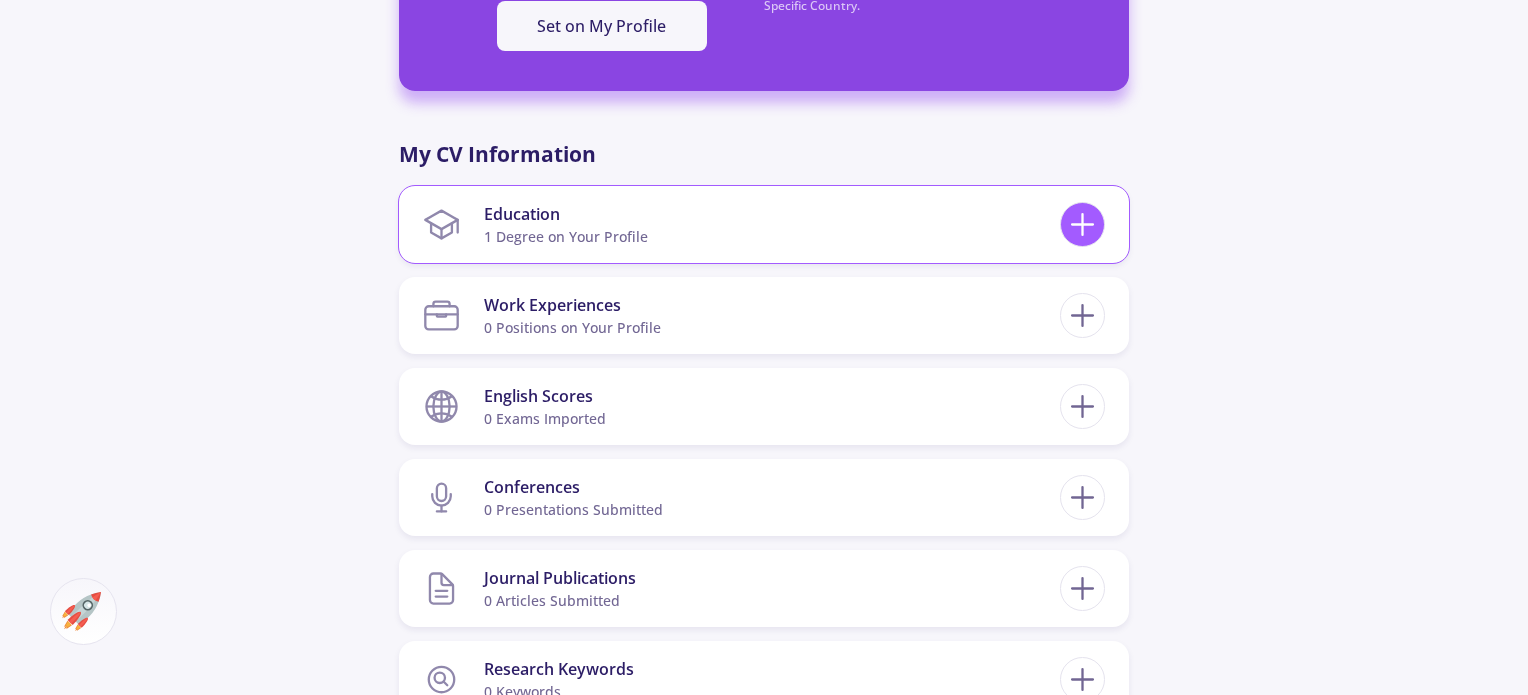 click 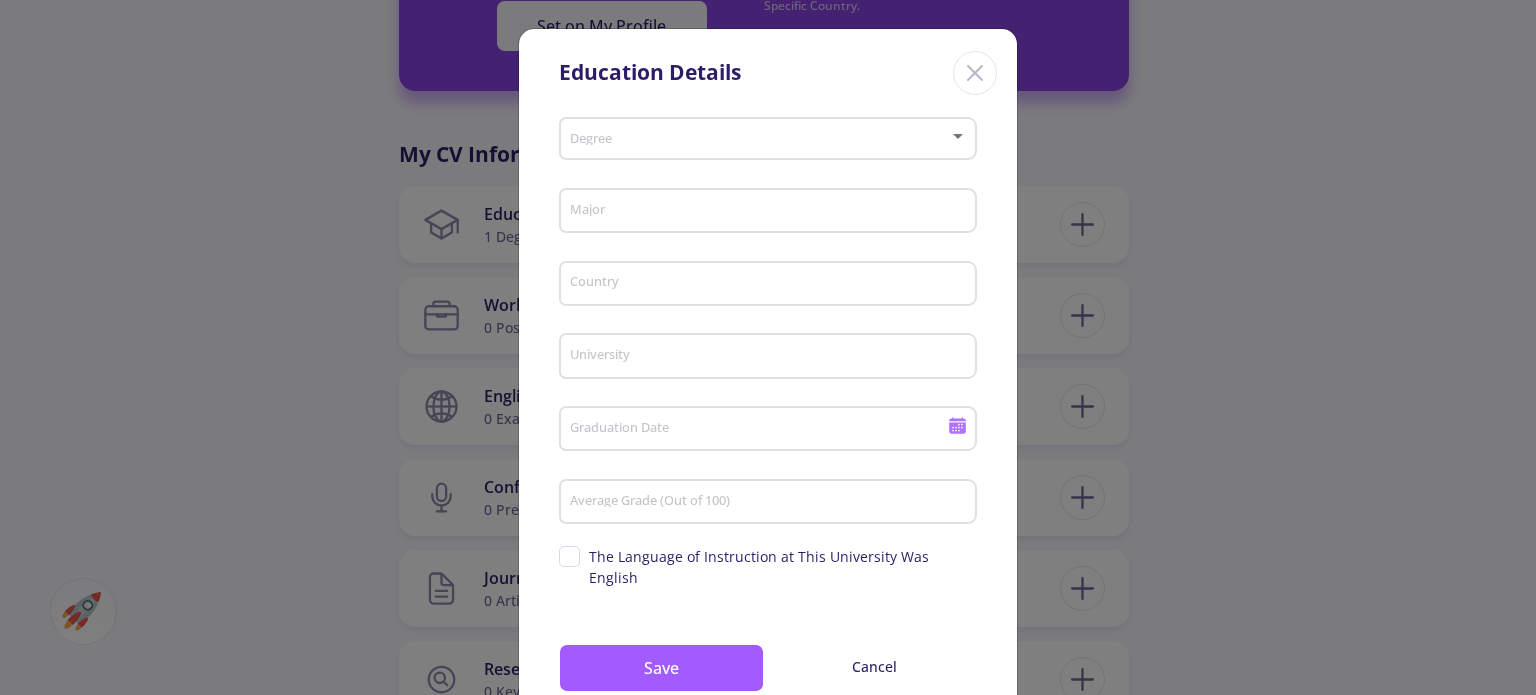click at bounding box center [762, 139] 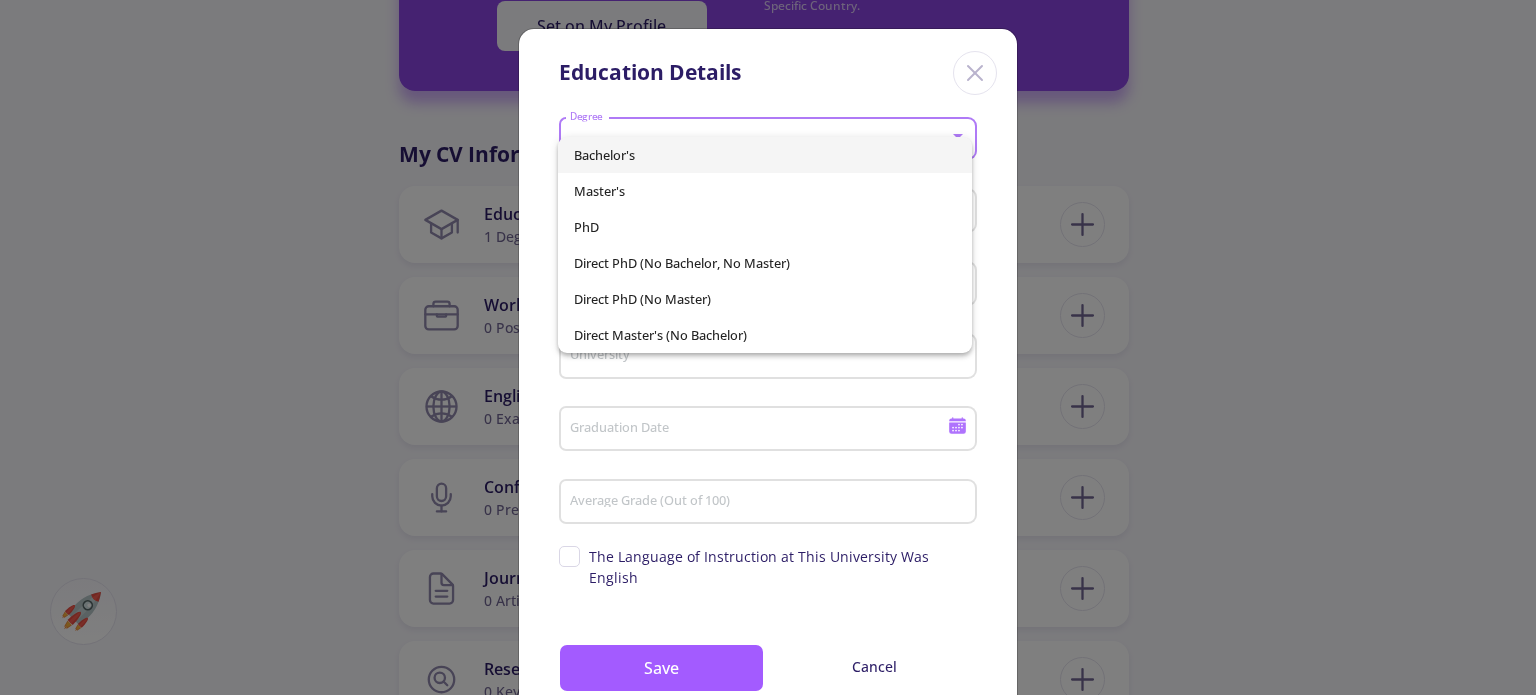 click at bounding box center (768, 347) 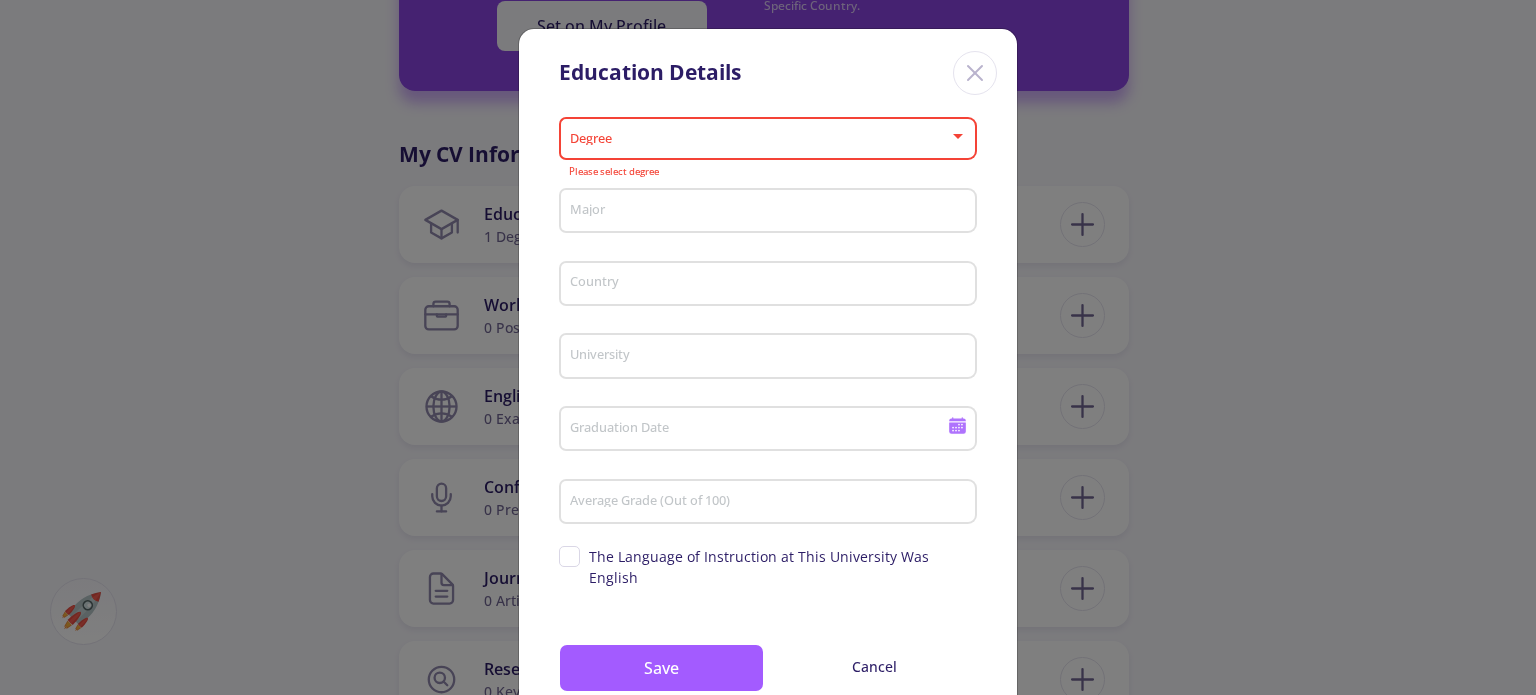 click 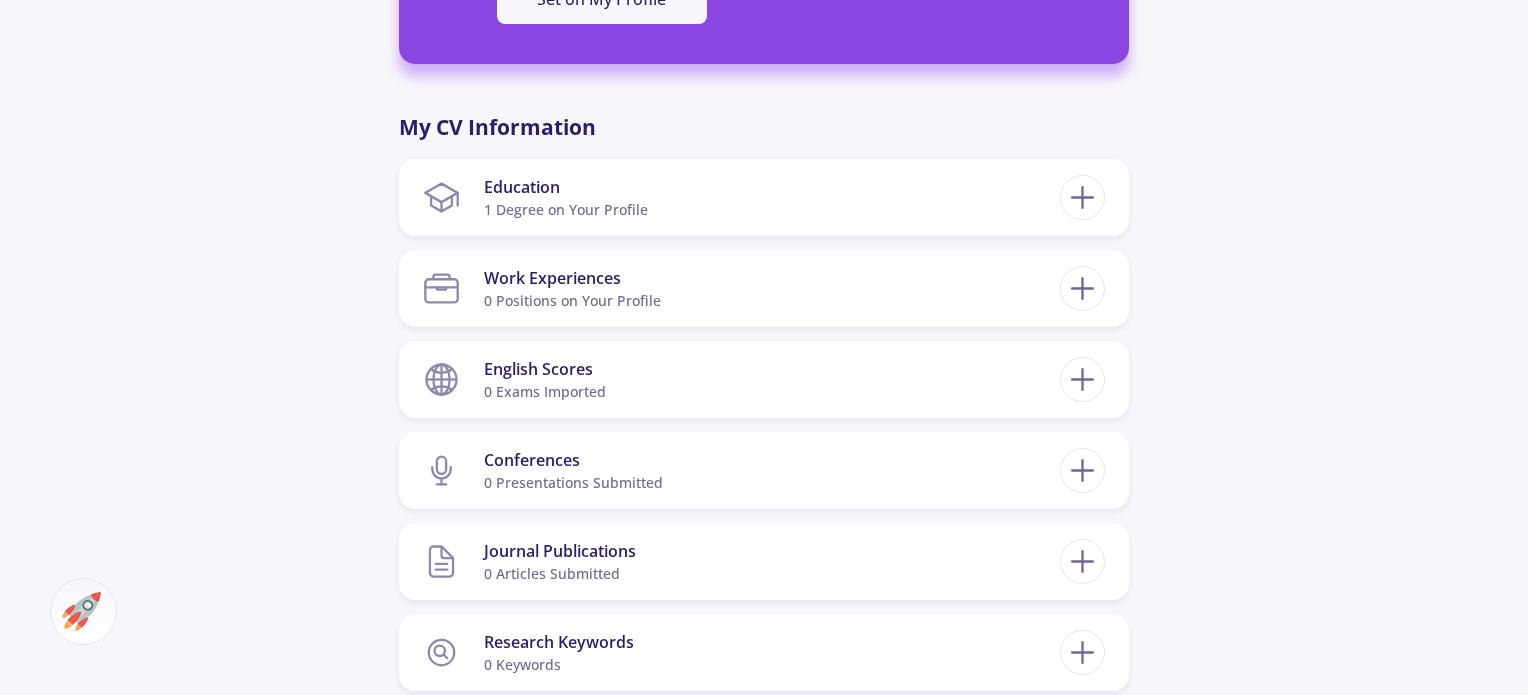 scroll, scrollTop: 800, scrollLeft: 0, axis: vertical 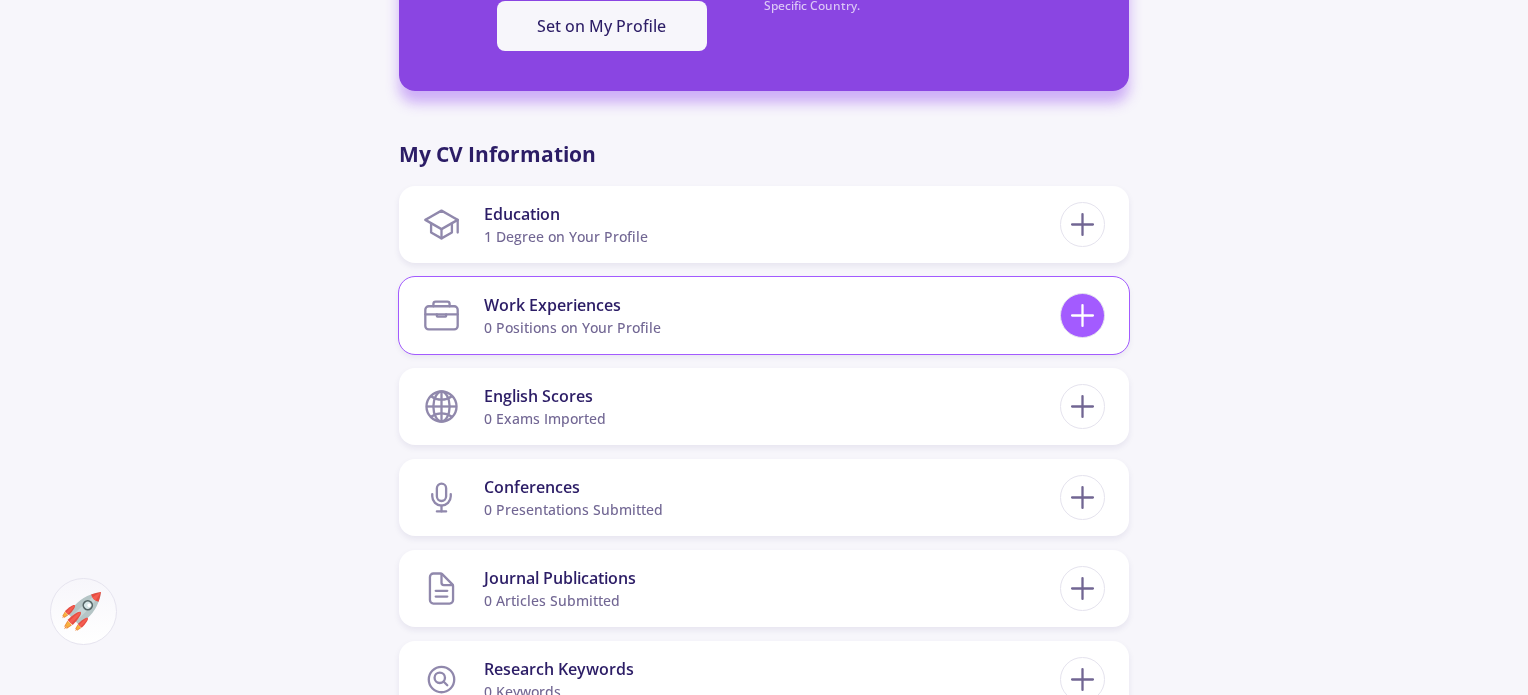click 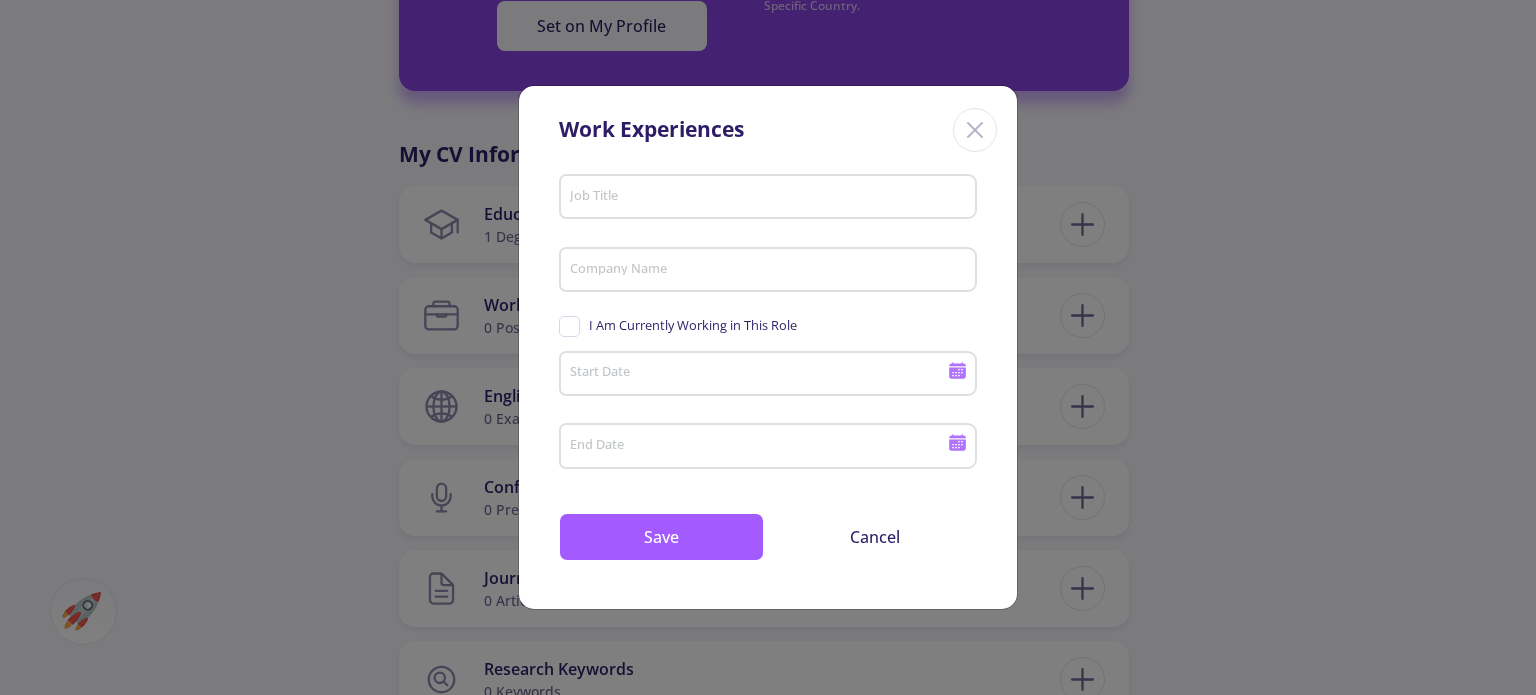 click on "Job Title" at bounding box center (771, 198) 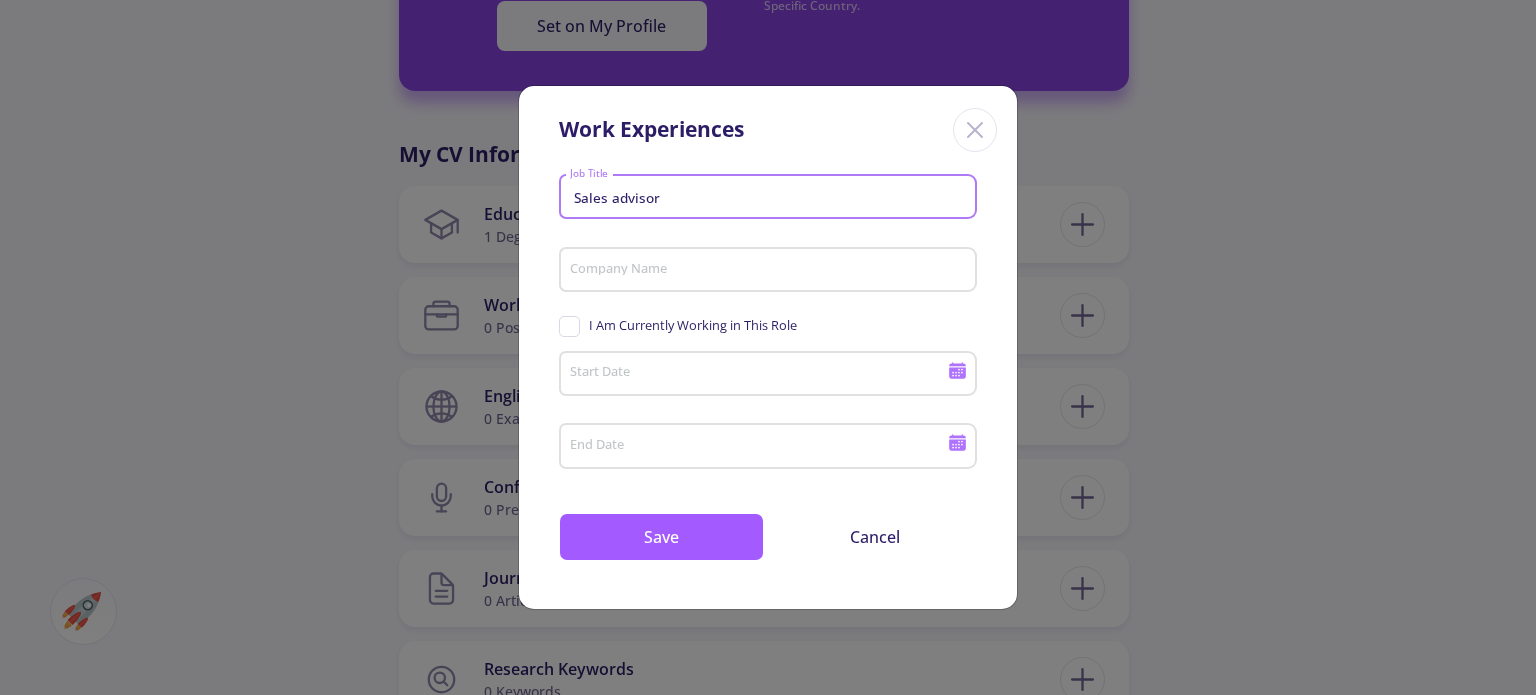 click on "Company Name" at bounding box center [771, 271] 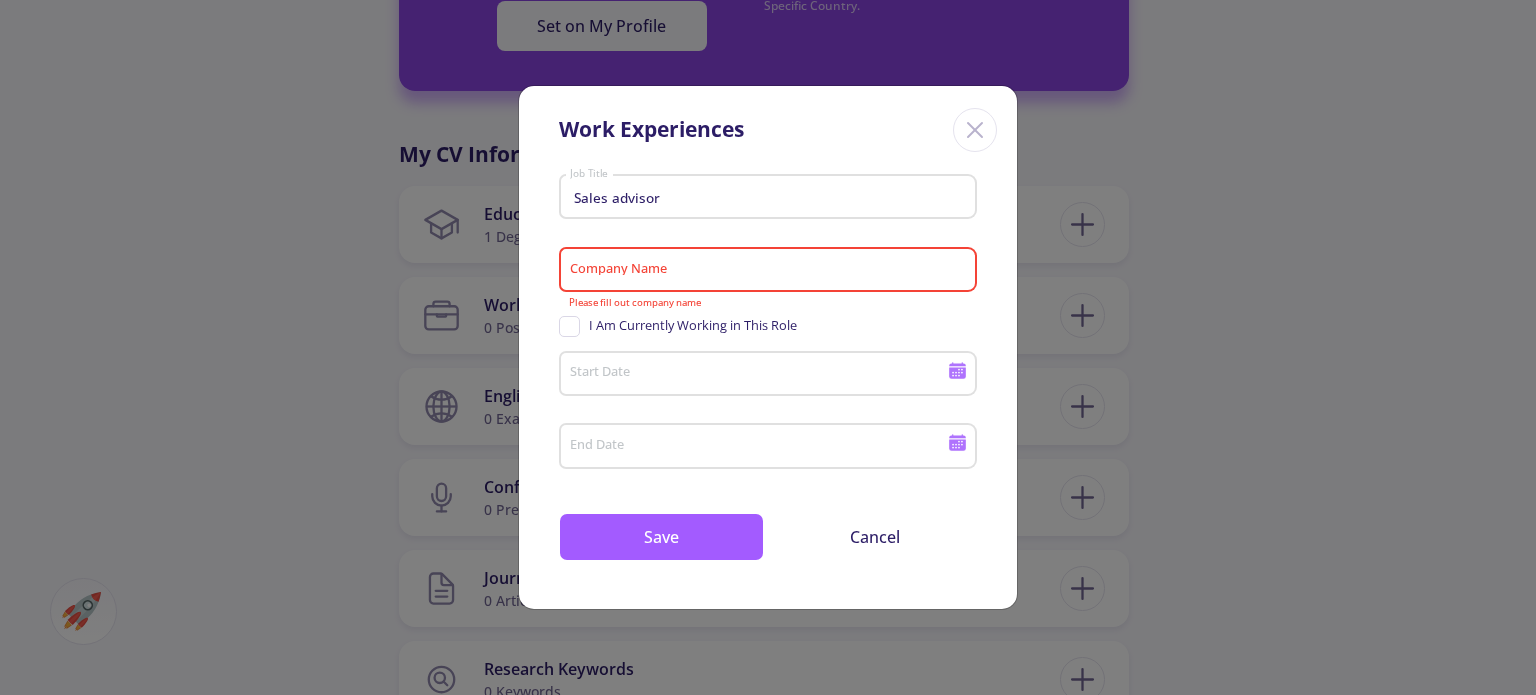 click on "Sales advisor Job Title" at bounding box center [768, 193] 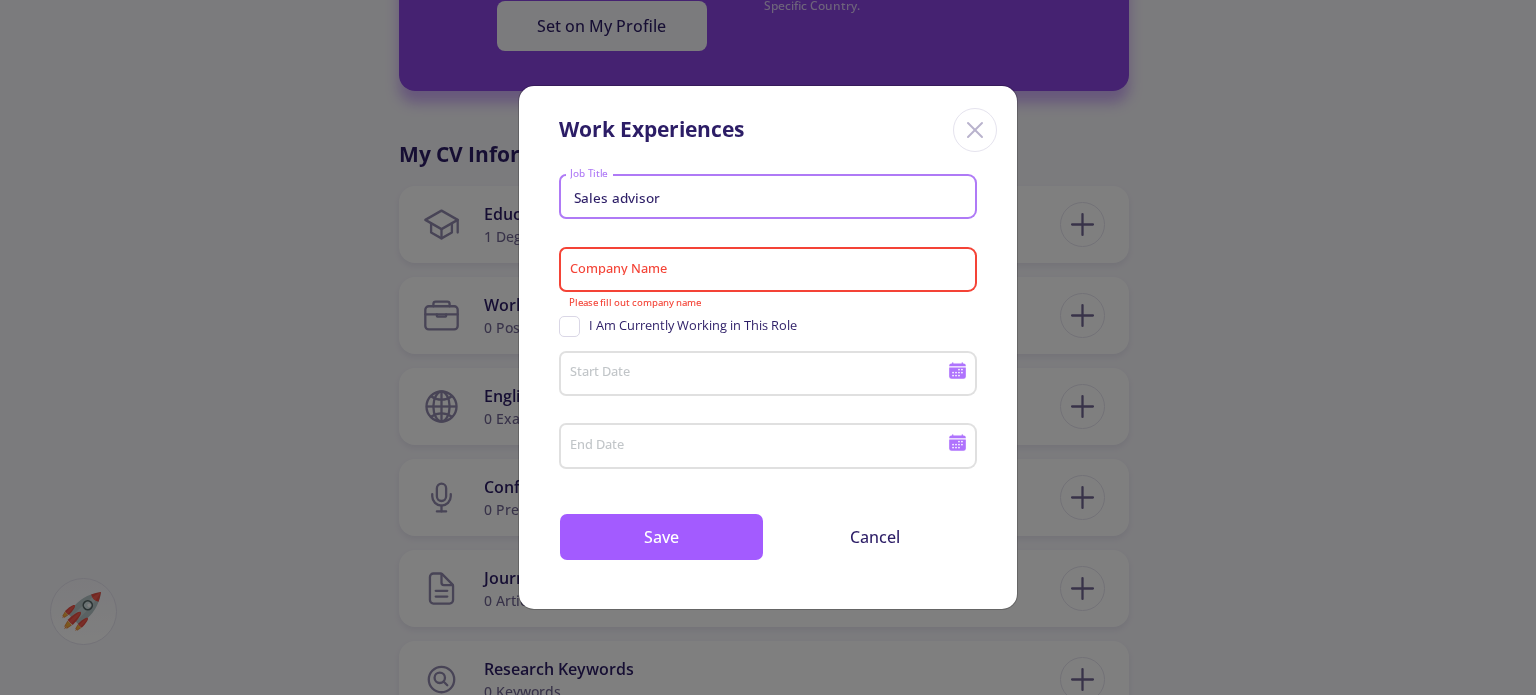 click on "Sales advisor" at bounding box center [771, 198] 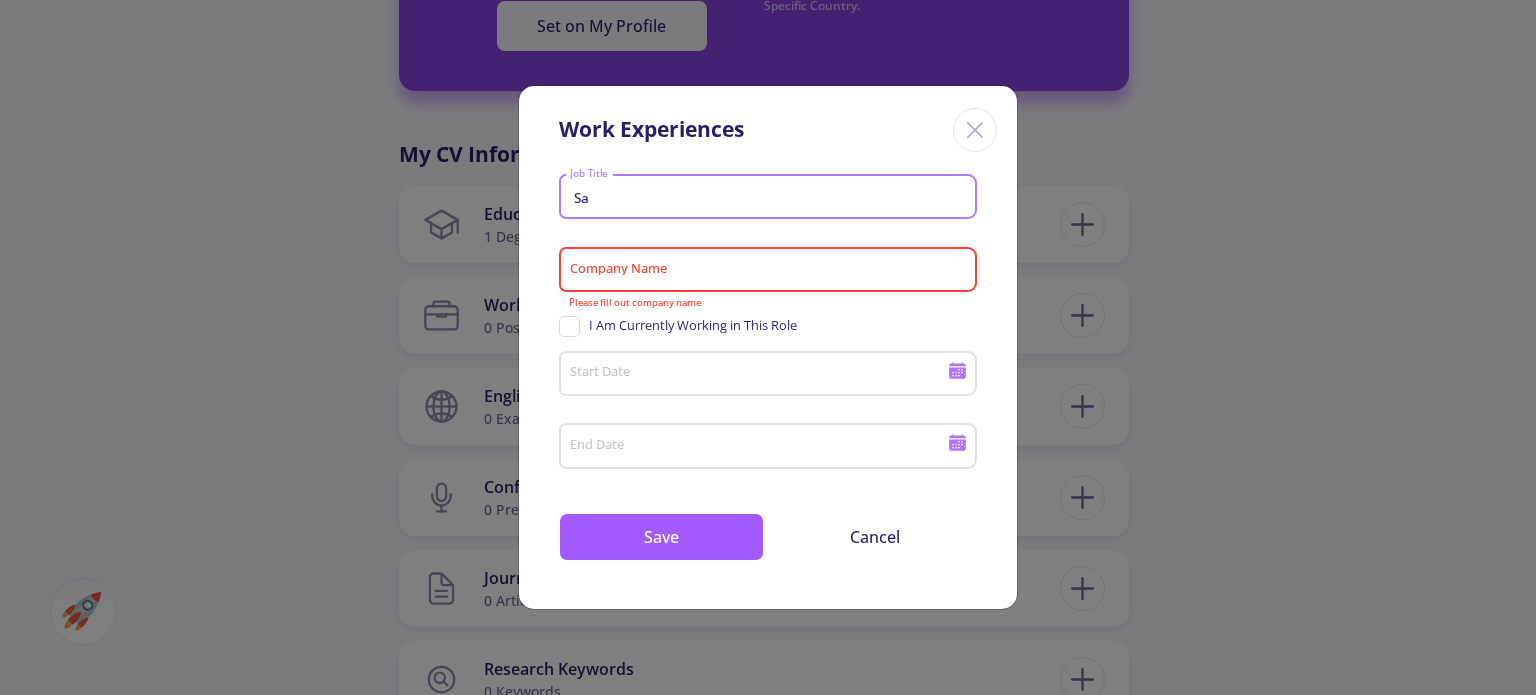 type on "S" 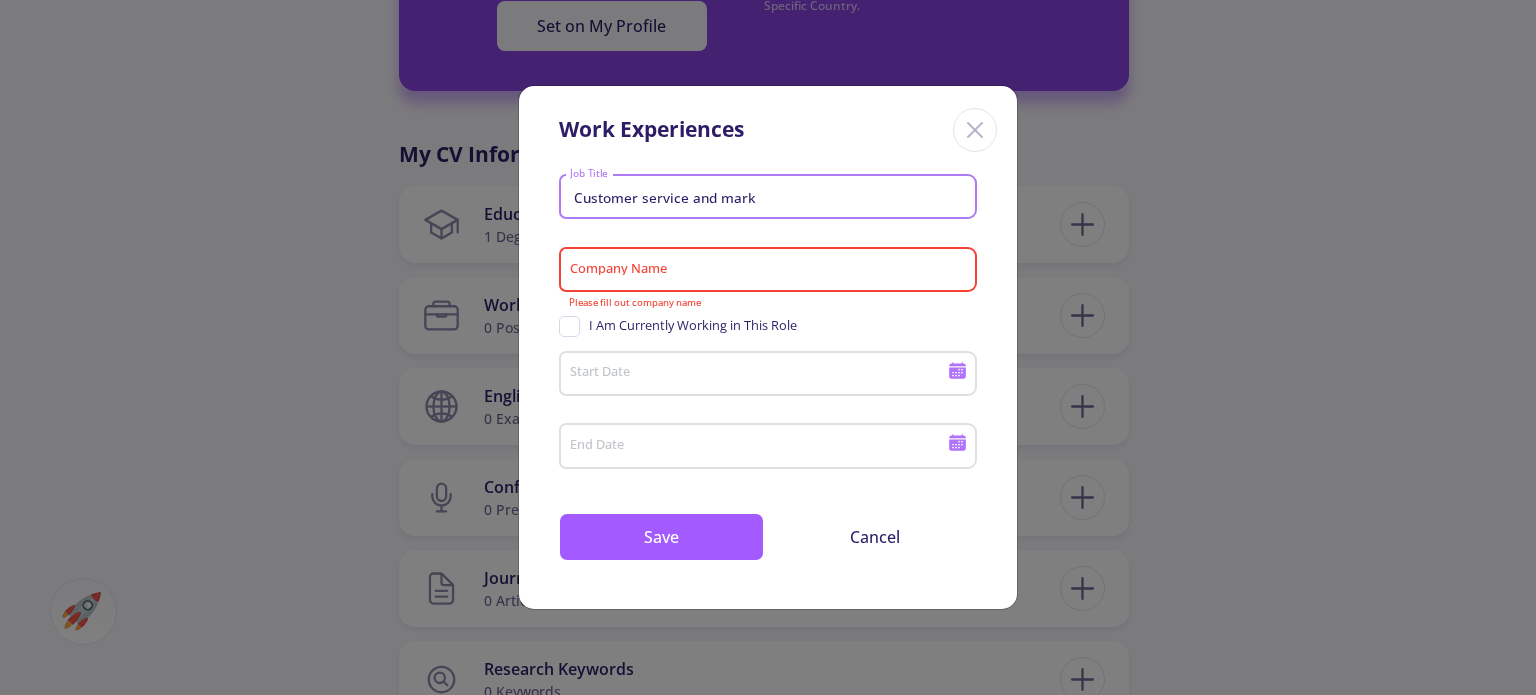 drag, startPoint x: 715, startPoint y: 199, endPoint x: 688, endPoint y: 195, distance: 27.294687 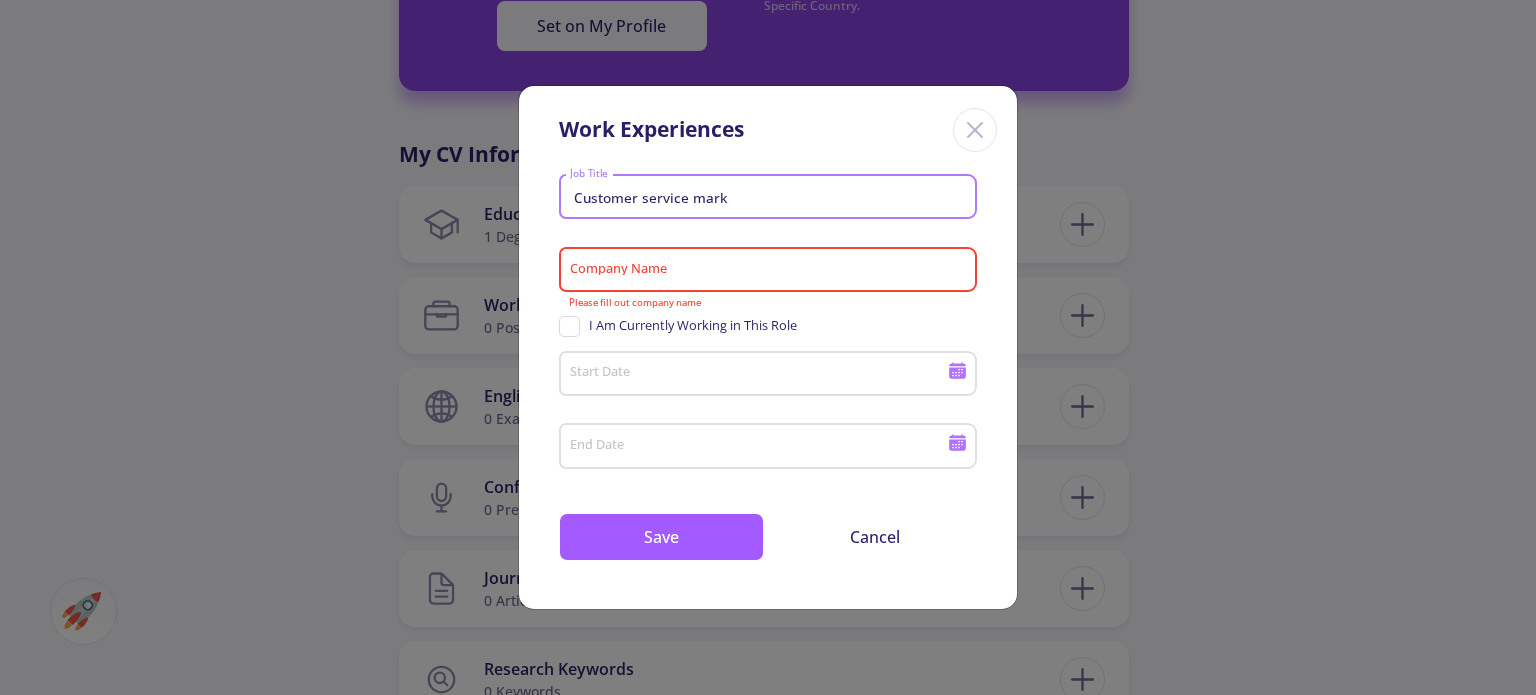 click on "Customer service mark" at bounding box center (771, 198) 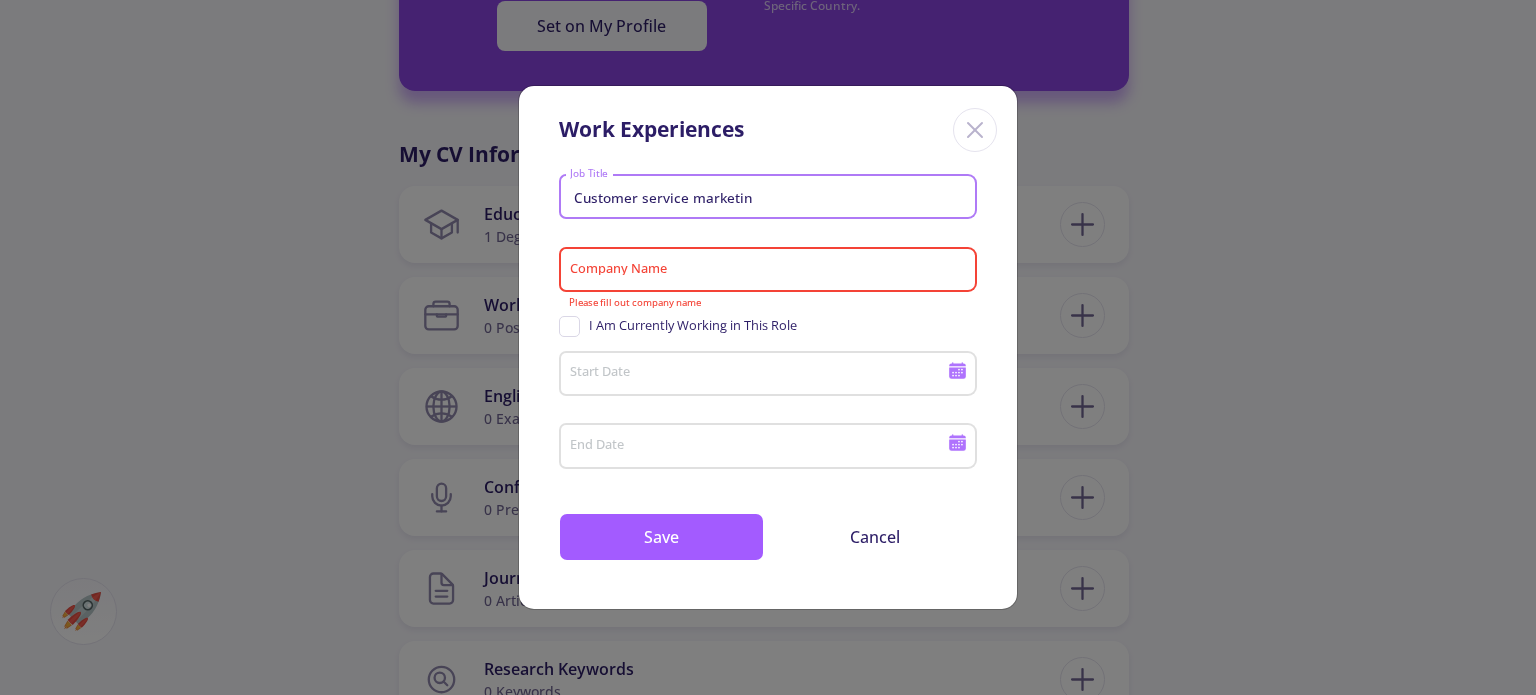 click on "Customer service marketin" at bounding box center [771, 198] 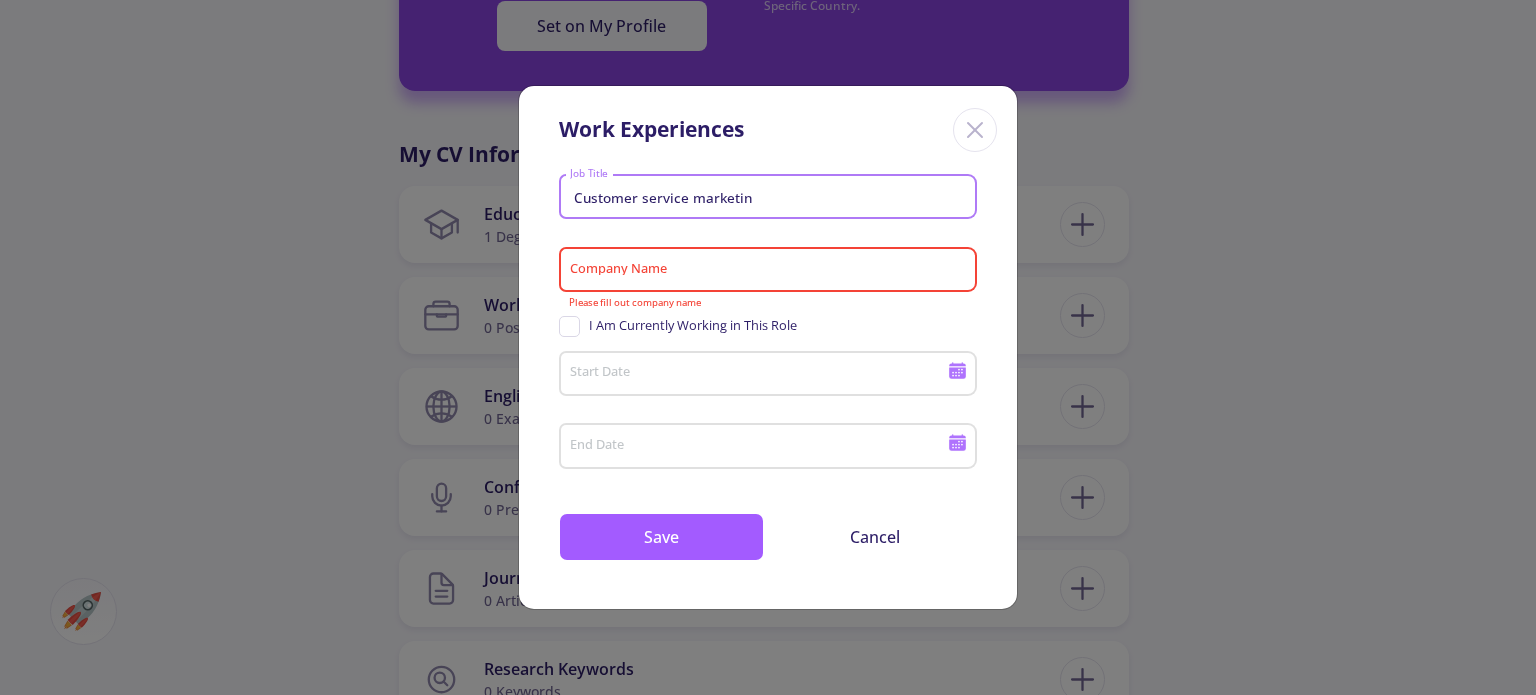click on "Customer service marketin" at bounding box center [771, 198] 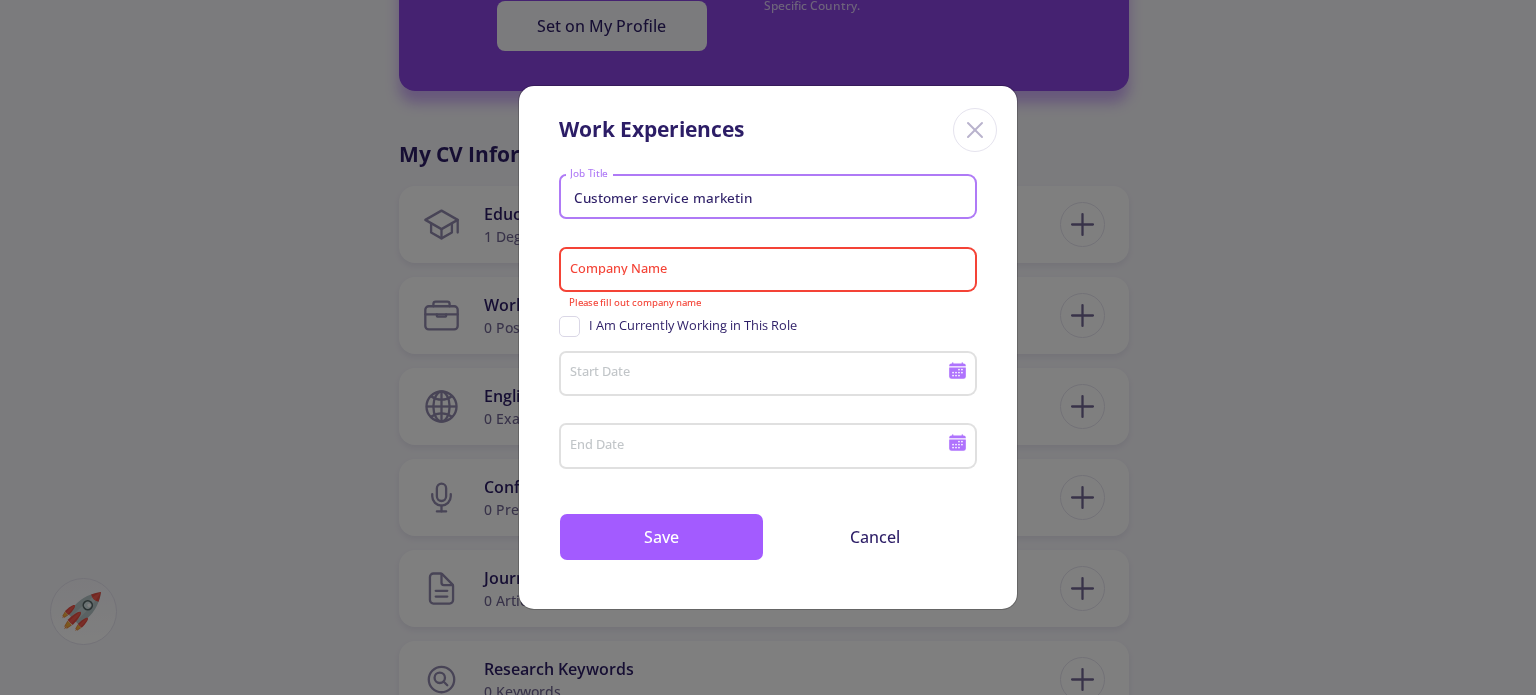 click on "Customer service marketin" at bounding box center (771, 198) 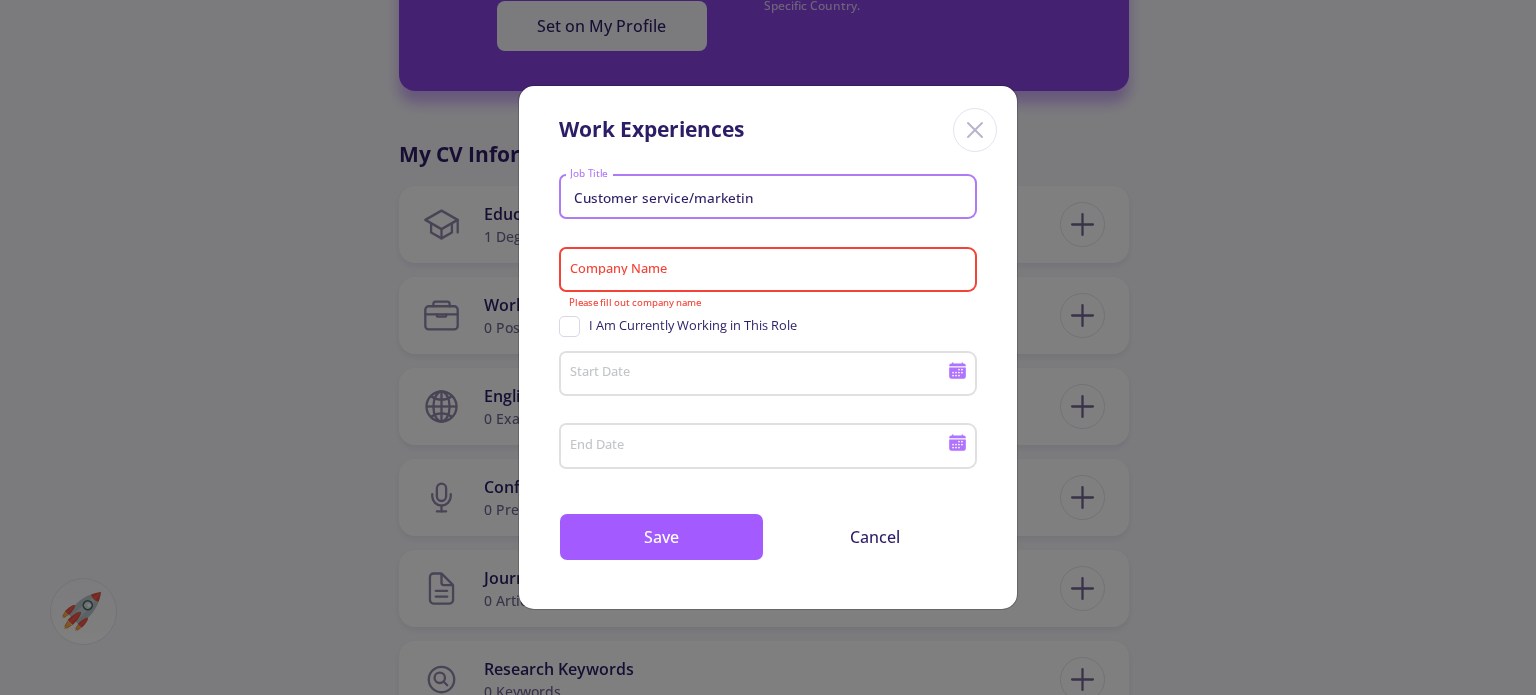 click on "Customer service/marketin" at bounding box center [771, 198] 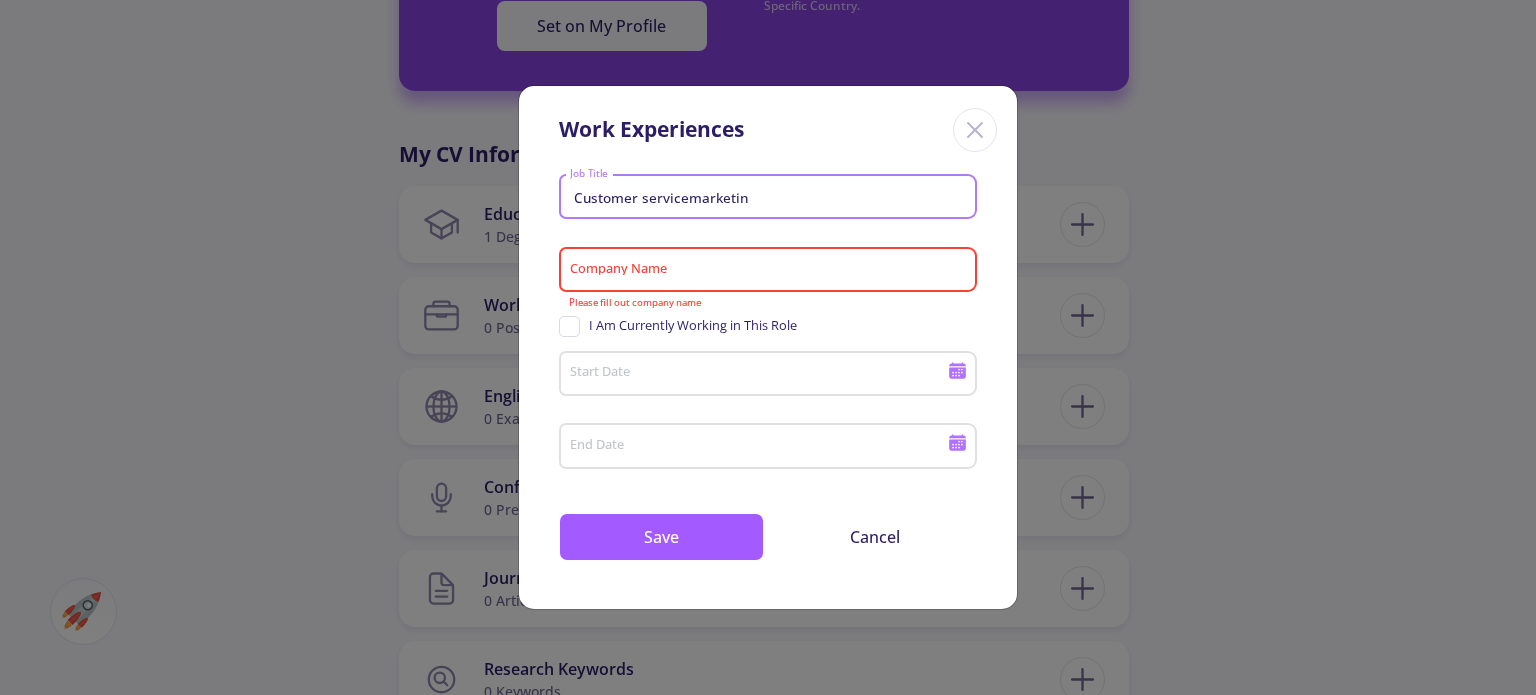 click on "Customer servicemarketin" at bounding box center (771, 198) 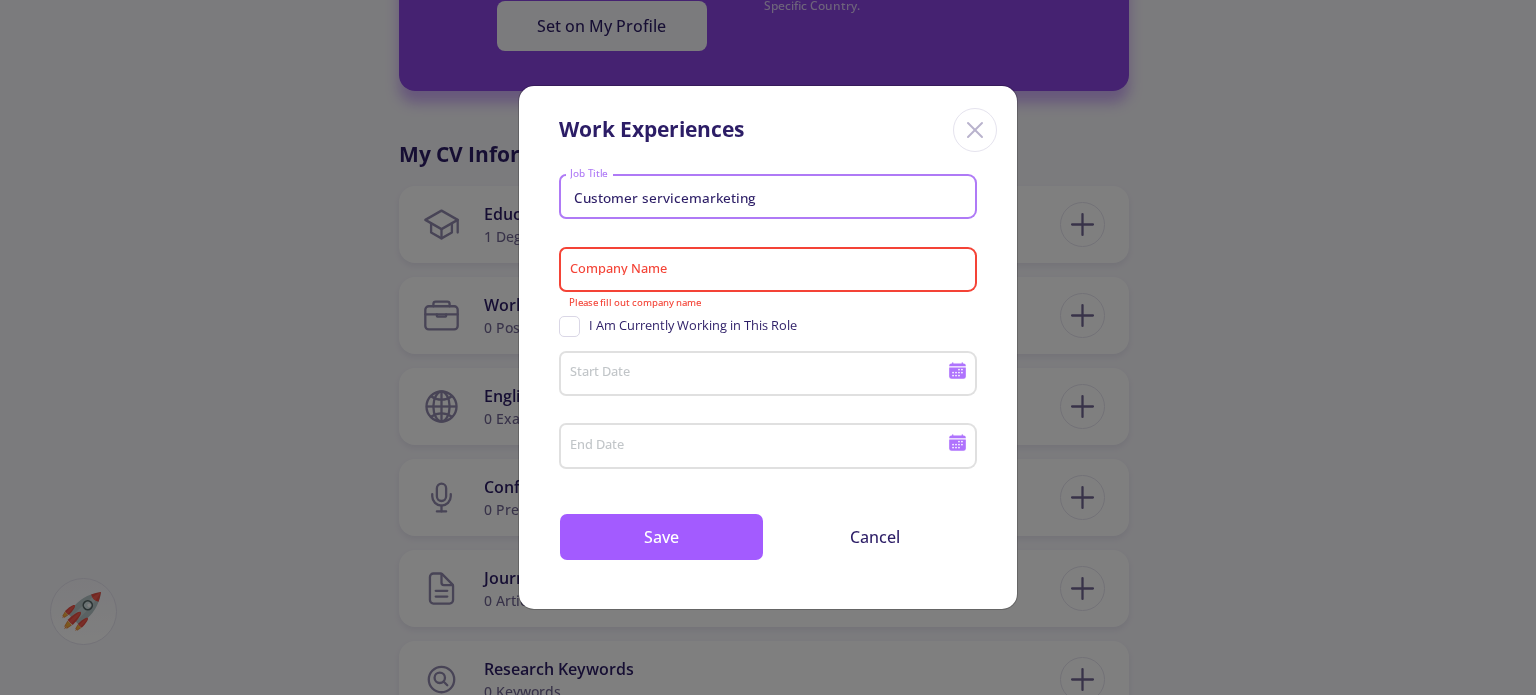 type on "Customer servicemarketing" 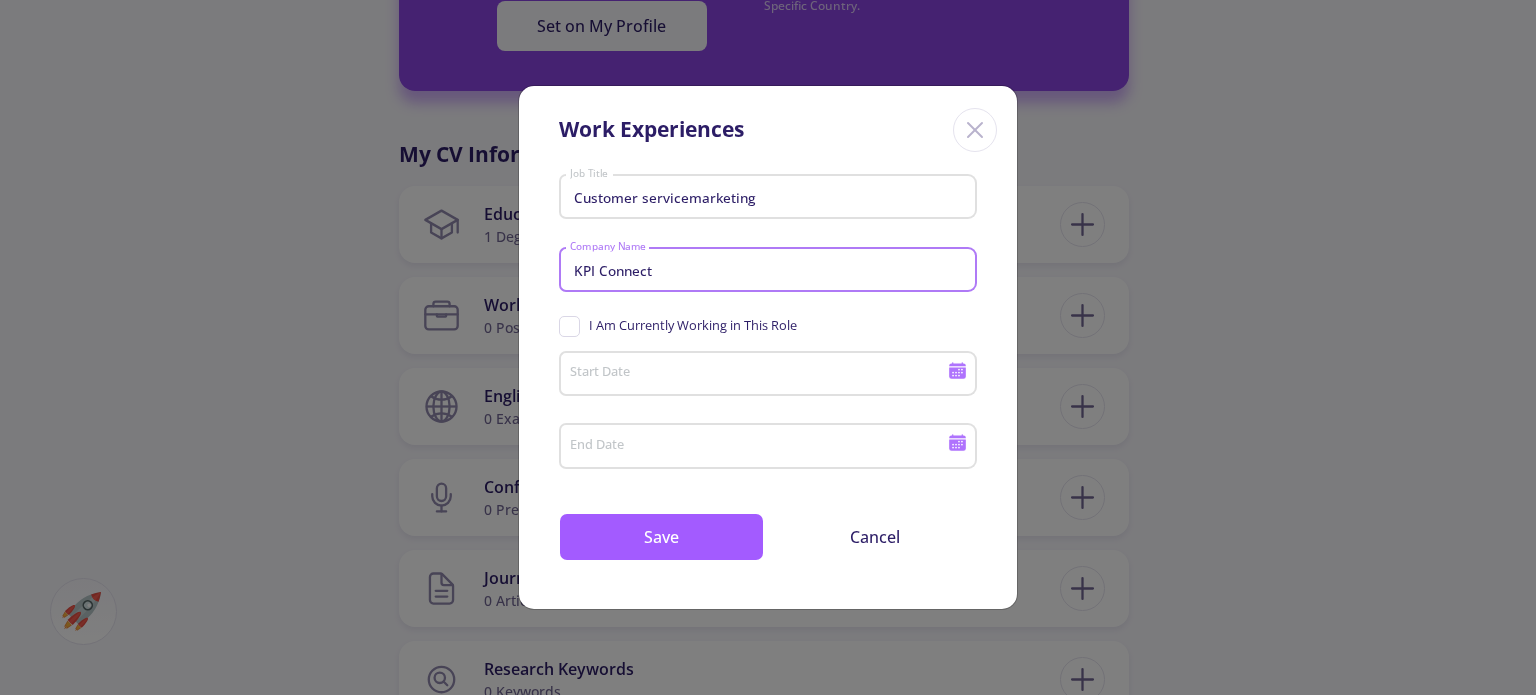 type on "KPI Connect" 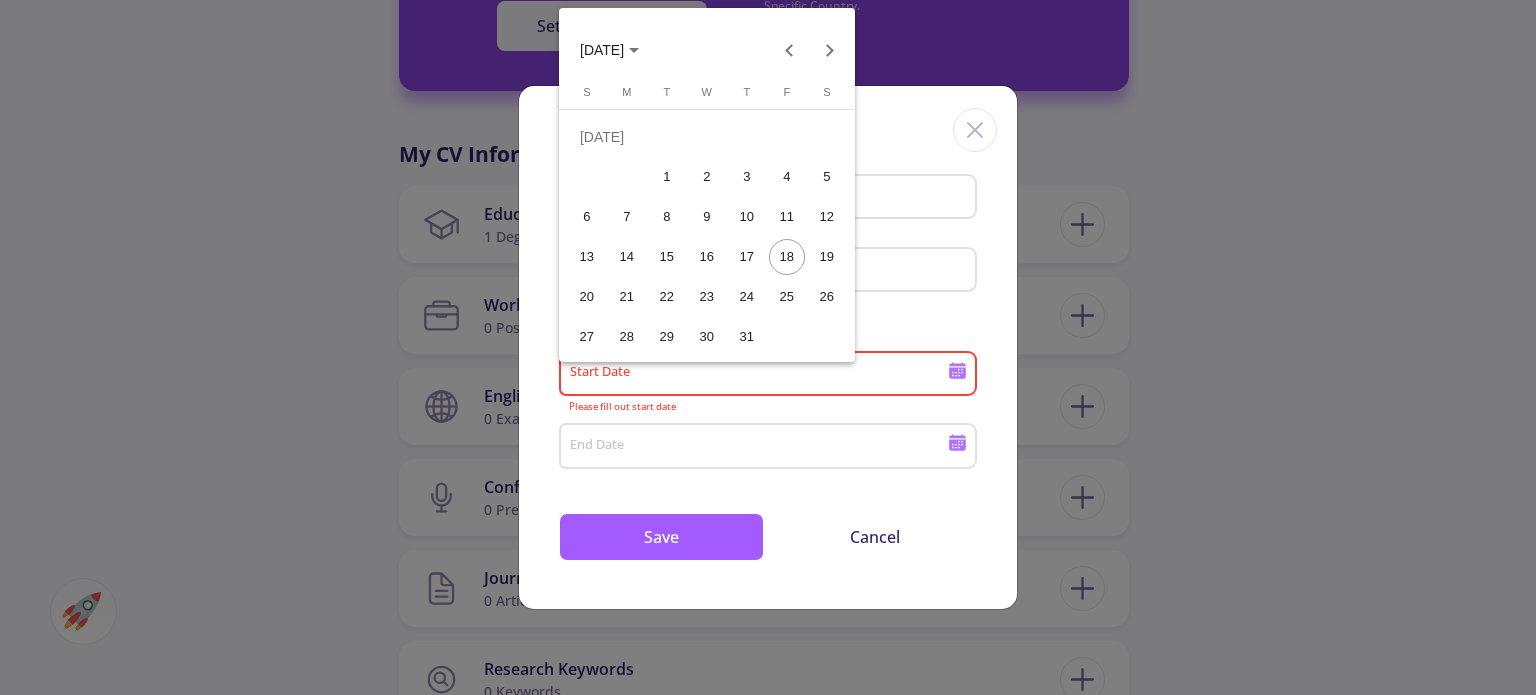 click on "[DATE]" at bounding box center (602, 51) 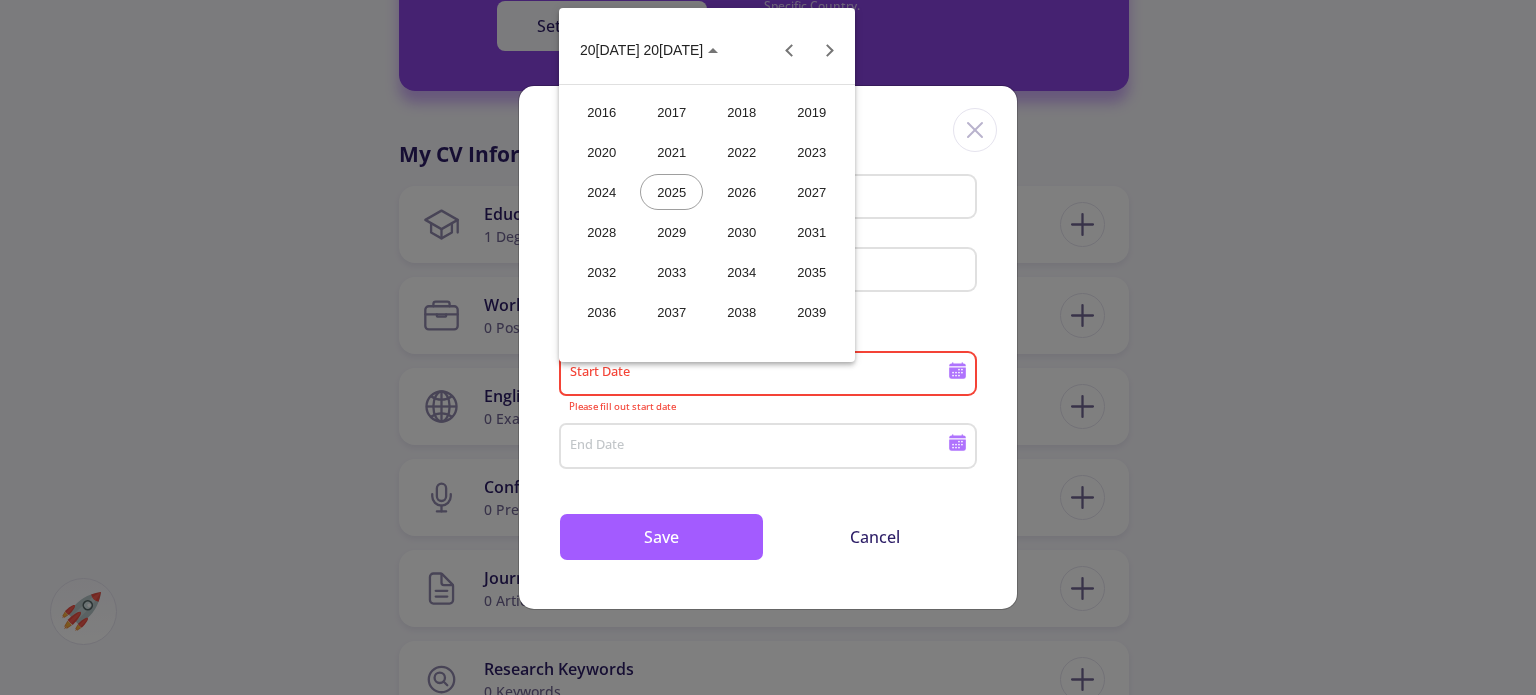 click on "2022" at bounding box center [741, 152] 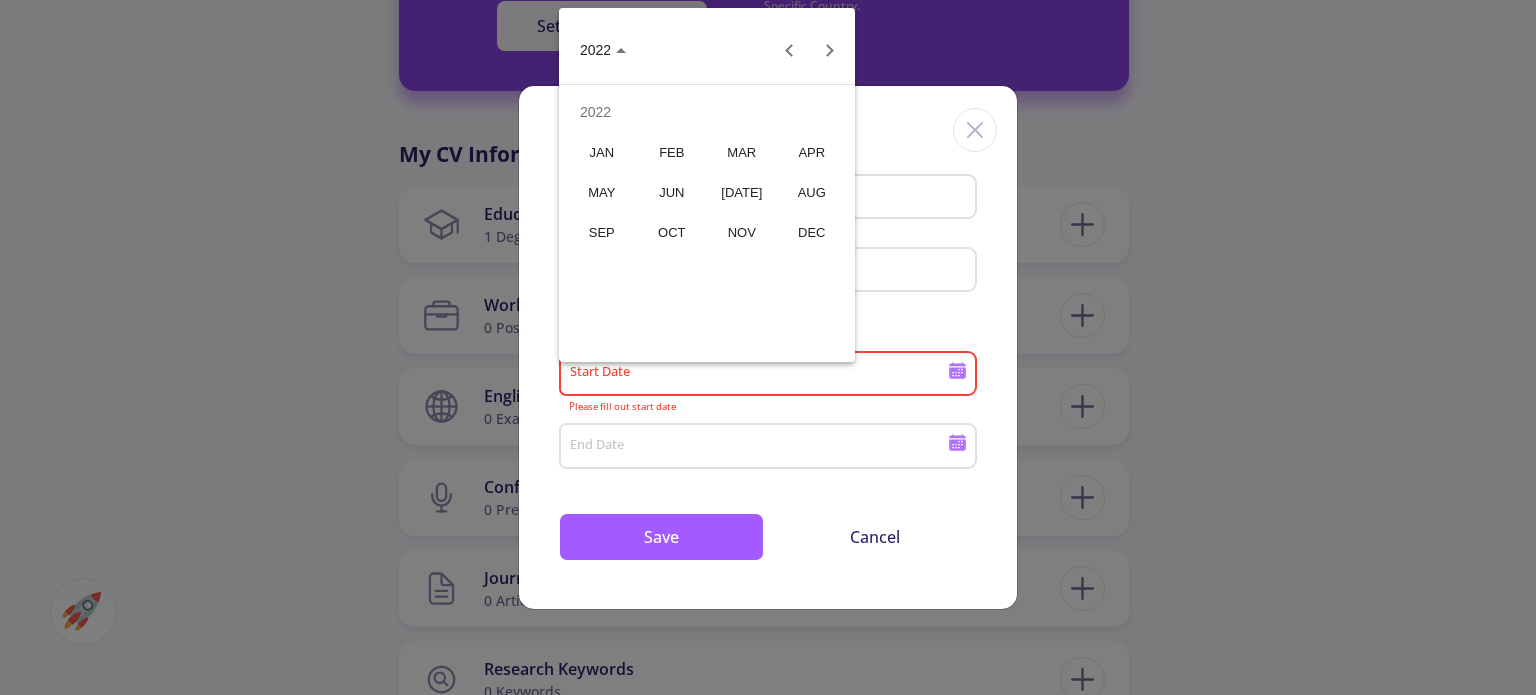 click on "JAN" at bounding box center [601, 152] 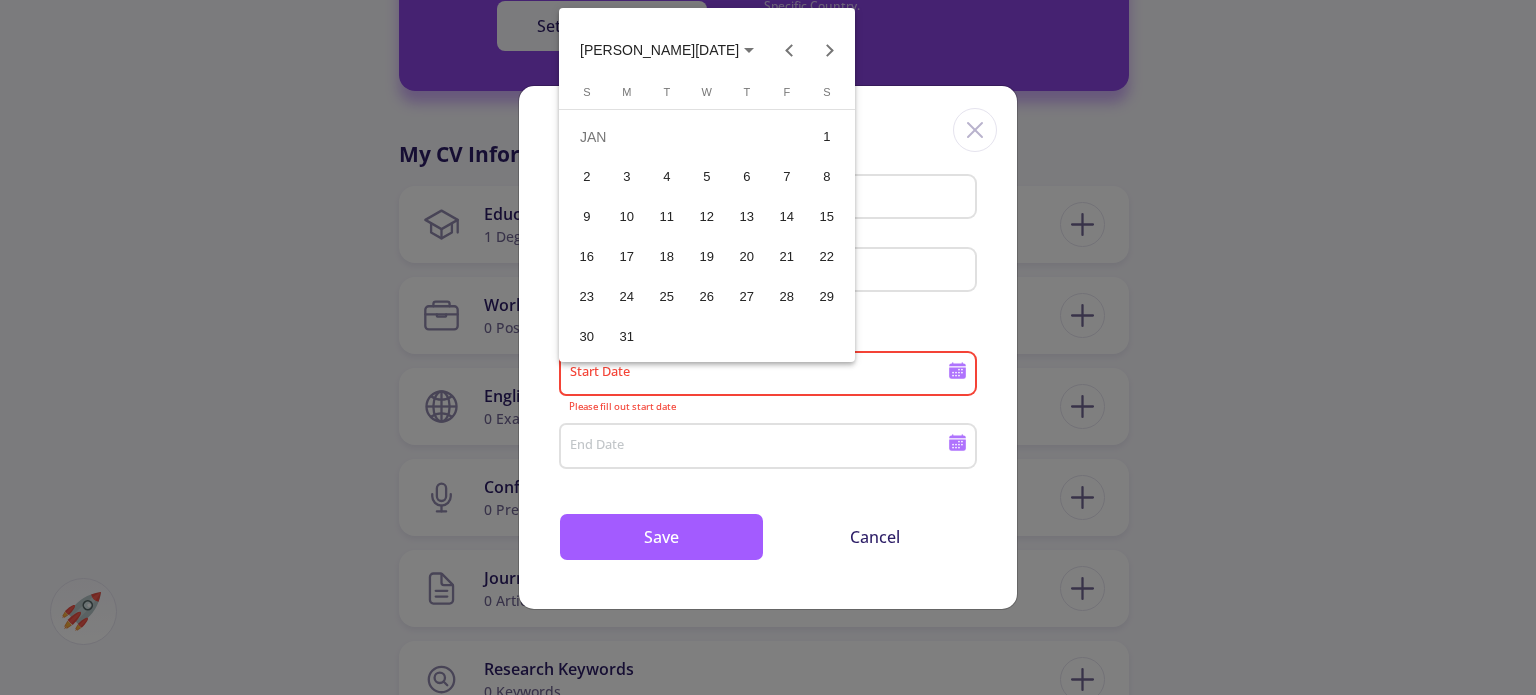 click on "1" at bounding box center (827, 137) 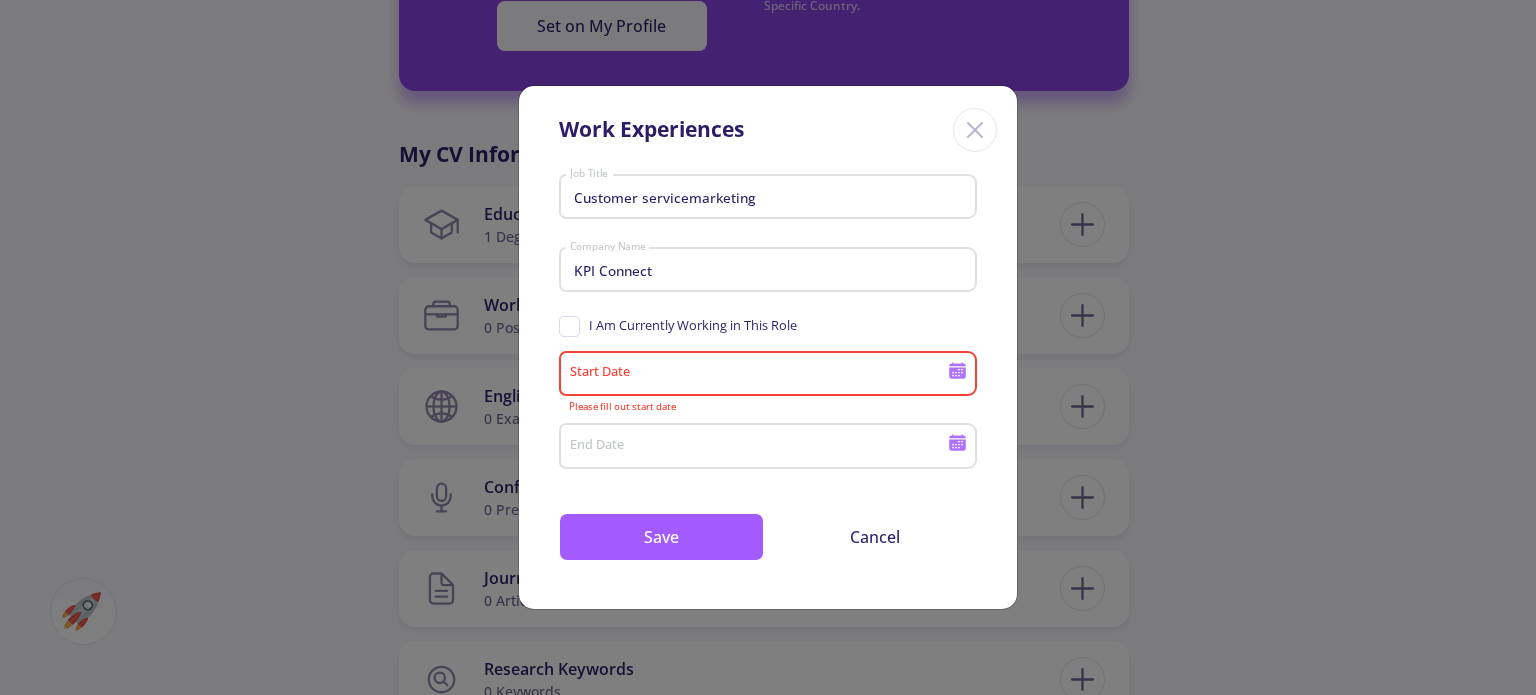 type on "[DATE]" 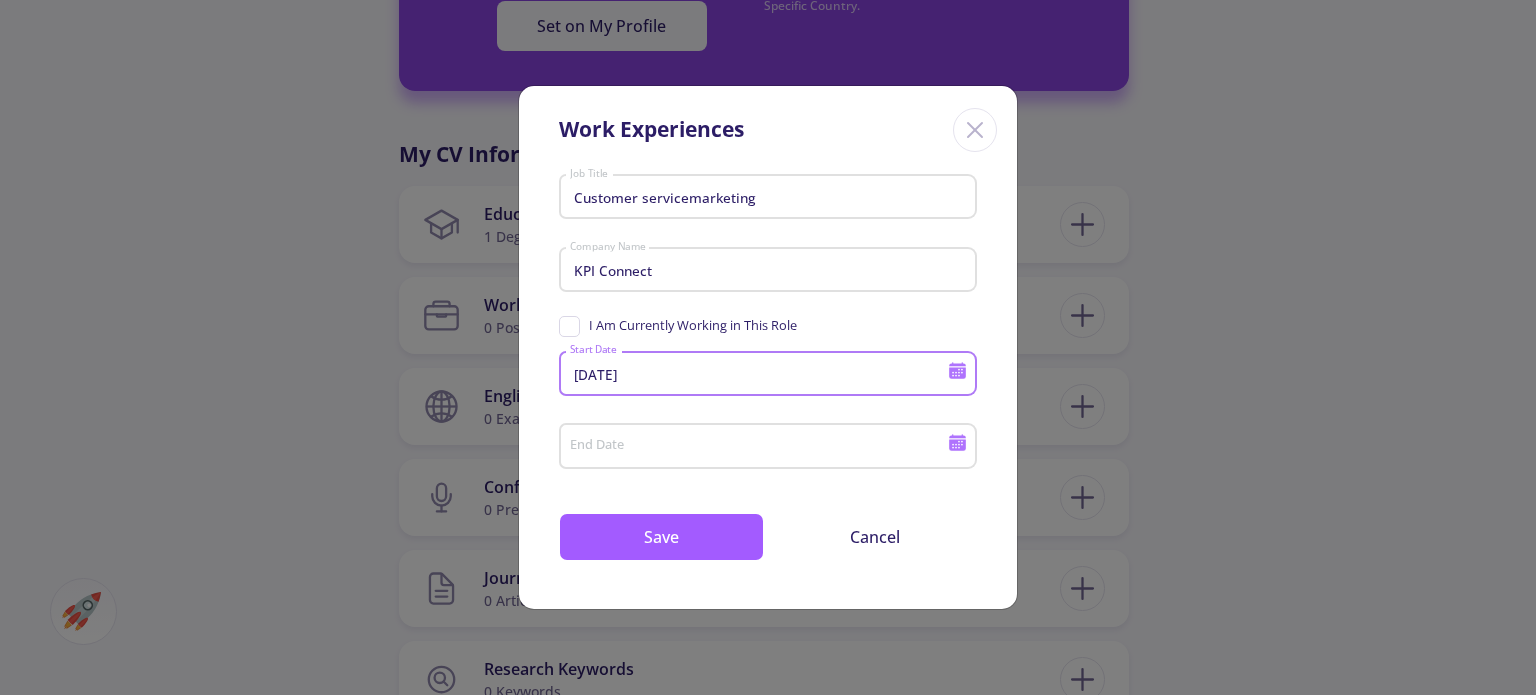 click 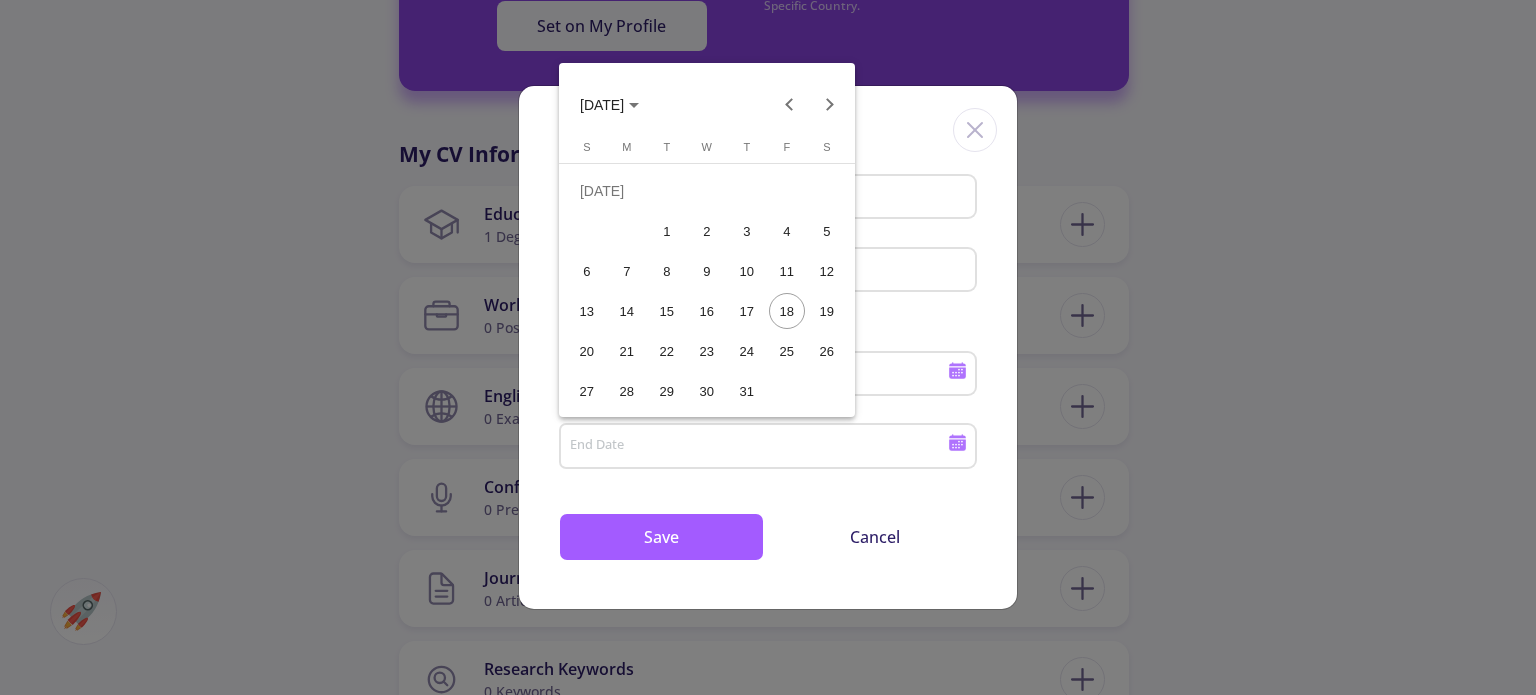 click 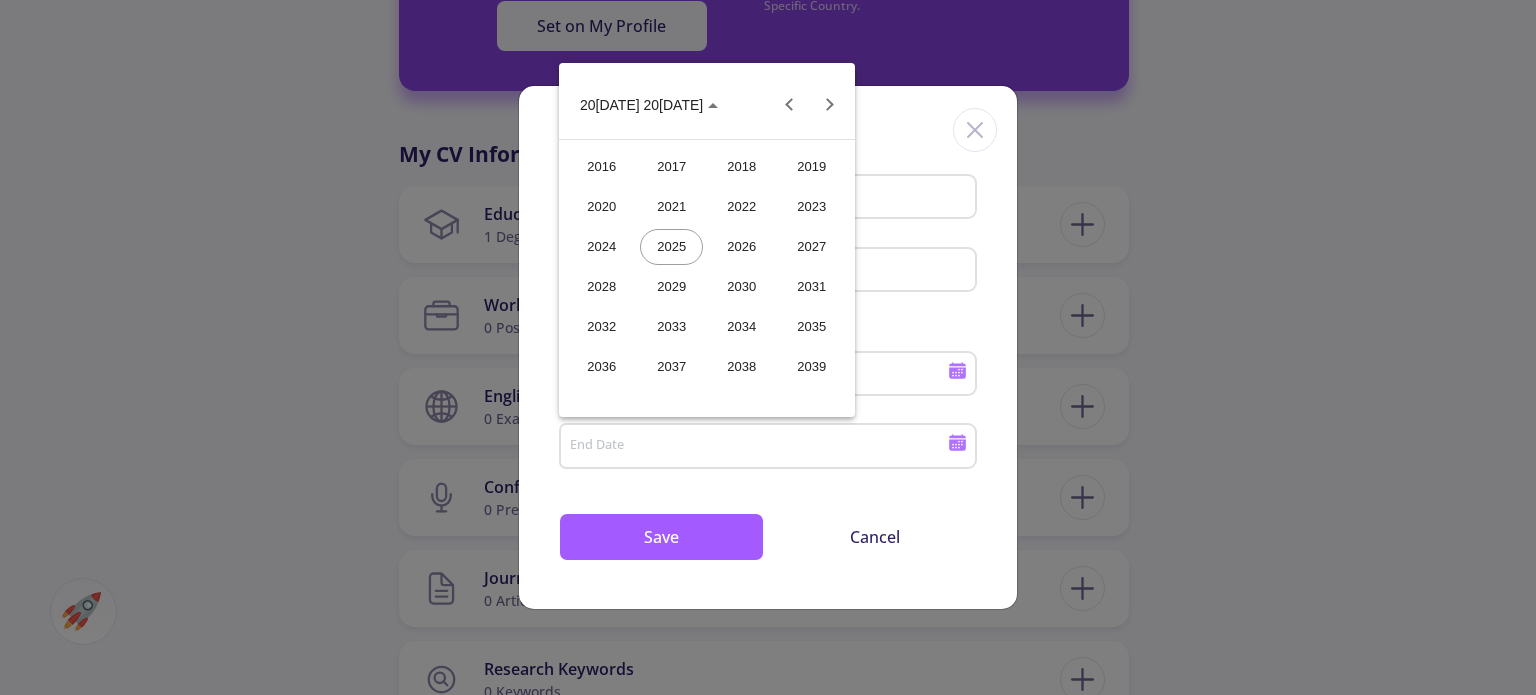 click on "2023" at bounding box center [811, 207] 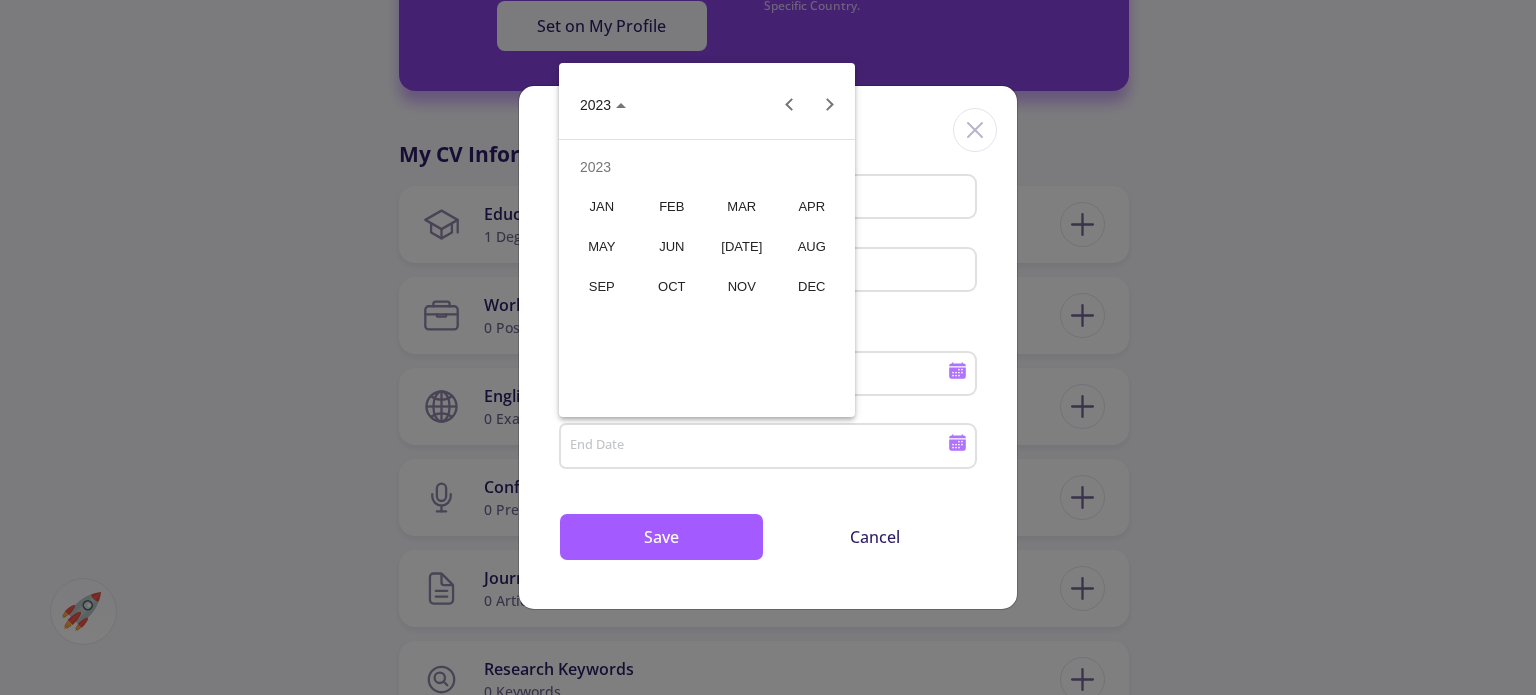 click on "JAN" at bounding box center (601, 207) 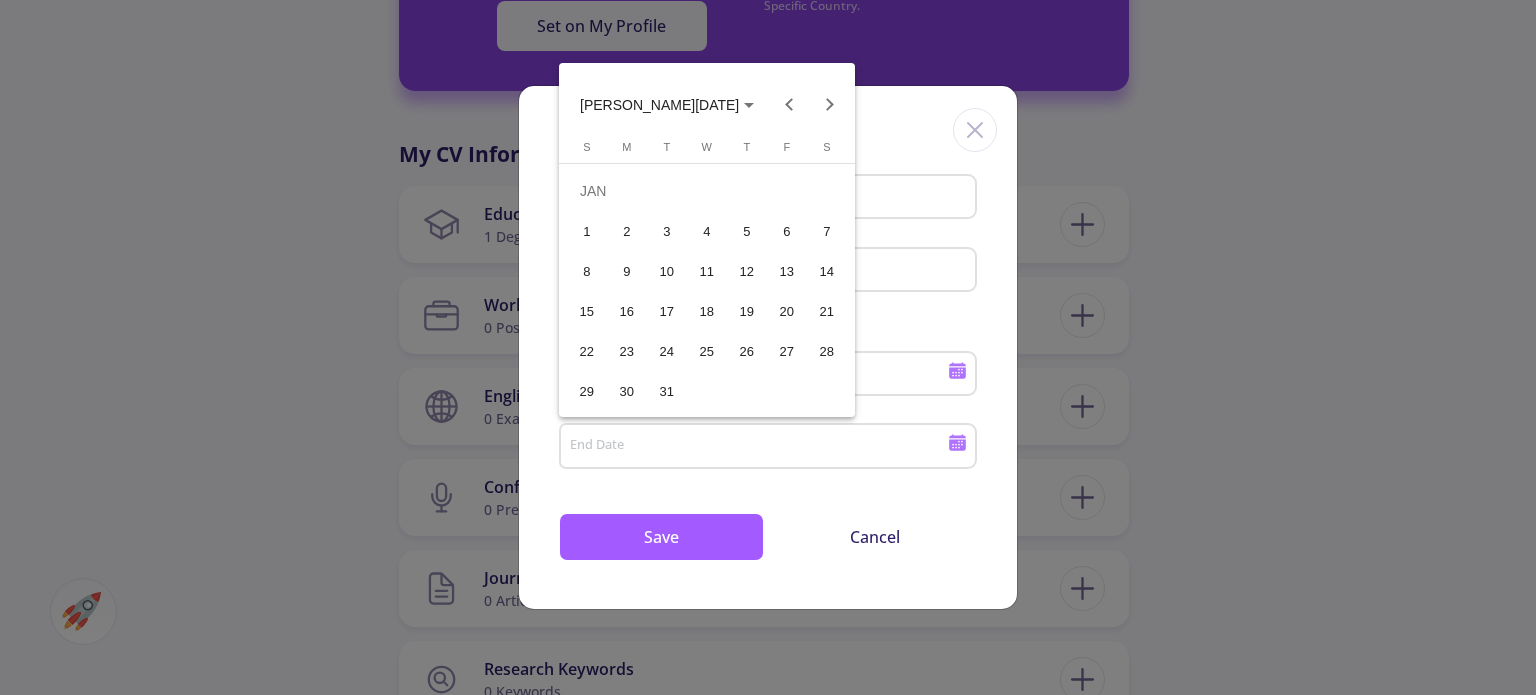 click on "1" at bounding box center [587, 231] 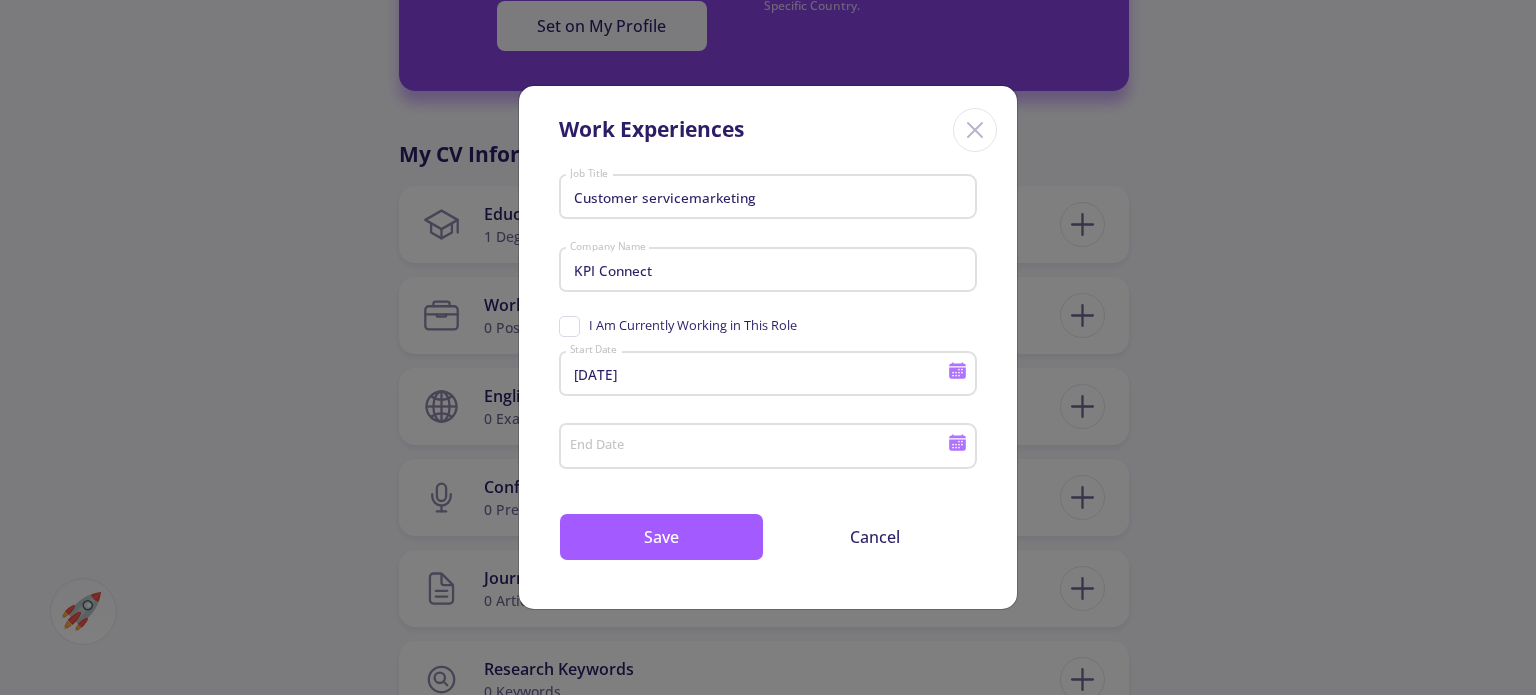 type on "[DATE]" 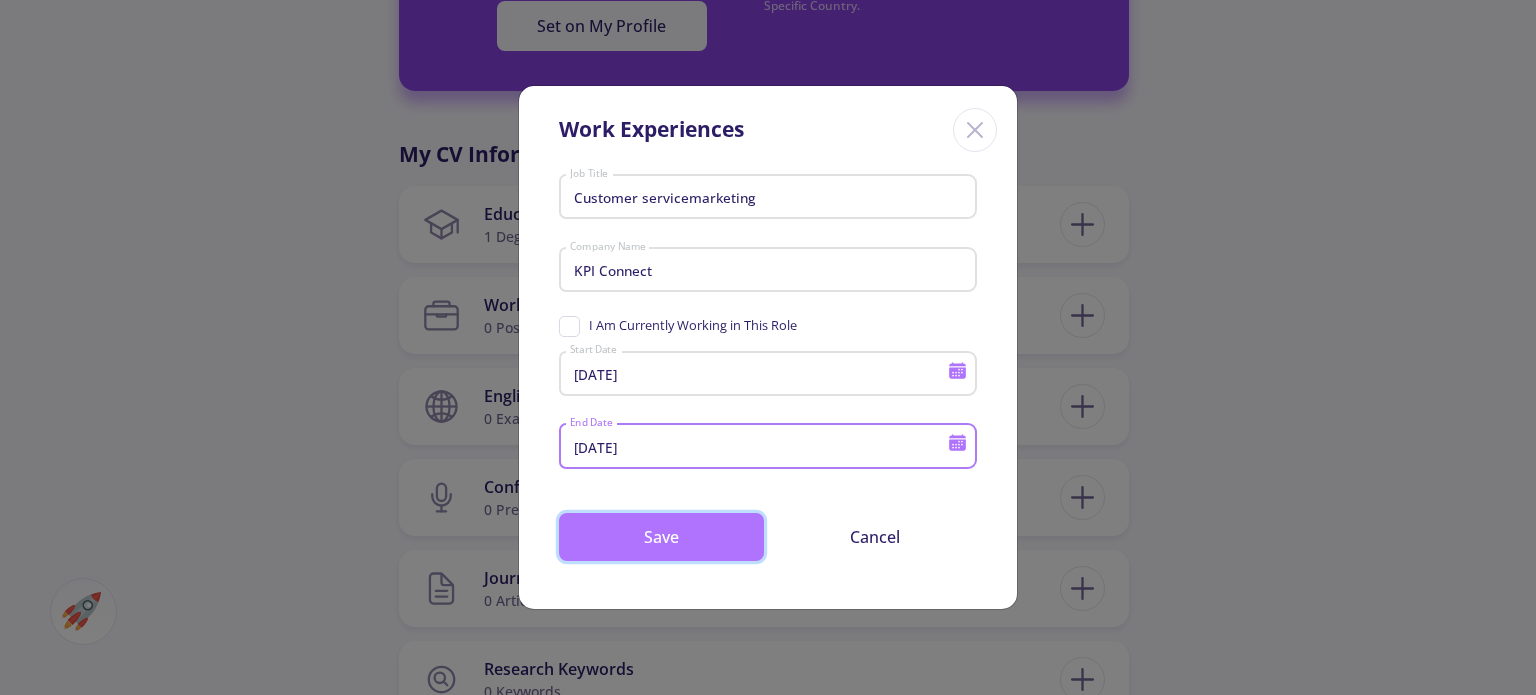 click on "Save" at bounding box center [661, 537] 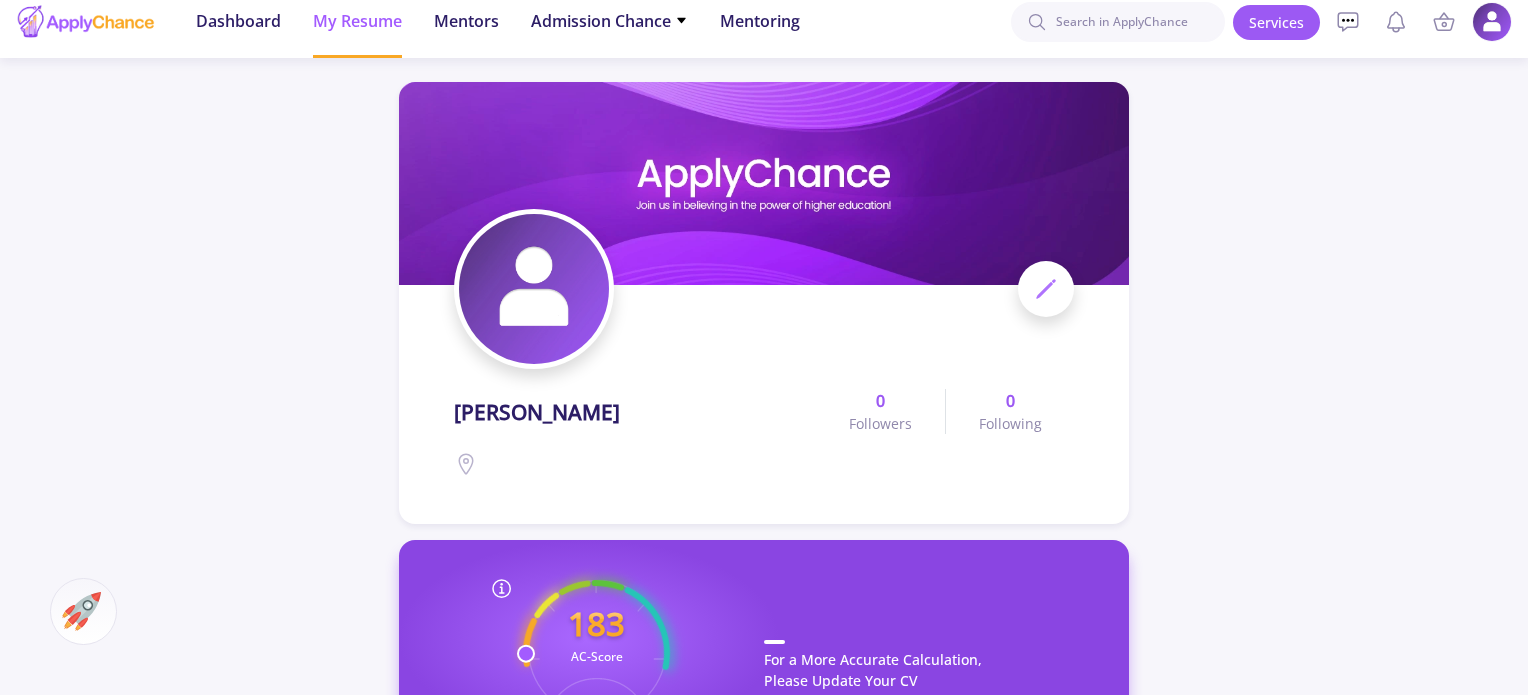 scroll, scrollTop: 0, scrollLeft: 0, axis: both 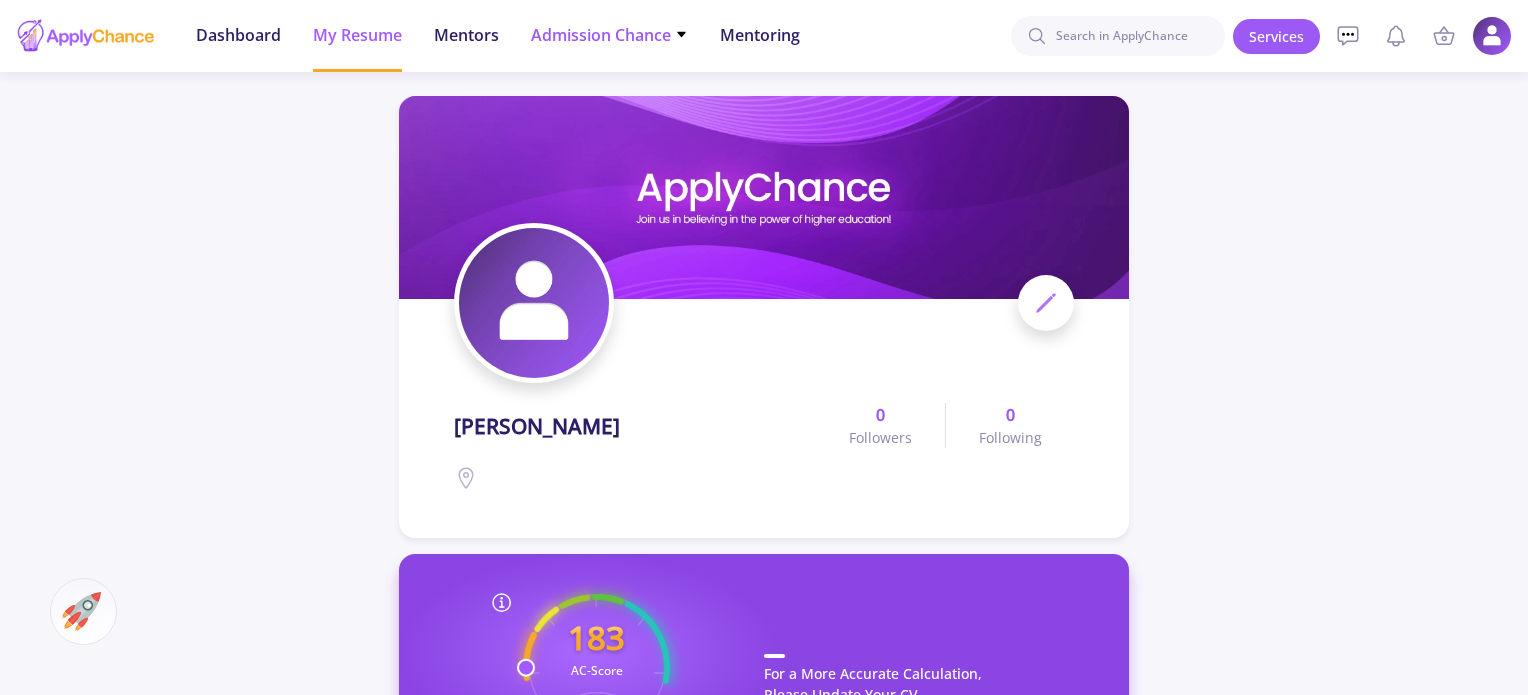 click on "Admission Chance" 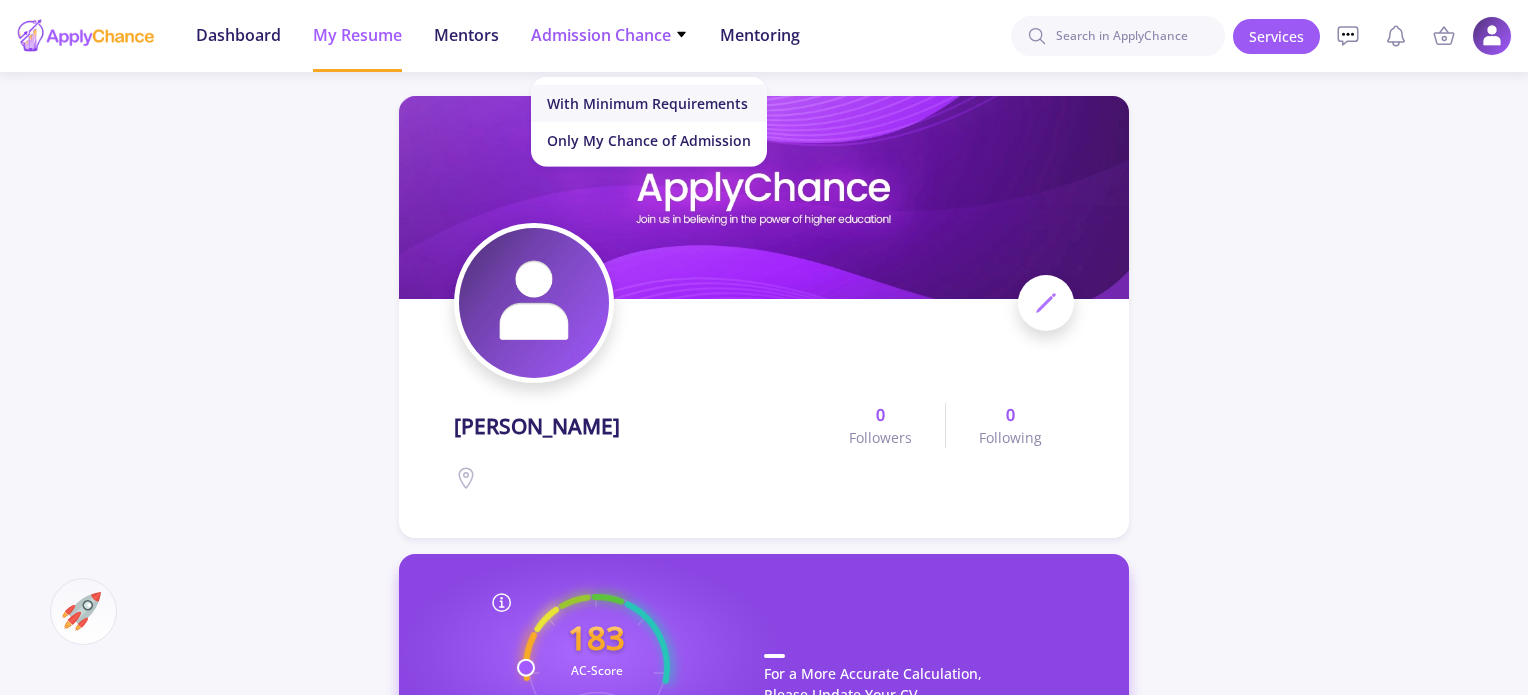 click on "With Minimum Requirements" 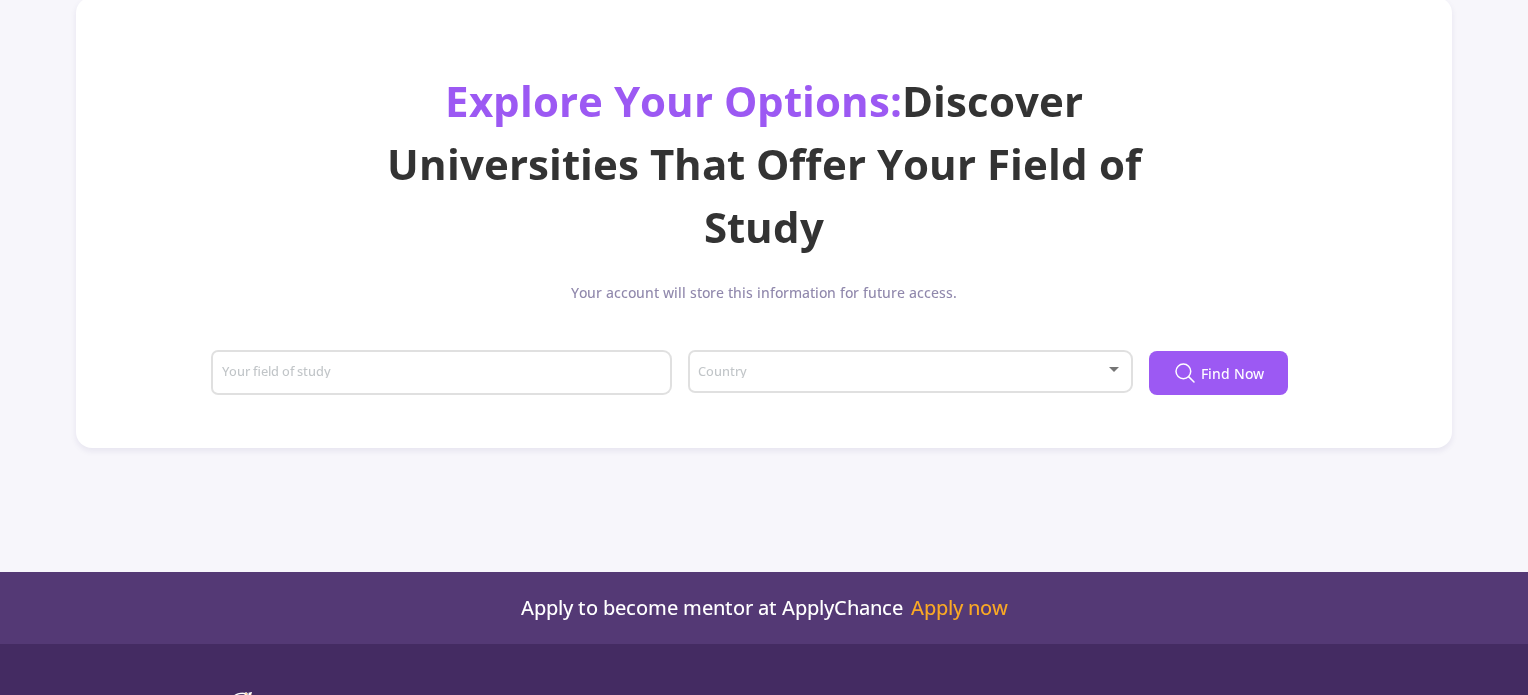 scroll, scrollTop: 200, scrollLeft: 0, axis: vertical 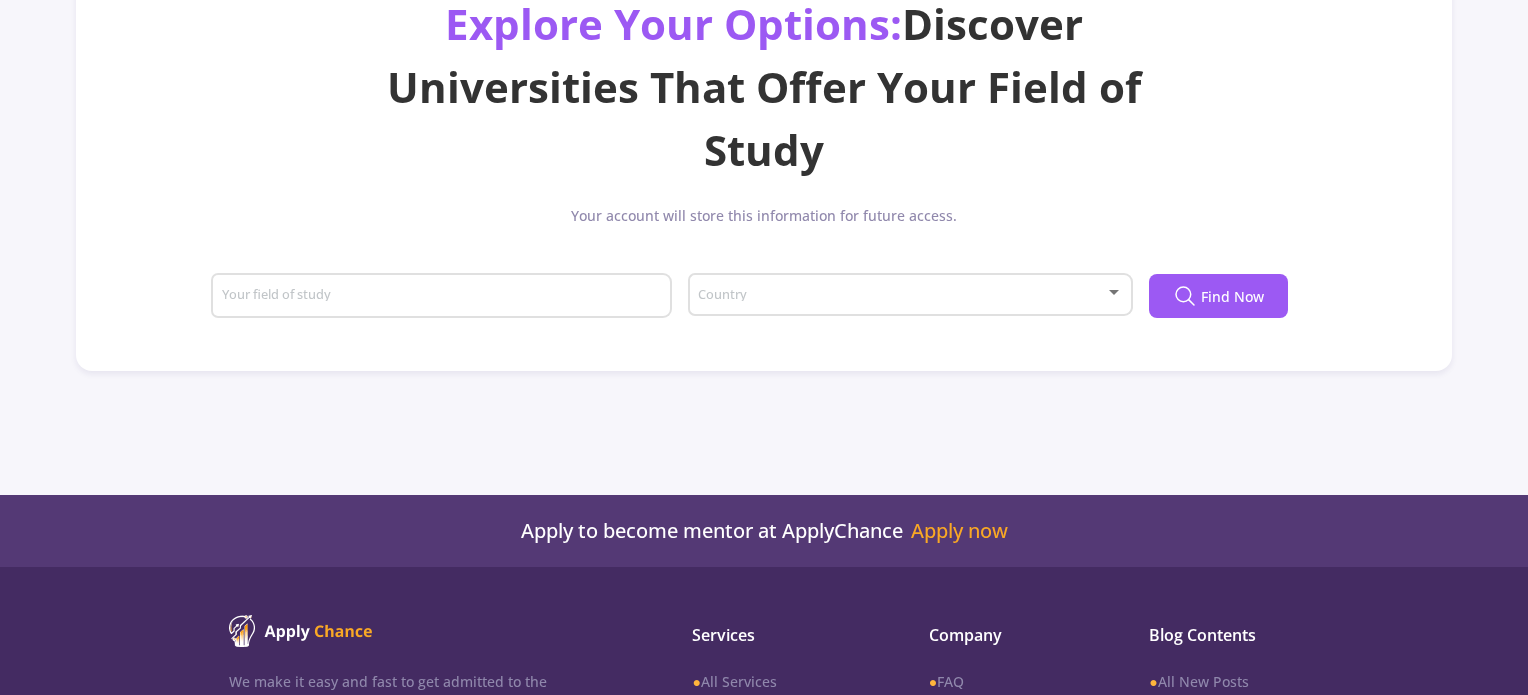 click at bounding box center (903, 295) 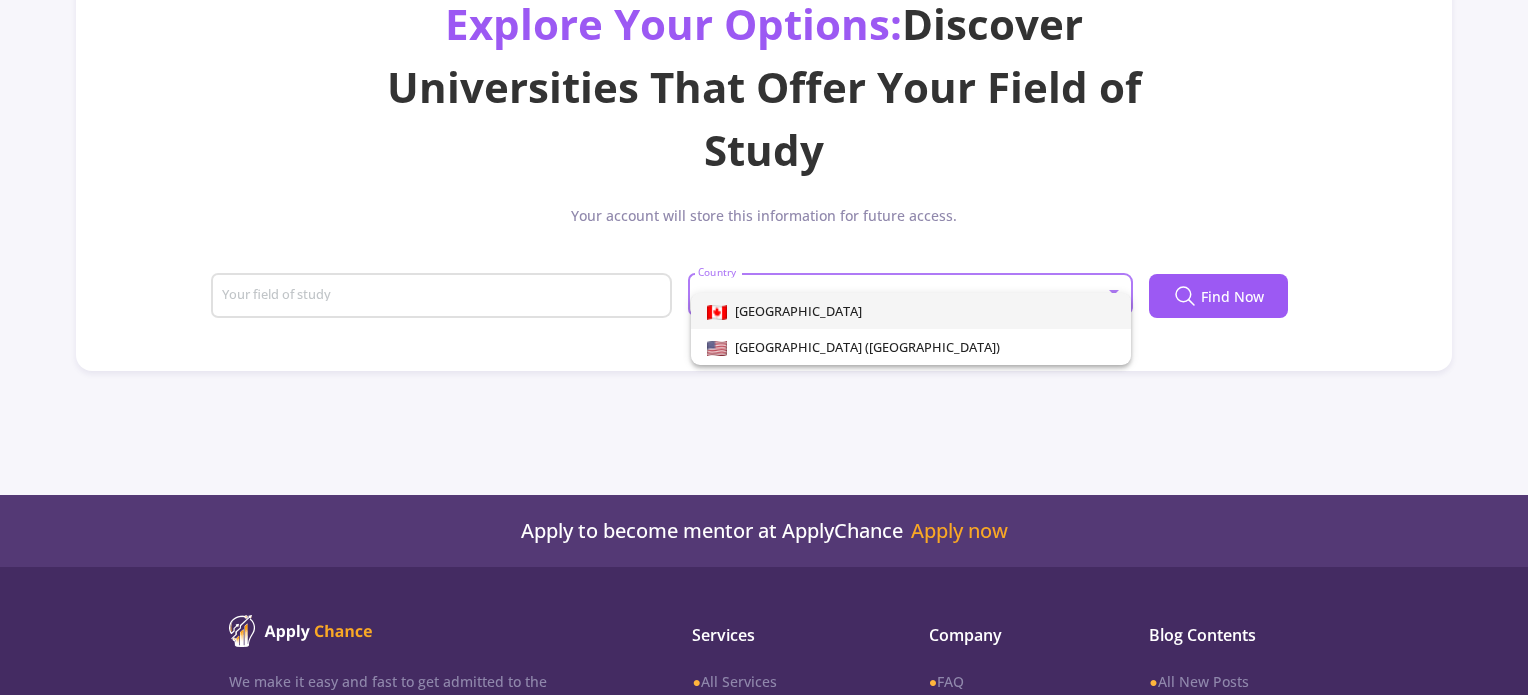 click on "[GEOGRAPHIC_DATA]" at bounding box center (911, 311) 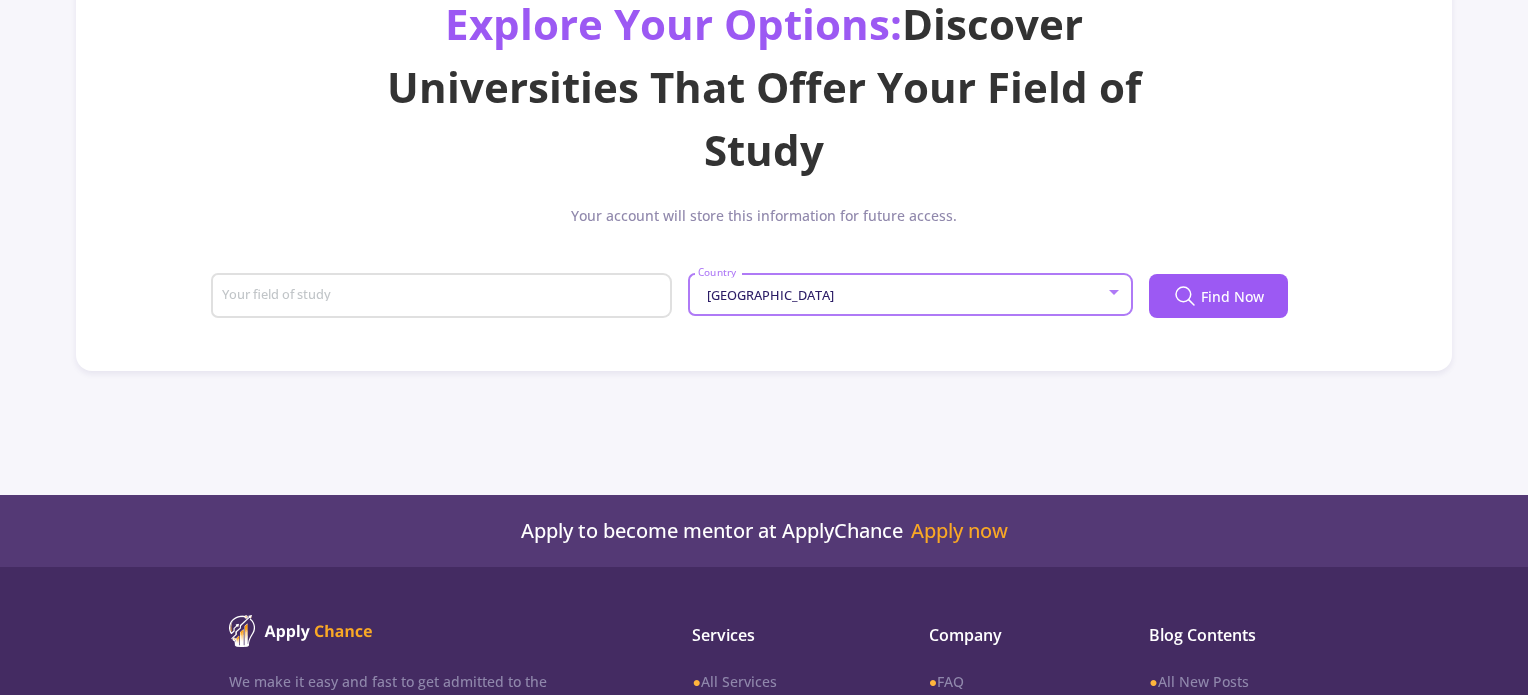 click on "Your field of study" at bounding box center [444, 297] 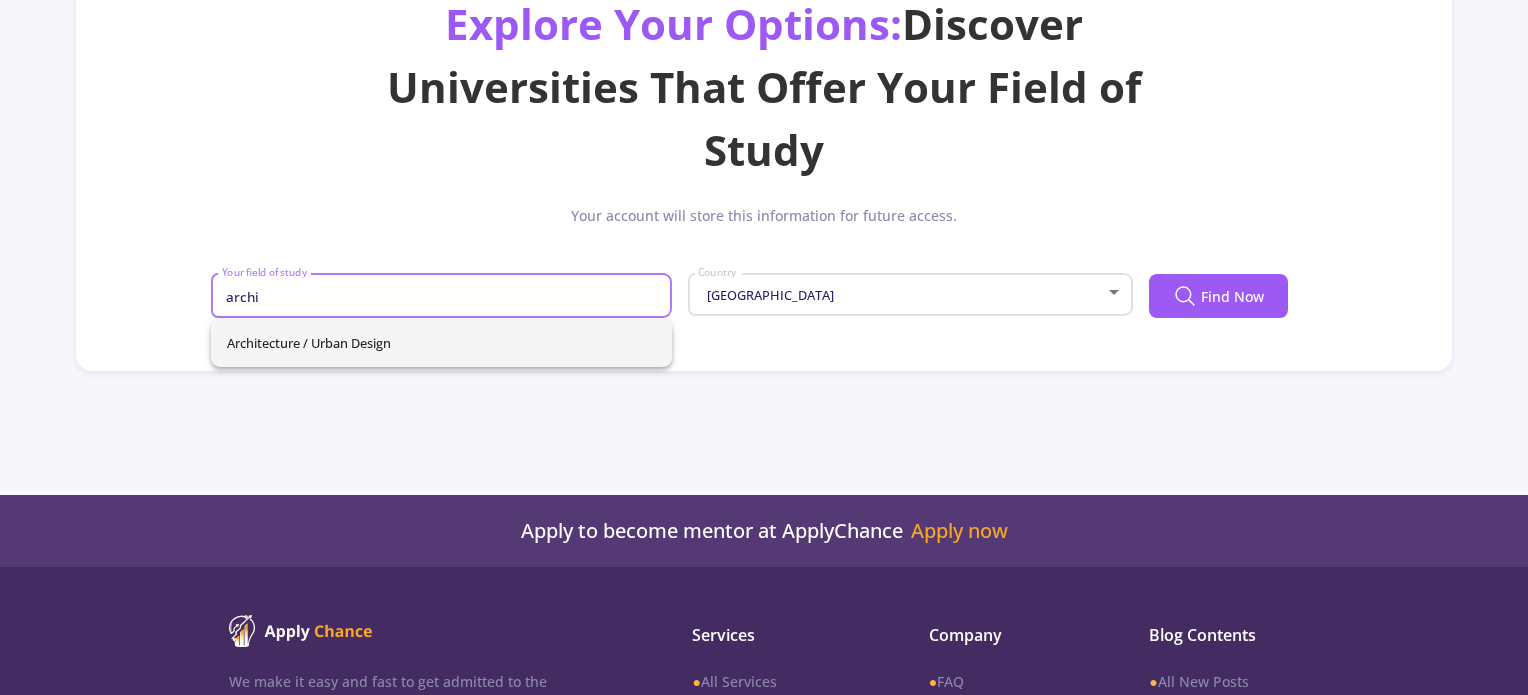 click on "Architecture / Urban Design" at bounding box center (441, 343) 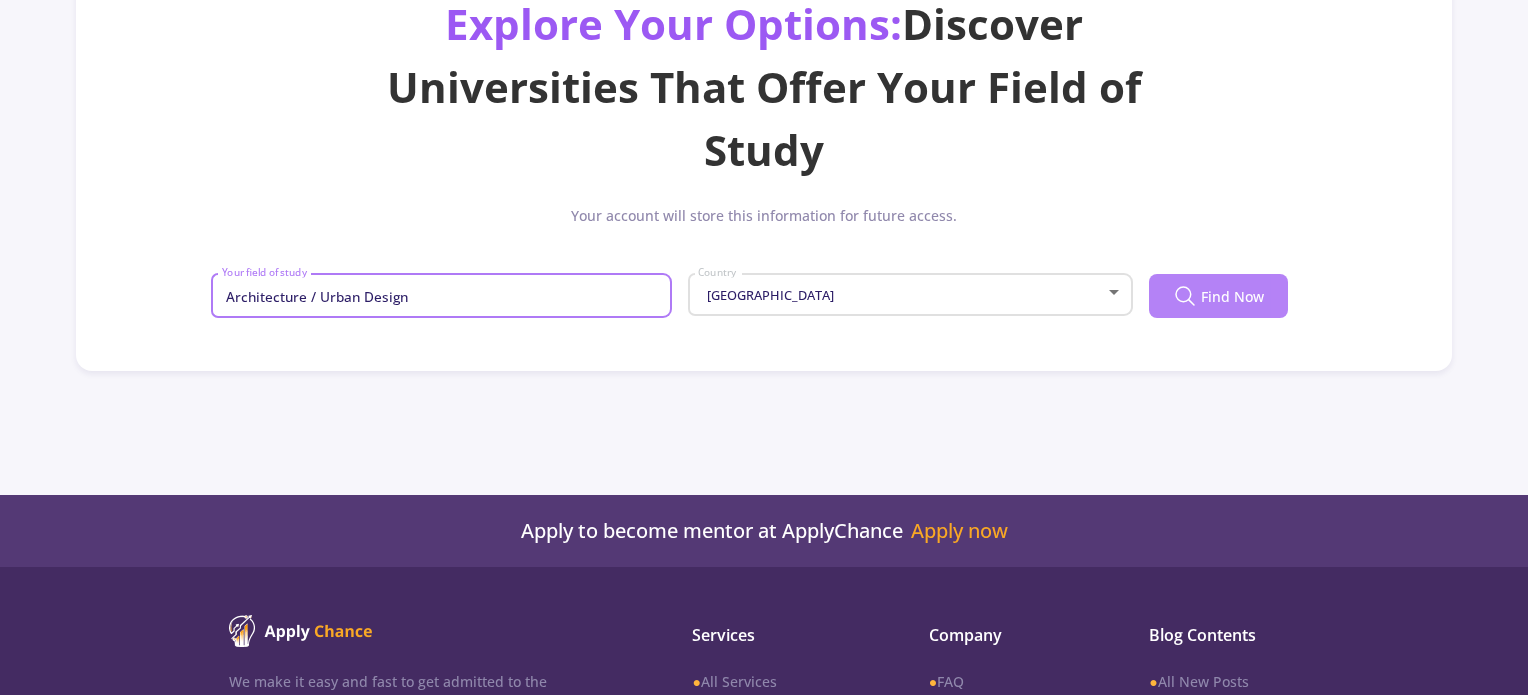 click on "Find Now" 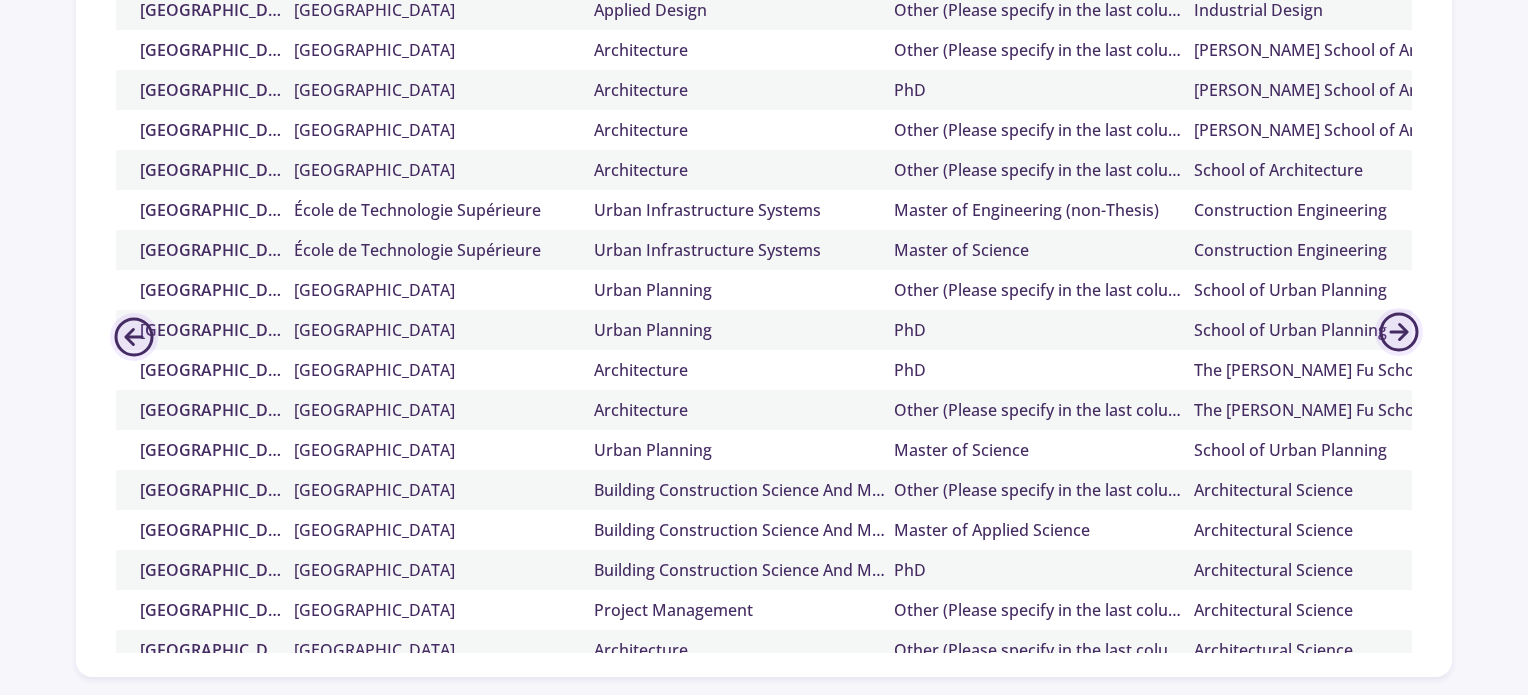 scroll, scrollTop: 700, scrollLeft: 0, axis: vertical 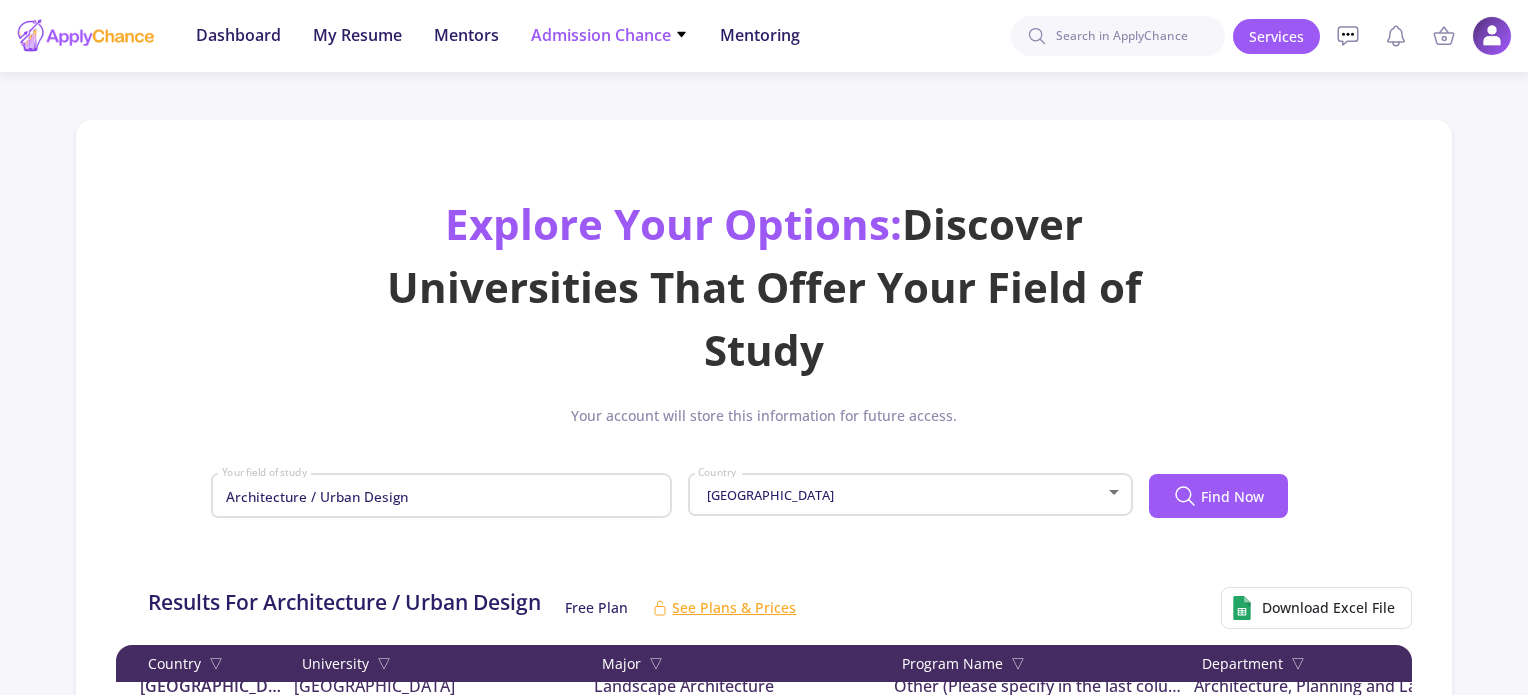 click on "Admission Chance" 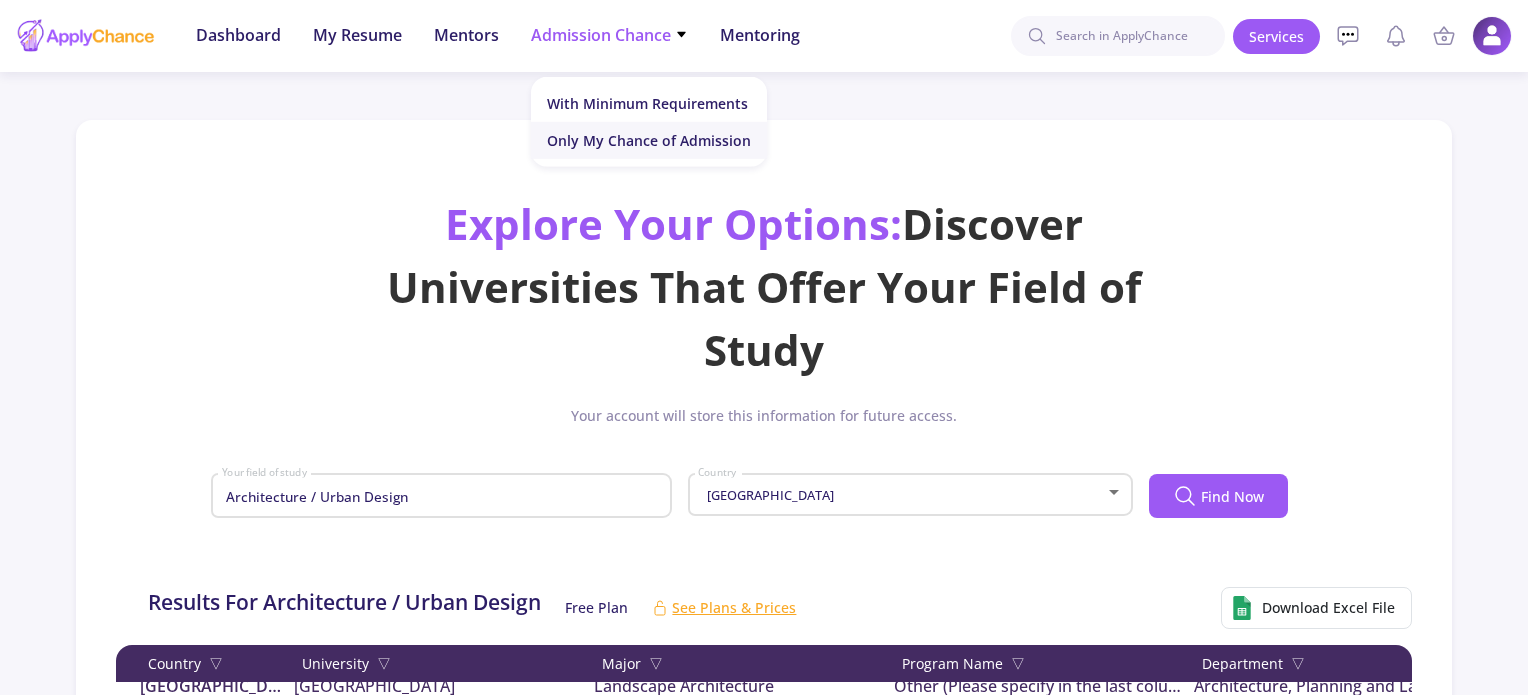 click on "Only My Chance of Admission" 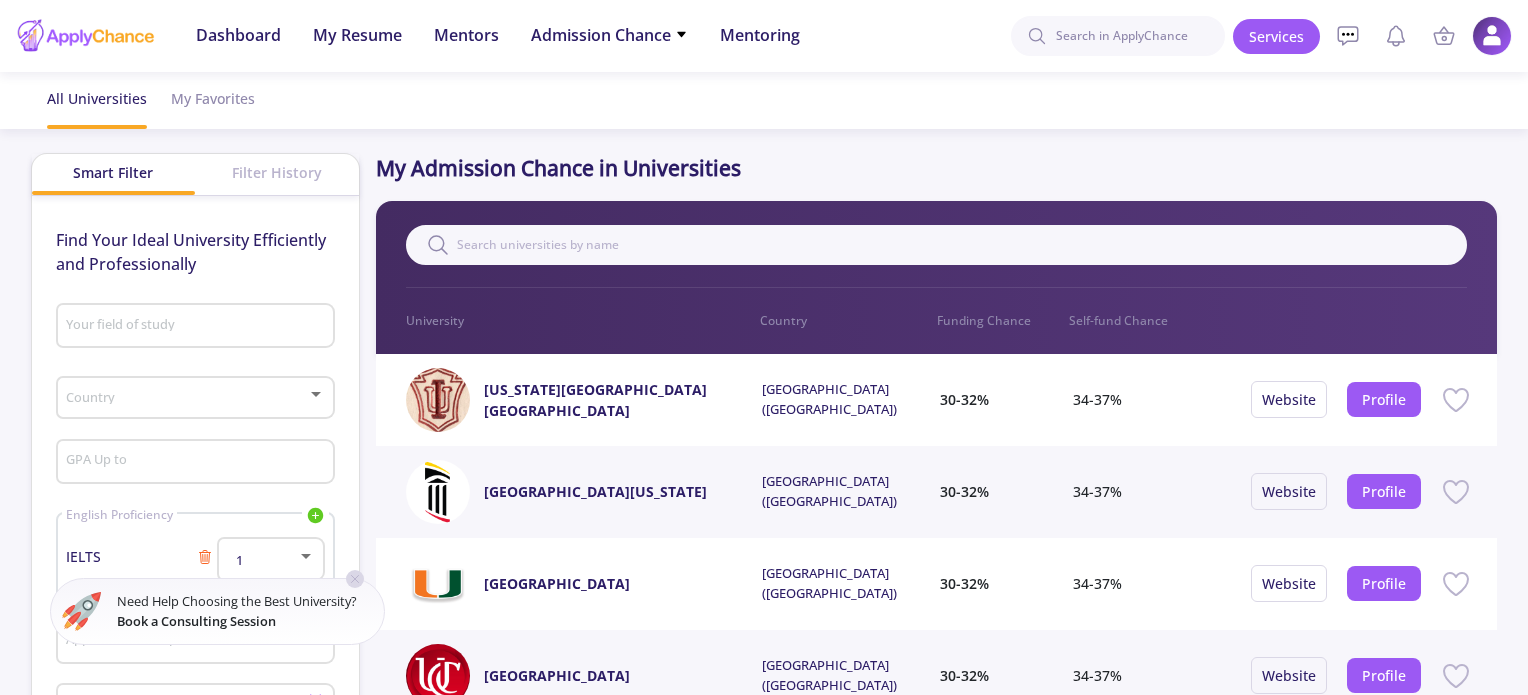 click on "Country" 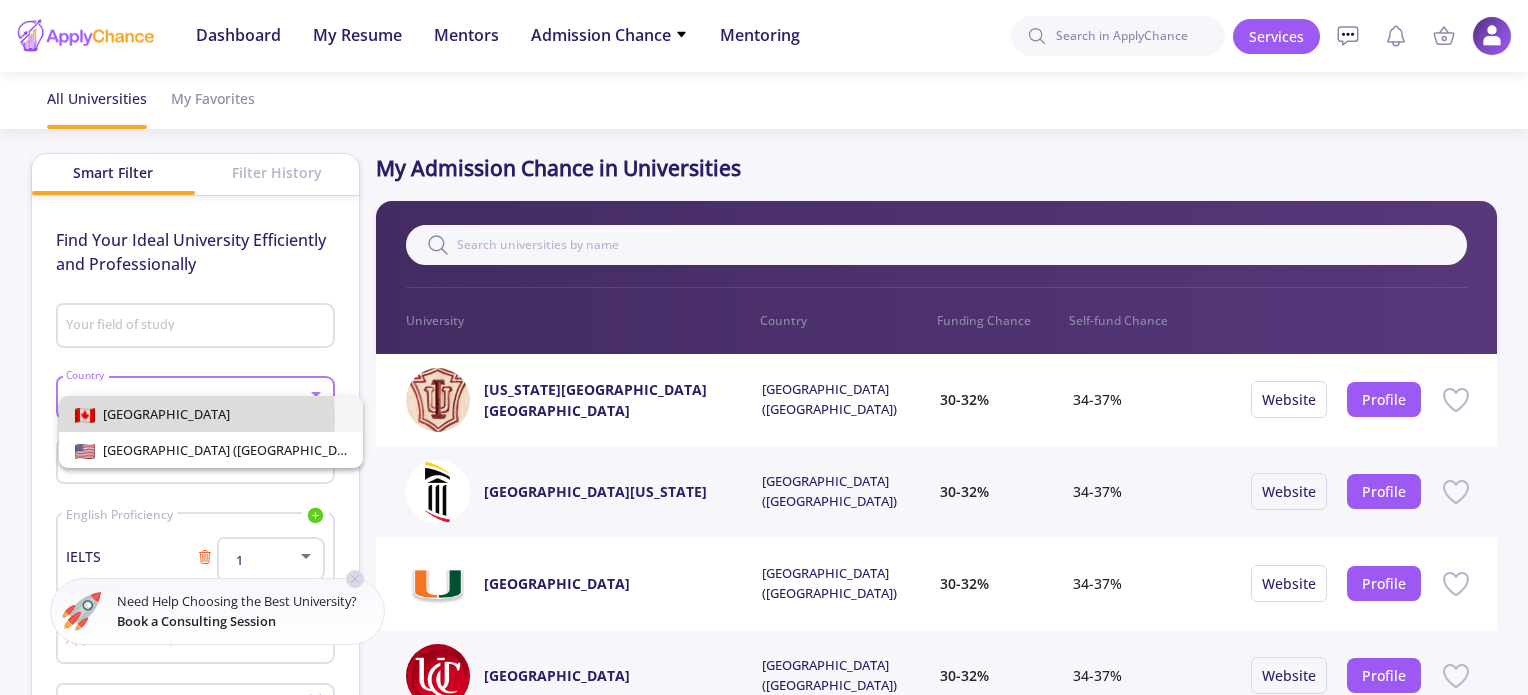 click on "[GEOGRAPHIC_DATA]" at bounding box center (162, 414) 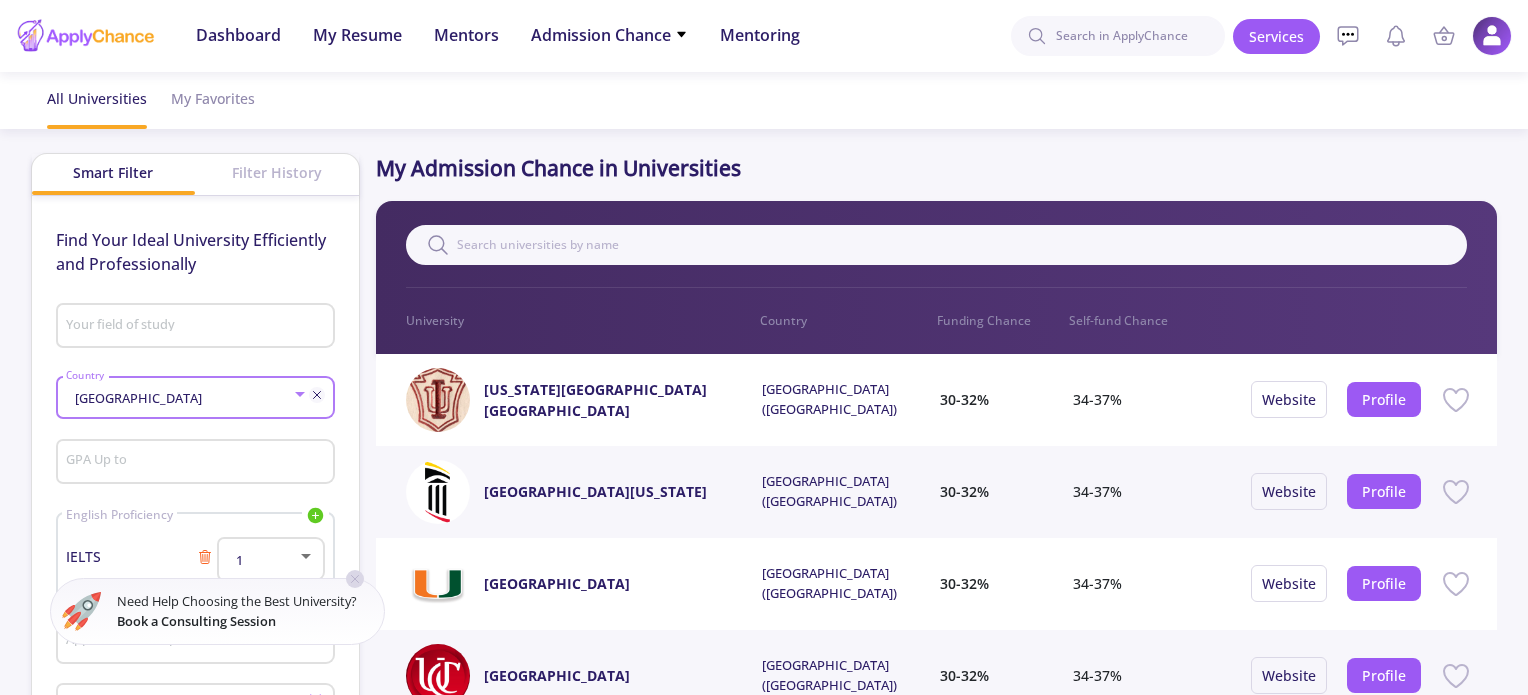 click on "Your field of study" at bounding box center (197, 327) 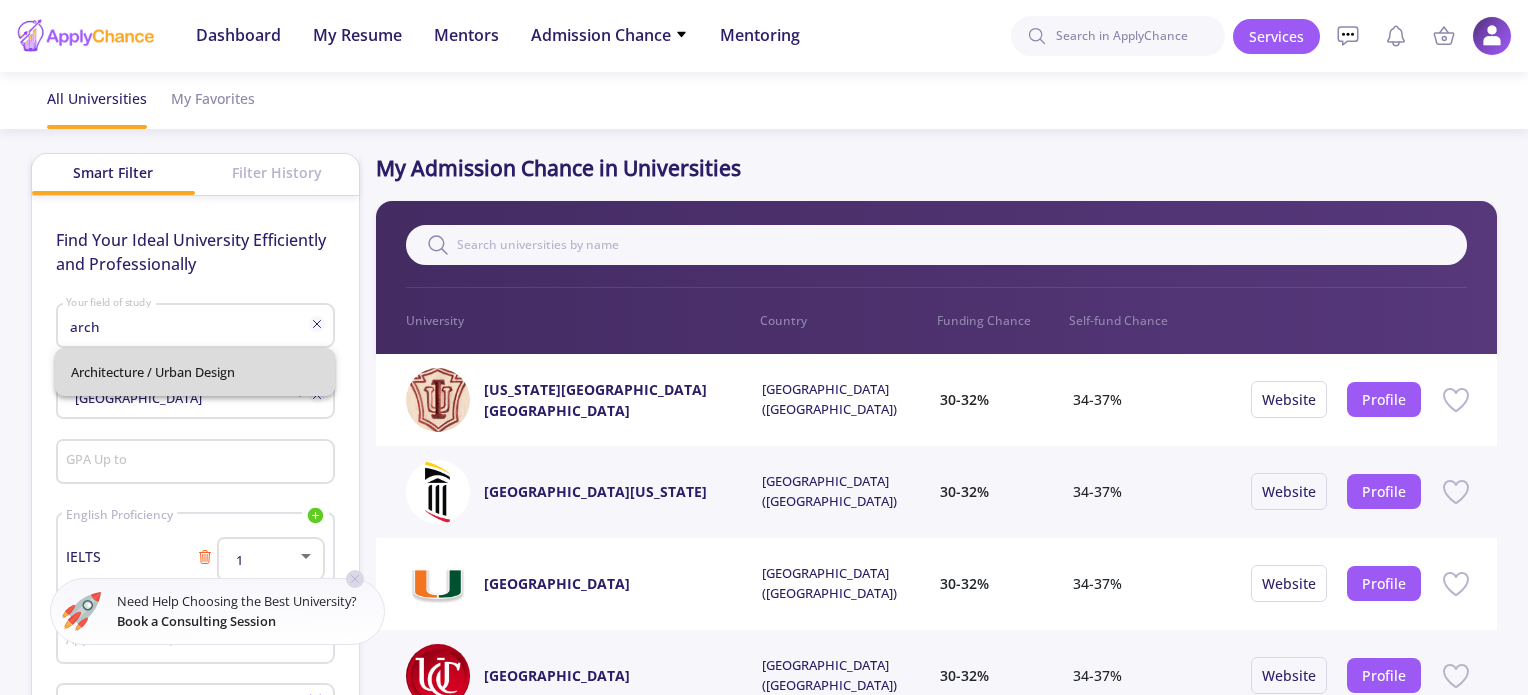 click on "Architecture / Urban Design" at bounding box center (195, 372) 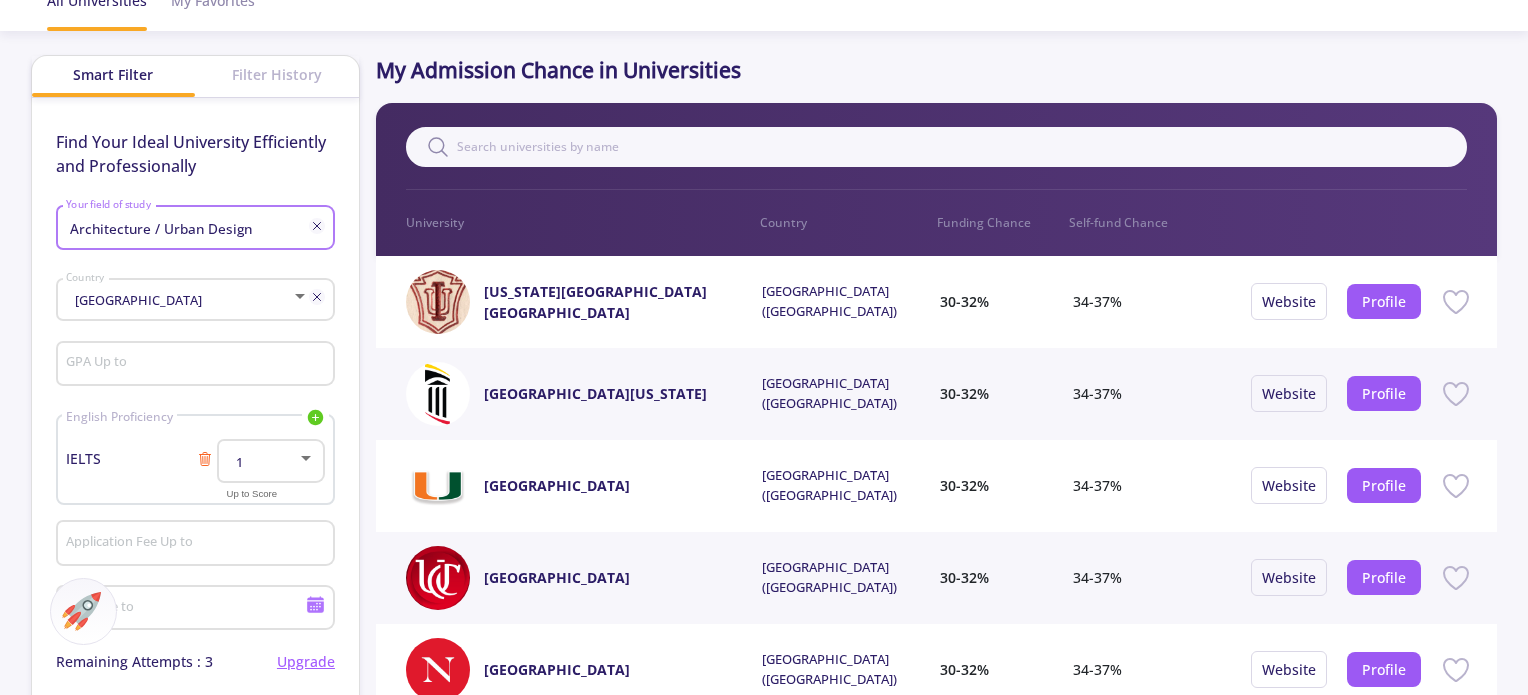 scroll, scrollTop: 100, scrollLeft: 0, axis: vertical 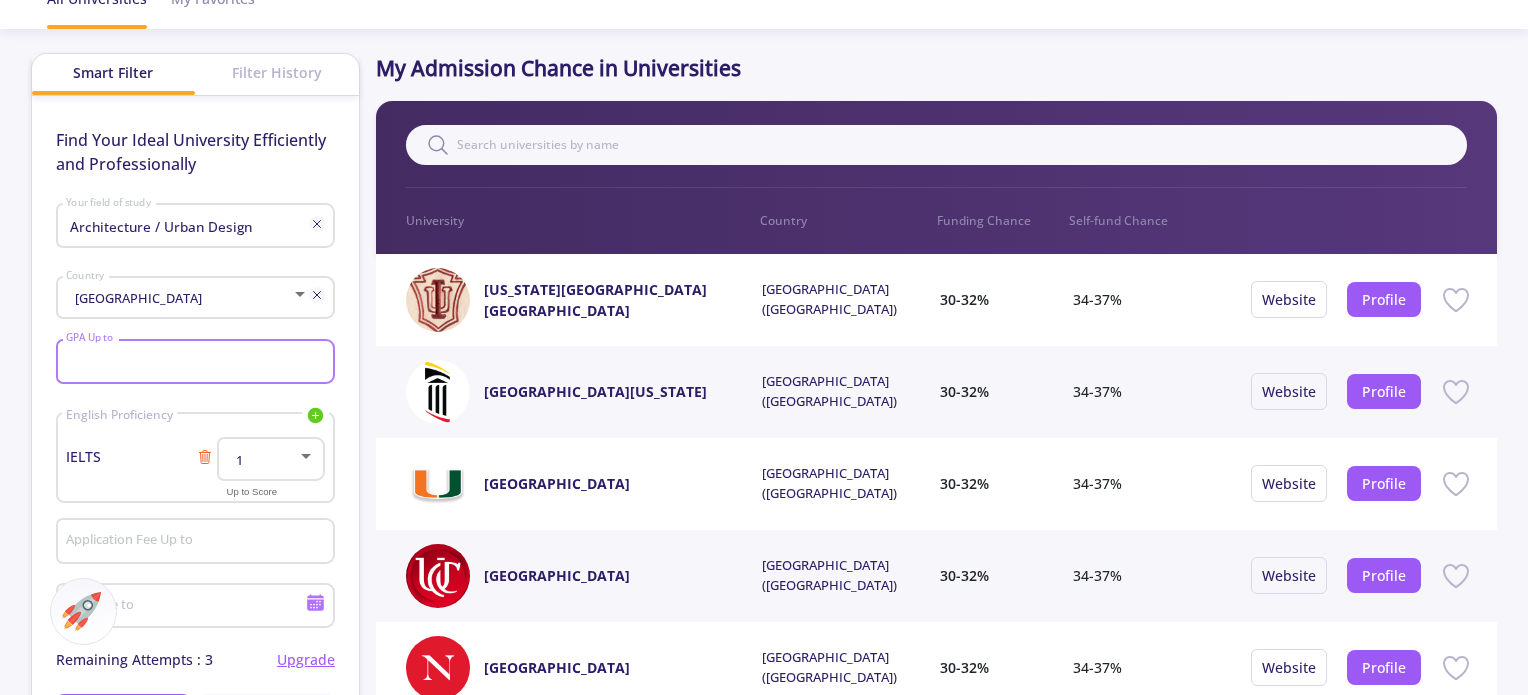 click on "GPA Up to" at bounding box center (197, 363) 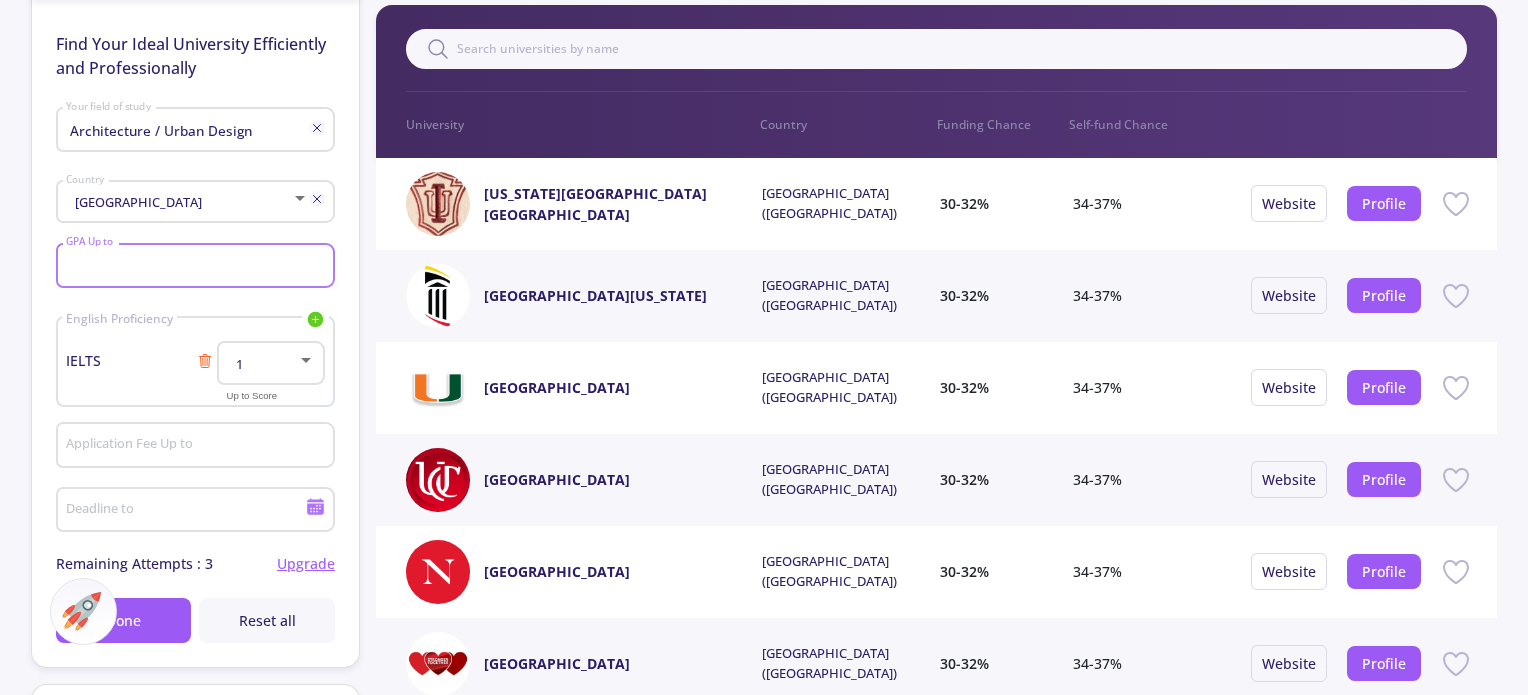 scroll, scrollTop: 200, scrollLeft: 0, axis: vertical 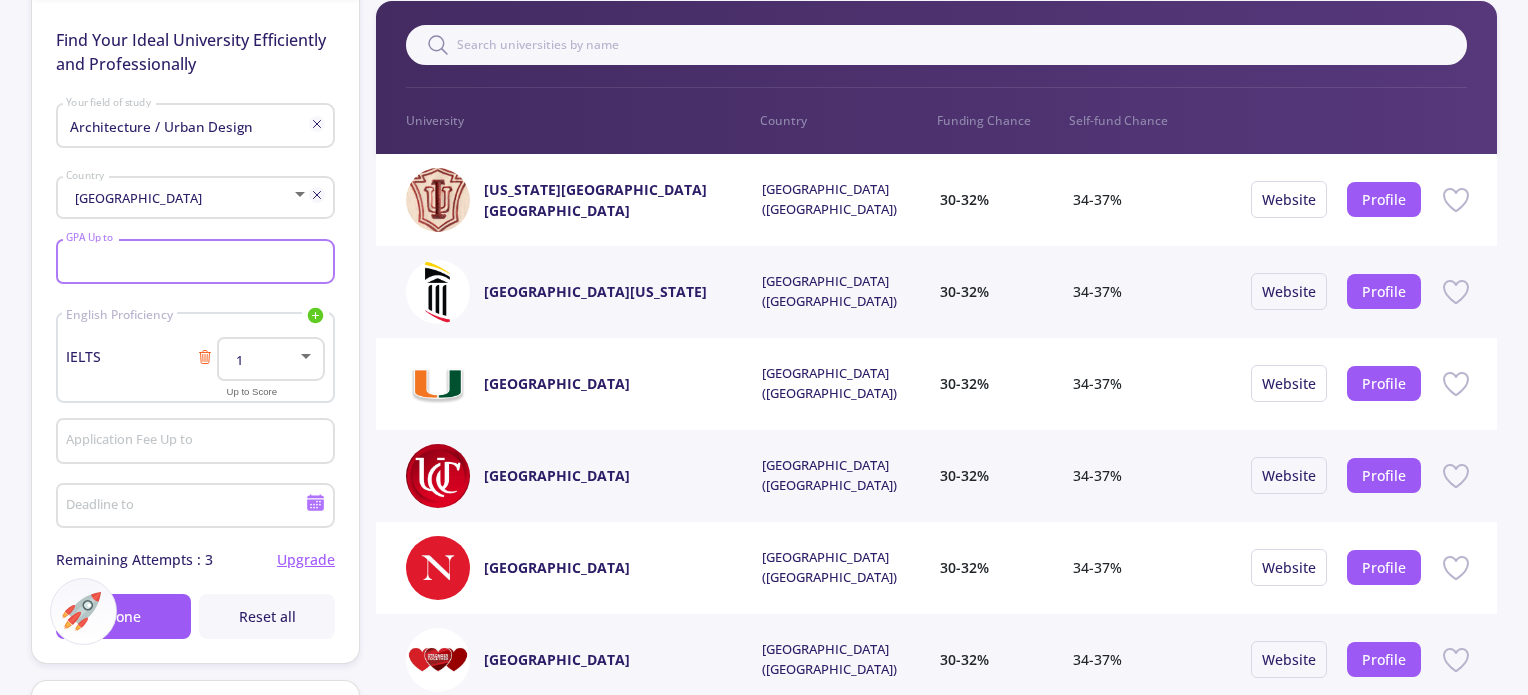 click at bounding box center (306, 356) 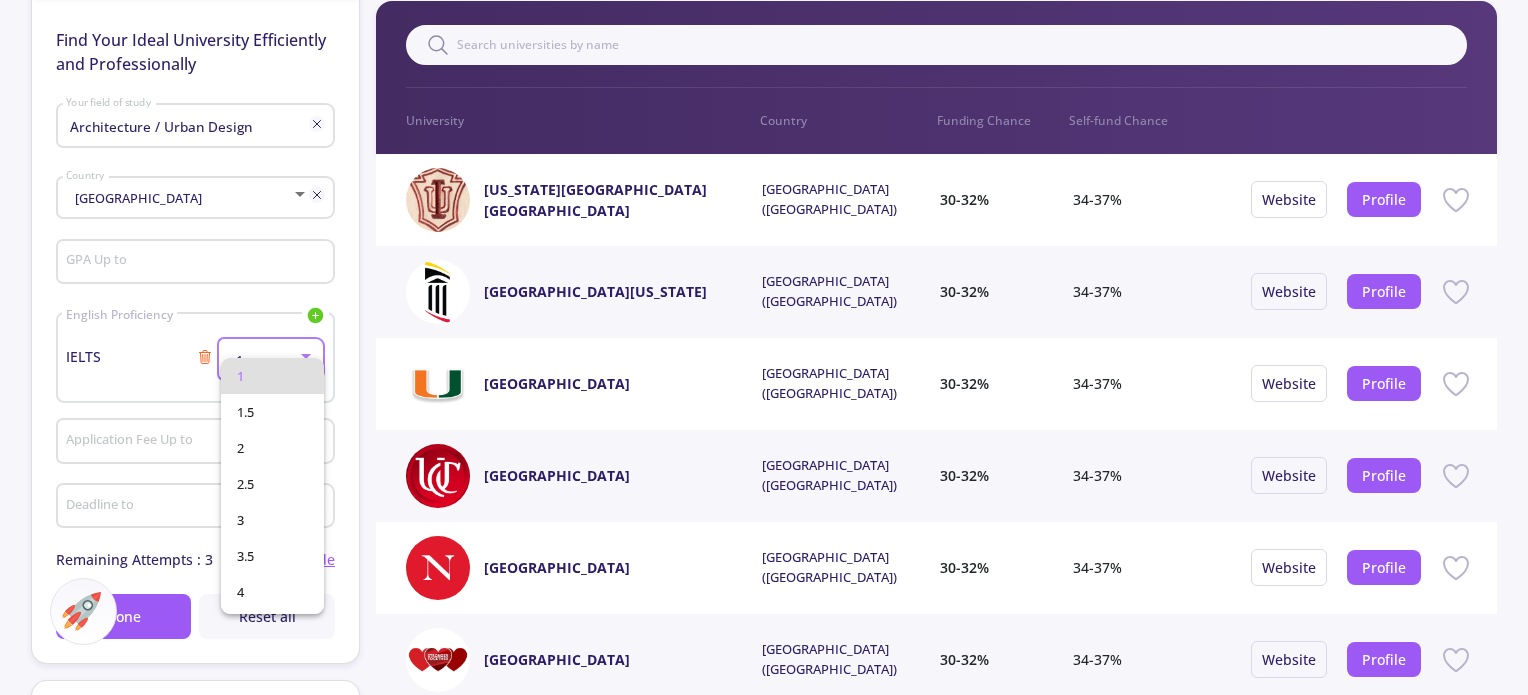 click at bounding box center [764, 347] 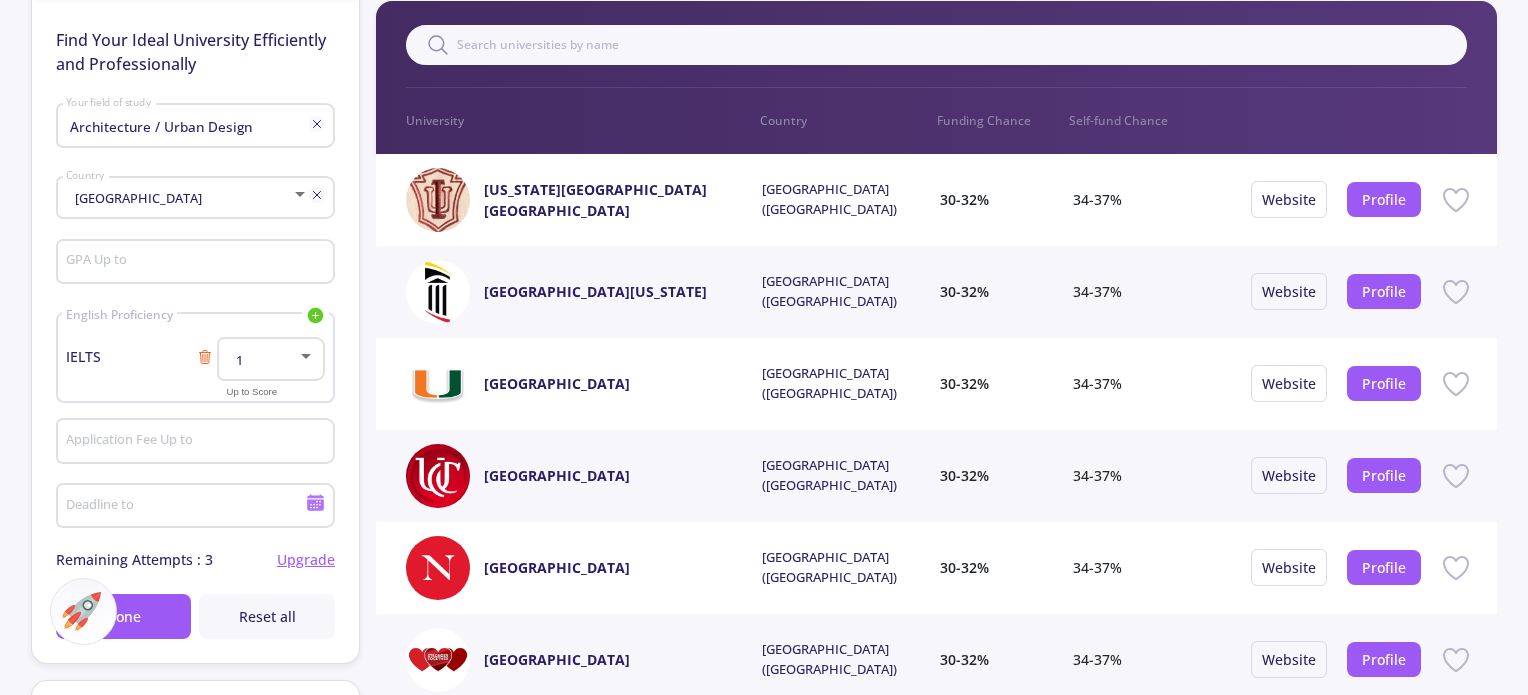 click on "GPA Up to" at bounding box center [197, 263] 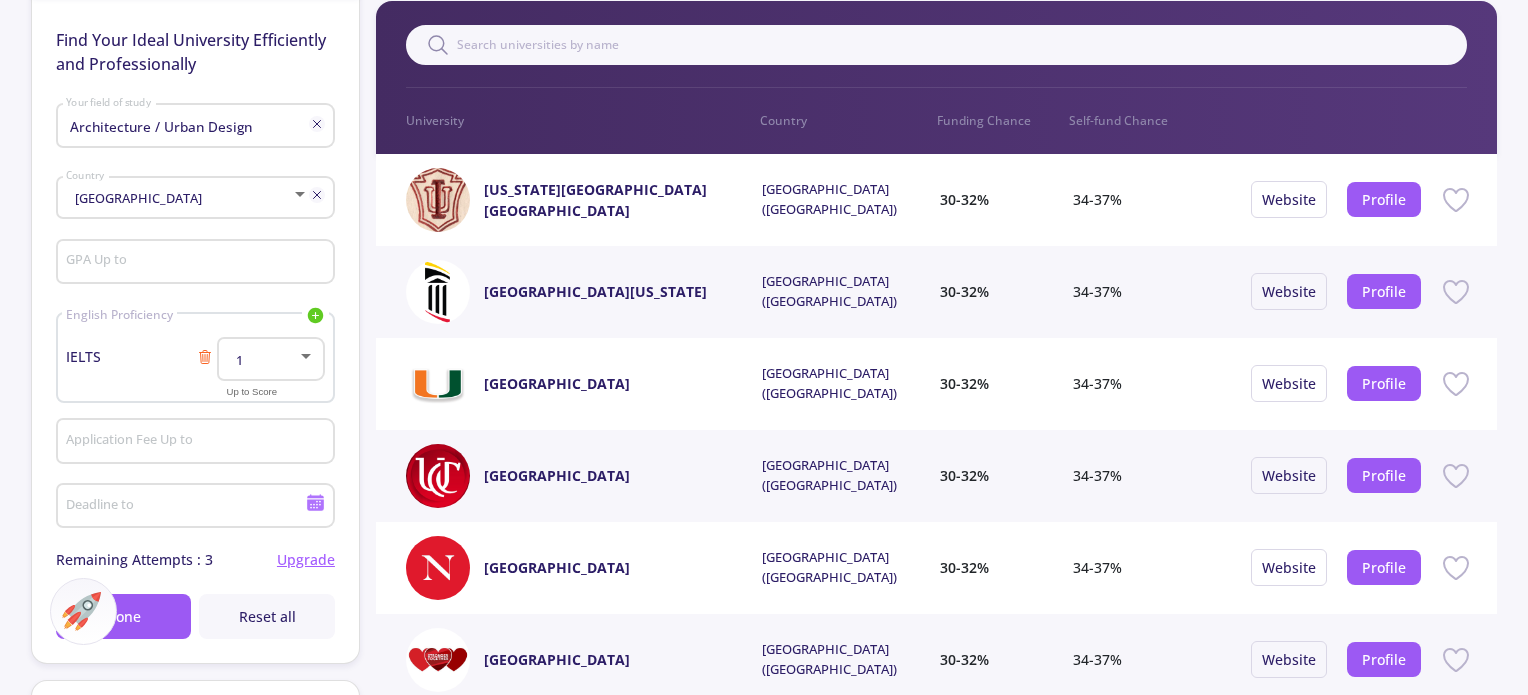 click on "All Universities My Favorites Smart Filter Filter History  Find Your Ideal University Efficiently and Professionally  Architecture / Urban Design Your field of study Canada Country GPA Up to English Proficiency IELTS TOEFL Duolingo PTE IELTS 1 Up to Score Application Fee Up to Deadline to Remaining Attempts : 3 Upgrade Done Reset all Chance Category High Chance Mid Chance Low Chance   Country [GEOGRAPHIC_DATA] [GEOGRAPHIC_DATA] ([GEOGRAPHIC_DATA]) University Rank Top 100 Top 100-500 Top 500-1000  My Admission Chance in Universities  Filter  0 University Country Funding Chance Self-fund Chance [US_STATE][GEOGRAPHIC_DATA] [GEOGRAPHIC_DATA]  [GEOGRAPHIC_DATA] ([GEOGRAPHIC_DATA]) 30-32% 34-37% Website Profile [US_STATE][GEOGRAPHIC_DATA] Bloomington Country Funding Chance Self-fund Chance [GEOGRAPHIC_DATA] ([GEOGRAPHIC_DATA]) 30-32% 34-37% Website Profile [GEOGRAPHIC_DATA][US_STATE] [GEOGRAPHIC_DATA]  [GEOGRAPHIC_DATA] ([GEOGRAPHIC_DATA]) 30-32% 34-37% Website Profile [GEOGRAPHIC_DATA][US_STATE] [GEOGRAPHIC_DATA] Country Funding Chance Self-fund Chance [GEOGRAPHIC_DATA] ([GEOGRAPHIC_DATA]) 30-32% 34-37% Page" 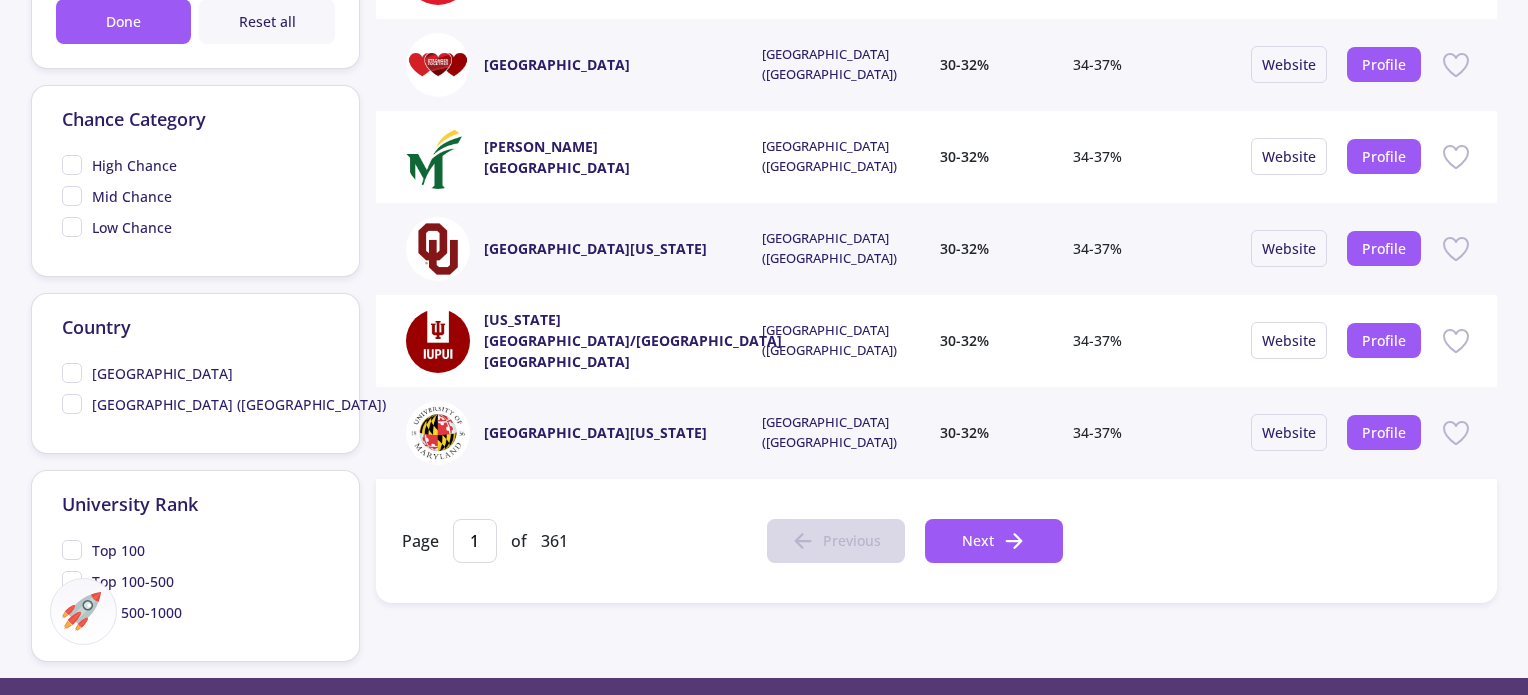 scroll, scrollTop: 800, scrollLeft: 0, axis: vertical 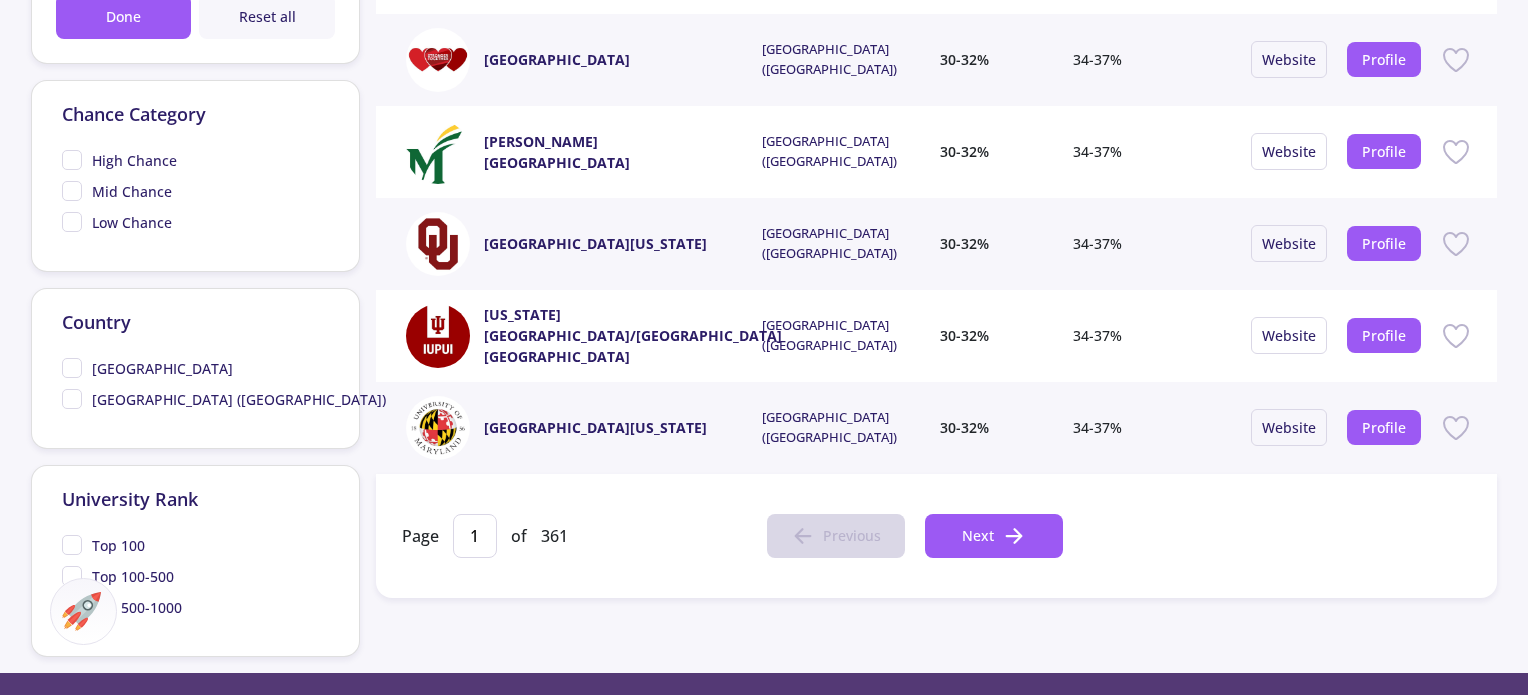 click on "[GEOGRAPHIC_DATA]" 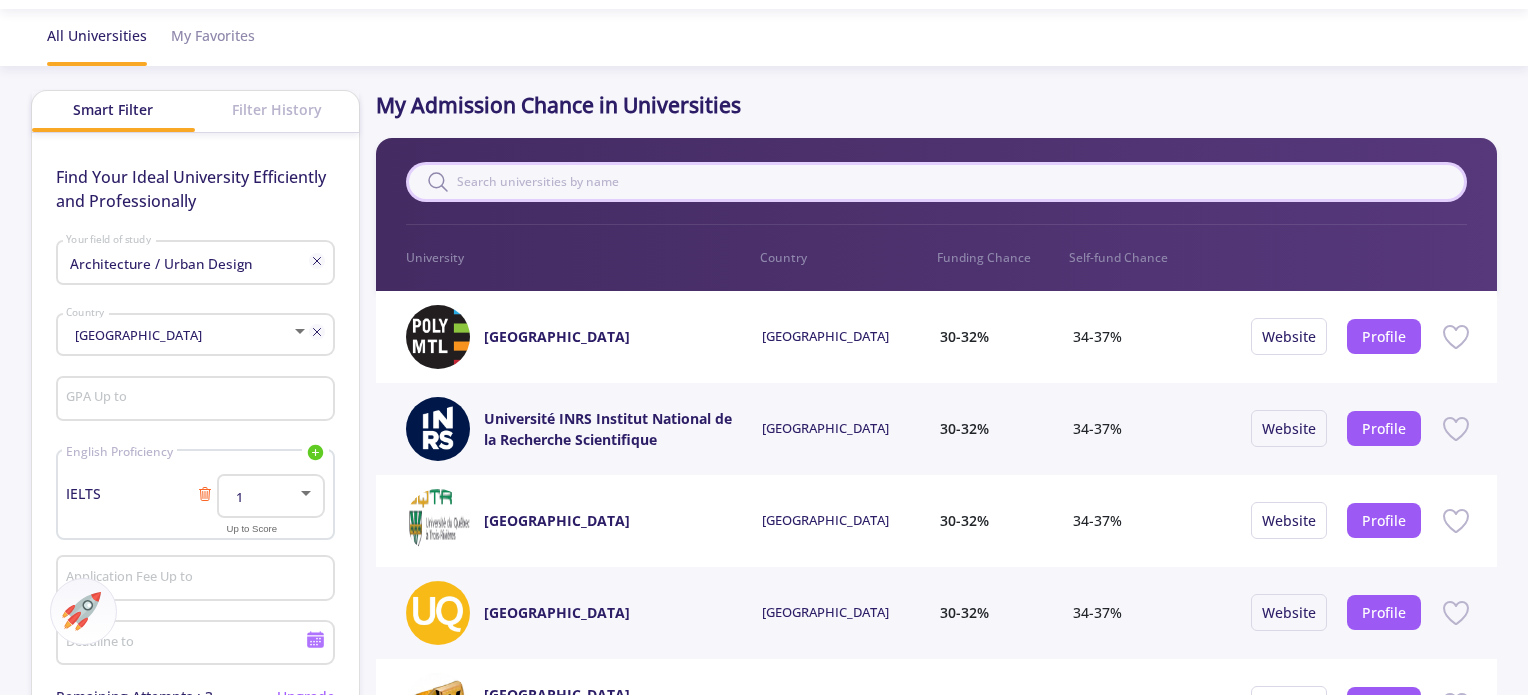 scroll, scrollTop: 0, scrollLeft: 0, axis: both 